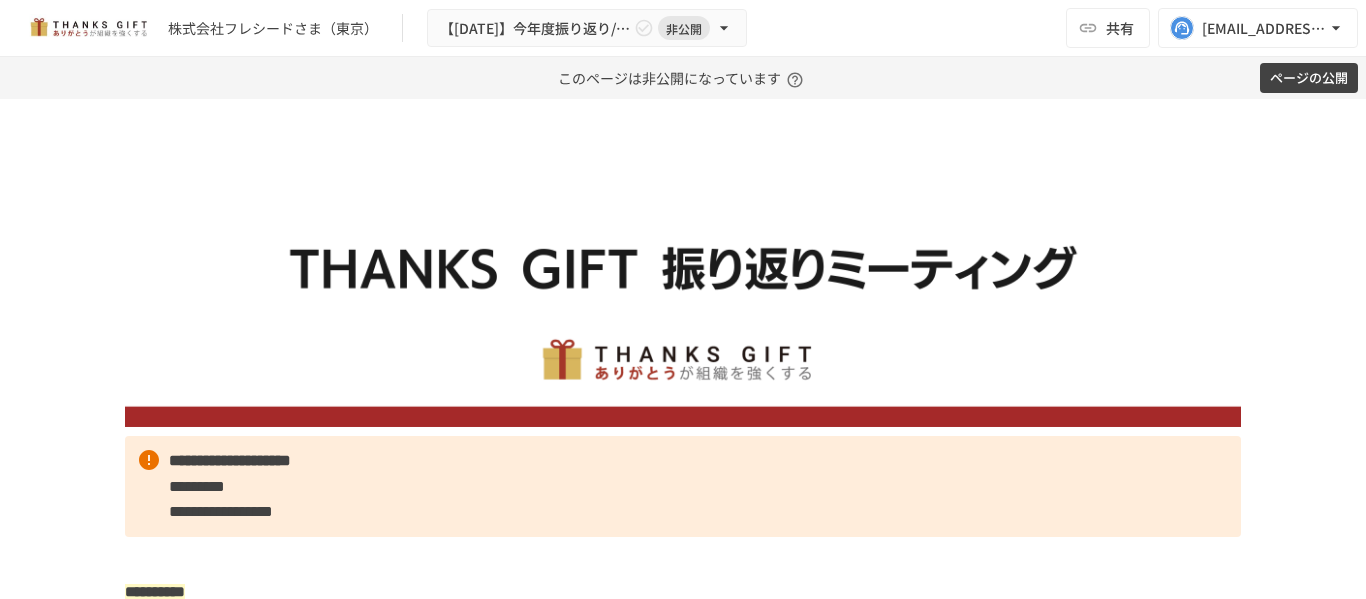 scroll, scrollTop: 0, scrollLeft: 0, axis: both 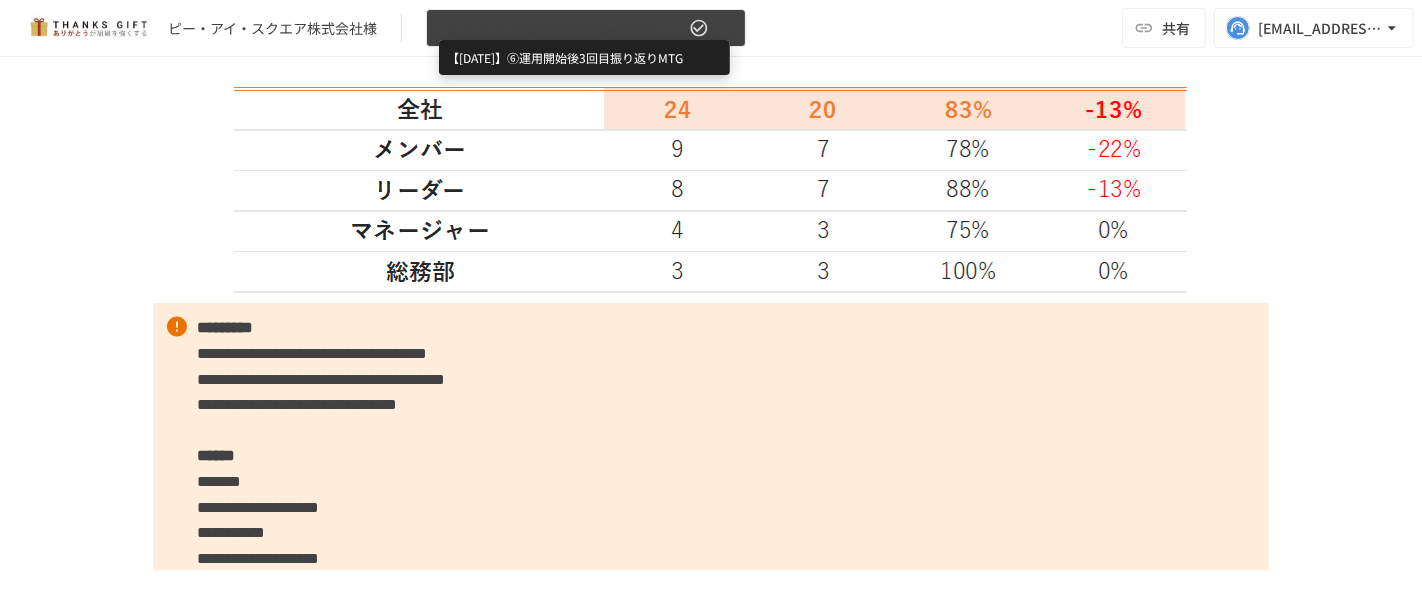 click on "【[DATE]】⑥運用開始後3回目振り返りMTG" at bounding box center (562, 28) 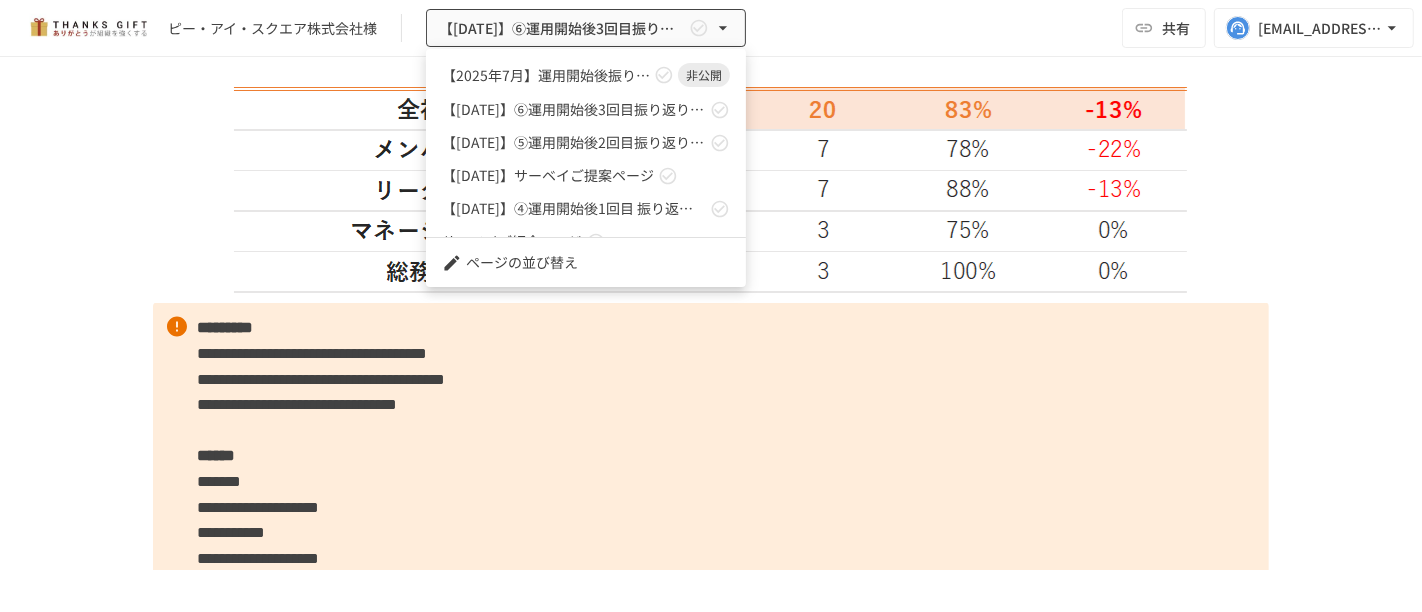 click at bounding box center [711, 306] 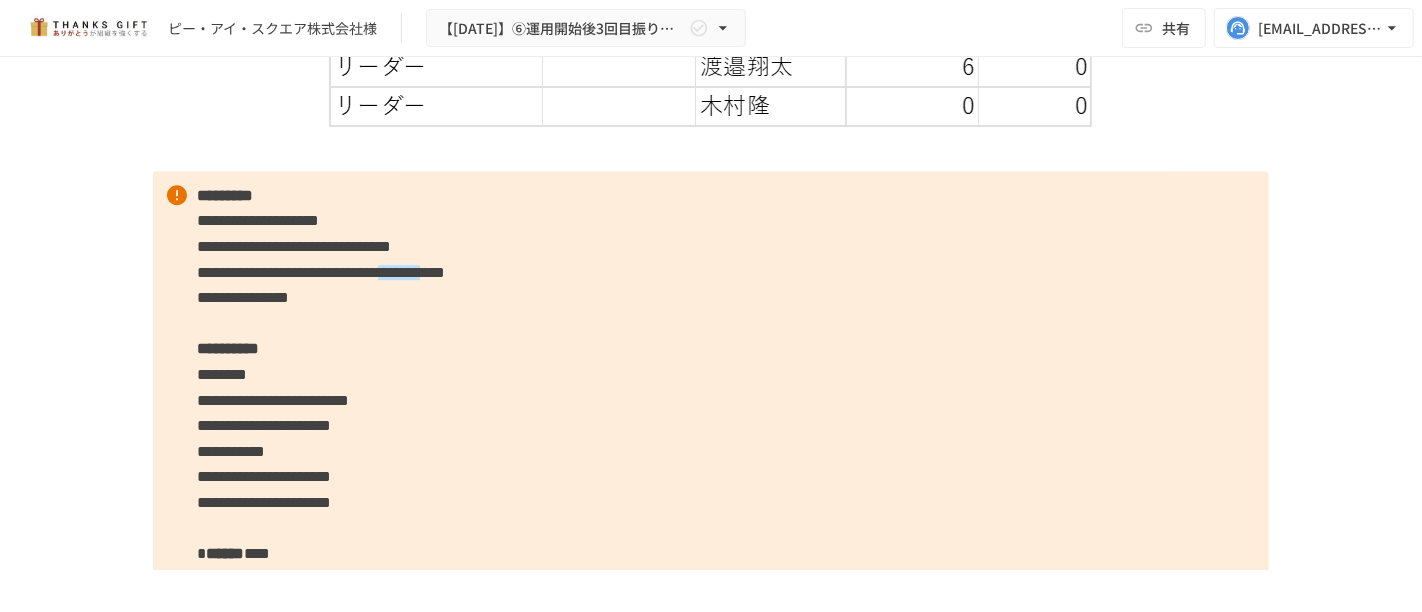 scroll, scrollTop: 5182, scrollLeft: 0, axis: vertical 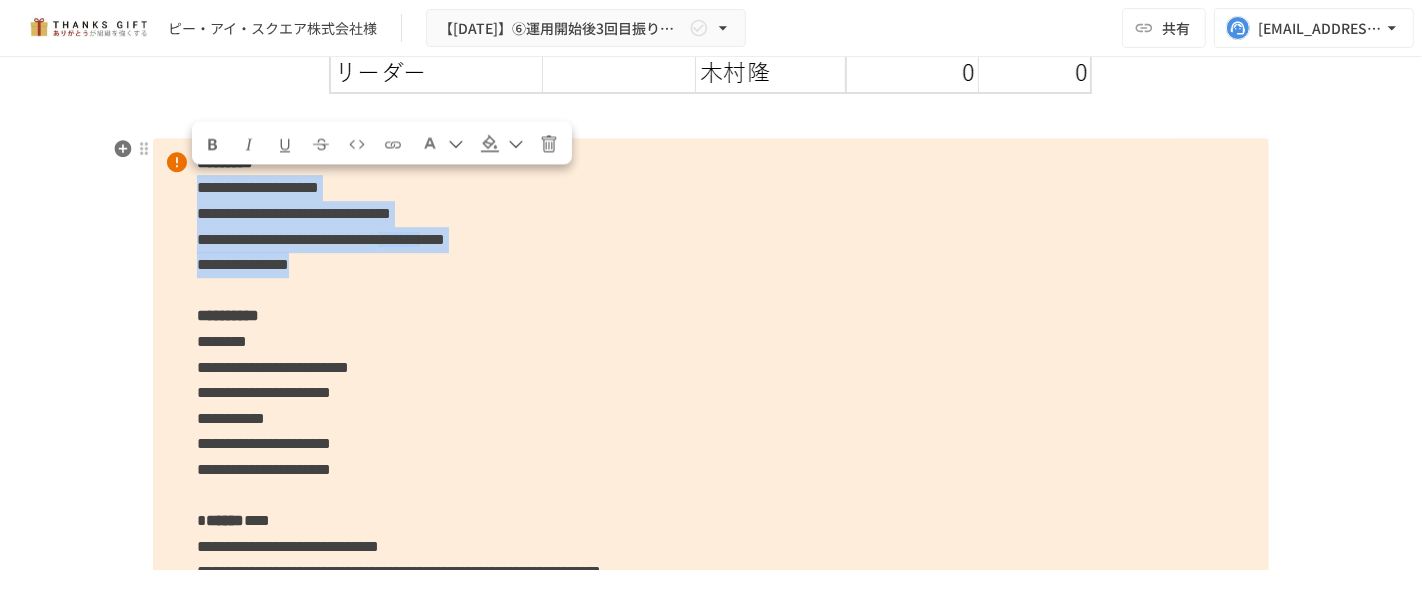 drag, startPoint x: 187, startPoint y: 184, endPoint x: 531, endPoint y: 267, distance: 353.87146 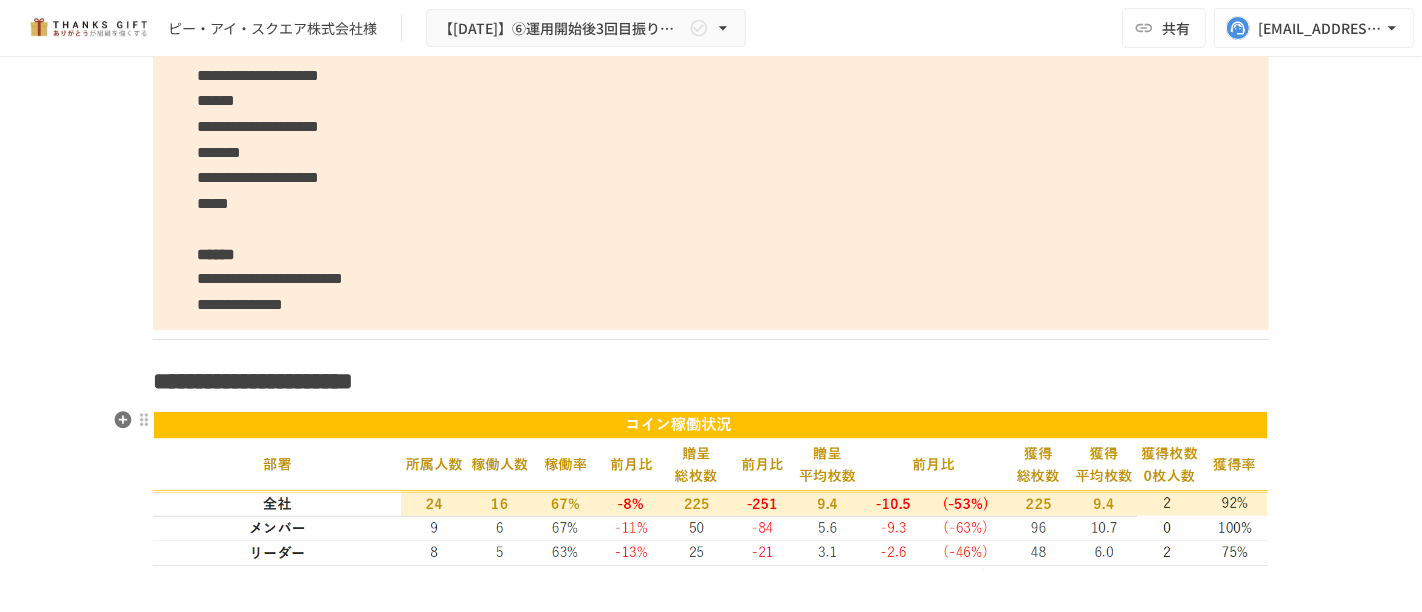 scroll, scrollTop: 2848, scrollLeft: 0, axis: vertical 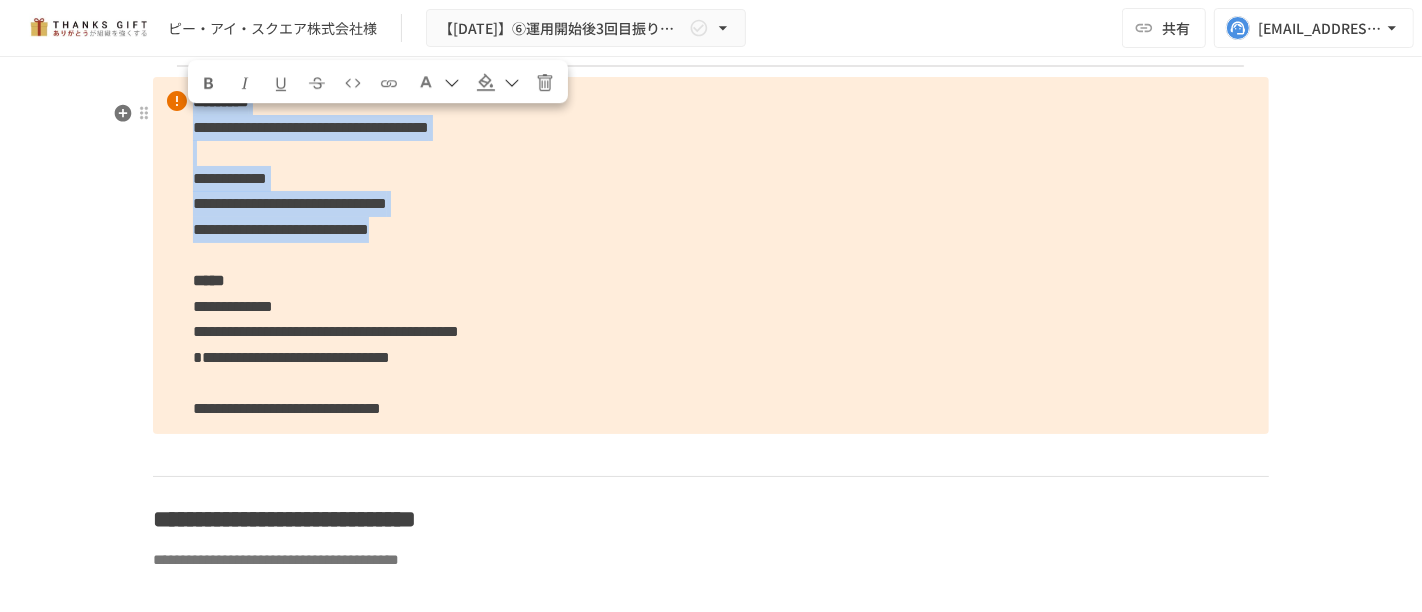 drag, startPoint x: 679, startPoint y: 255, endPoint x: 409, endPoint y: 323, distance: 278.4313 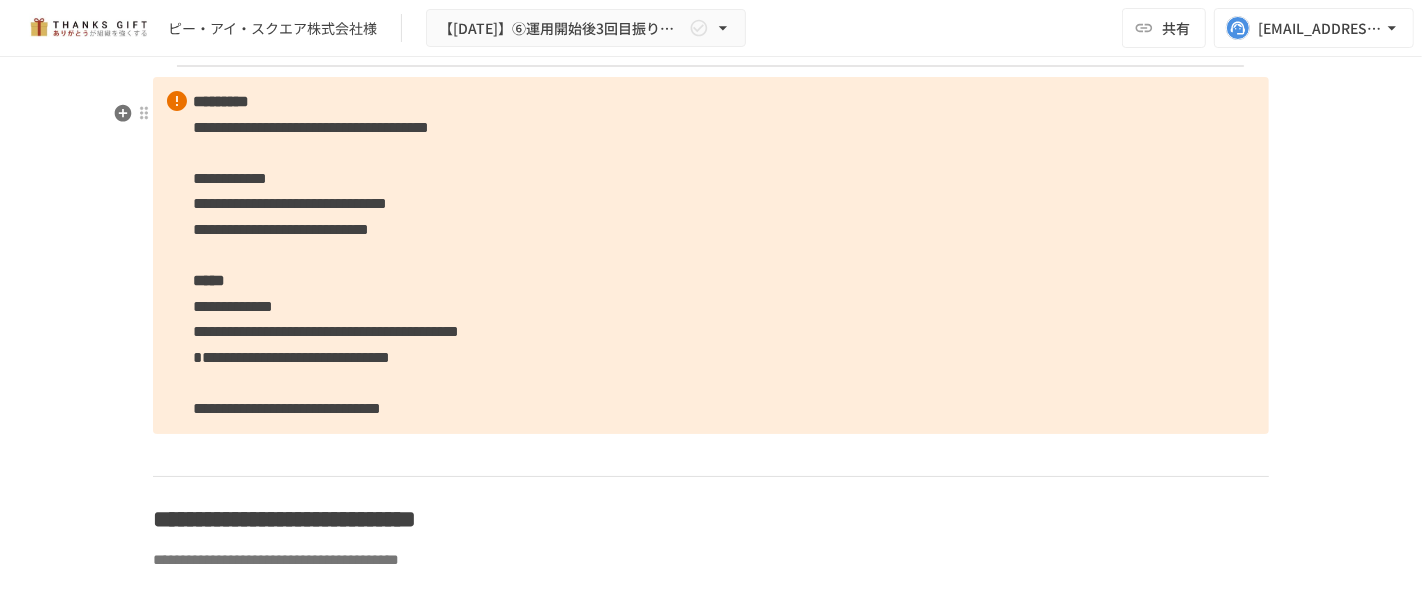 click on "**********" at bounding box center [291, 357] 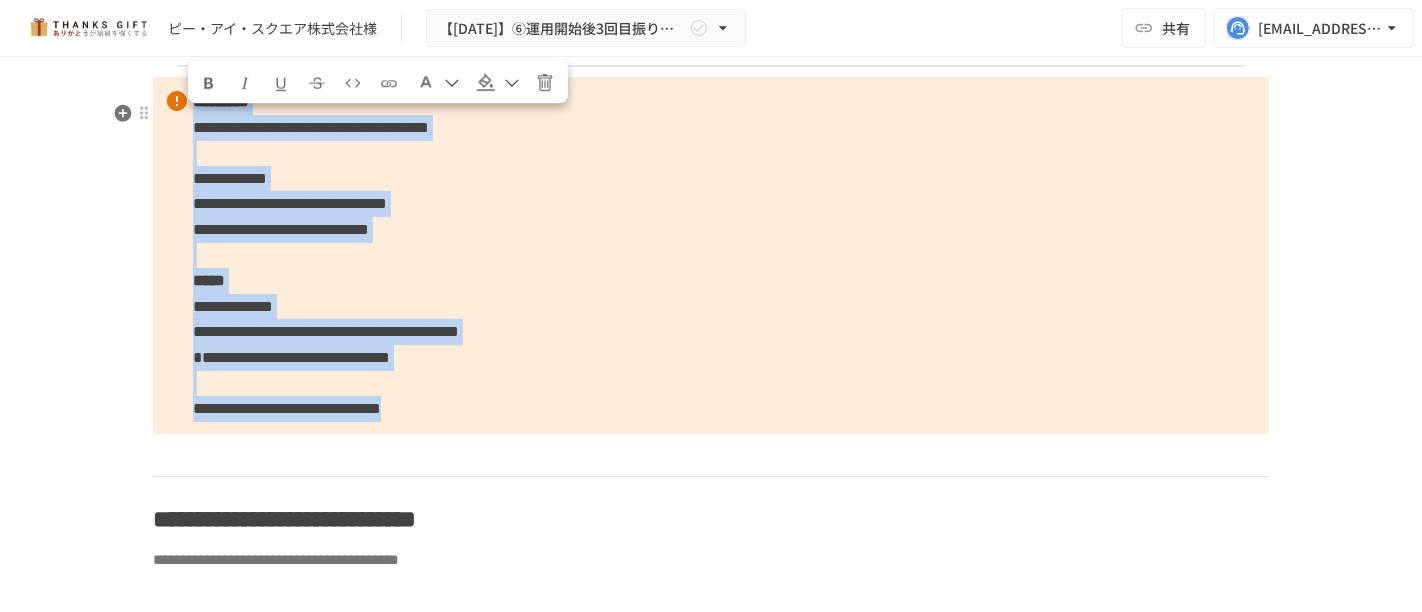 drag, startPoint x: 662, startPoint y: 423, endPoint x: 158, endPoint y: 137, distance: 579.49286 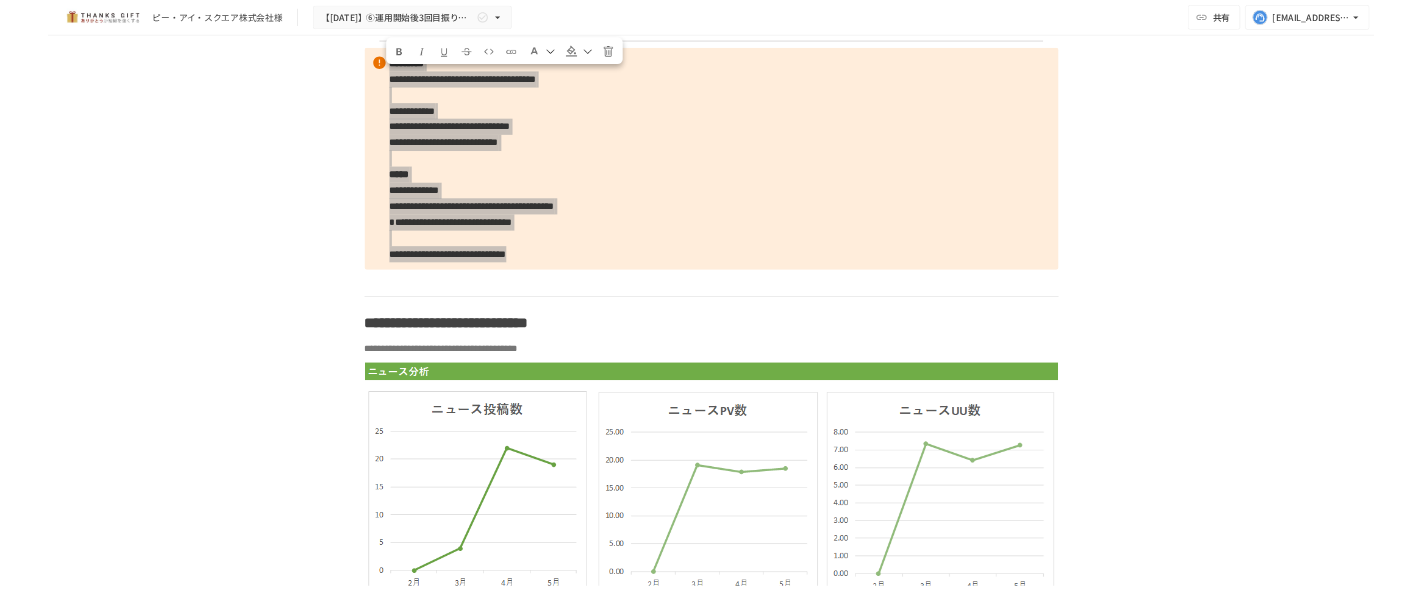 scroll, scrollTop: 6404, scrollLeft: 0, axis: vertical 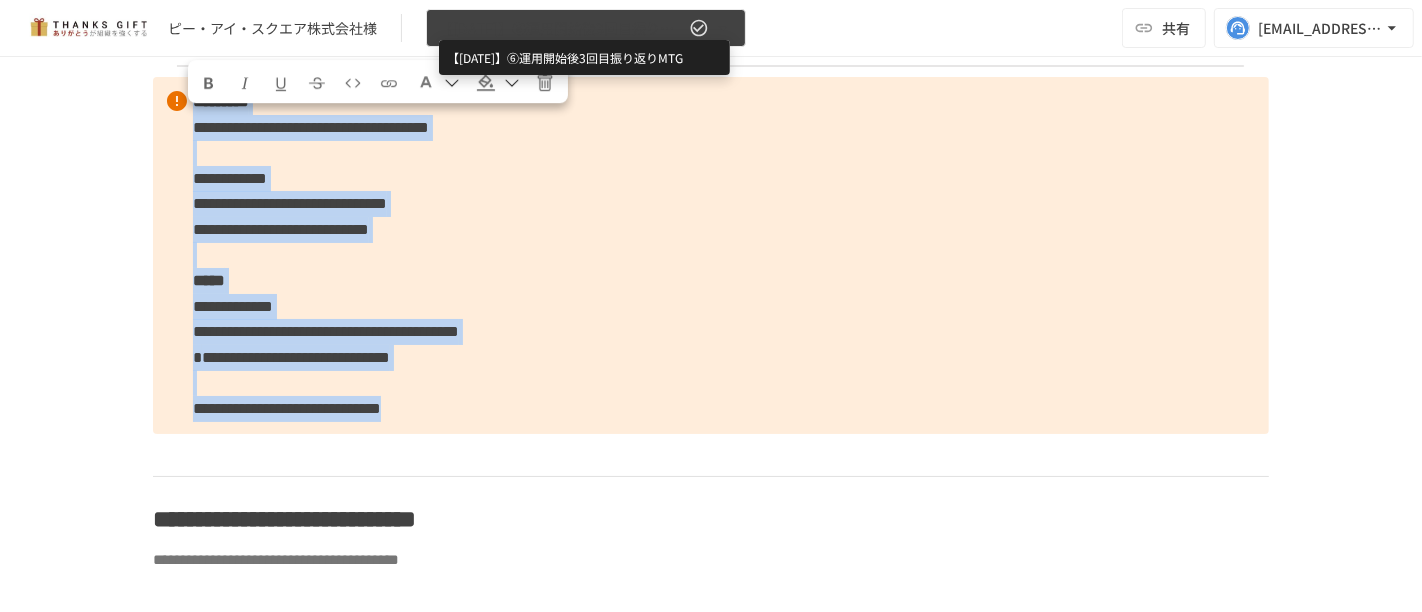 click on "【2025年6月】⑥運用開始後3回目振り返りMTG" at bounding box center [562, 28] 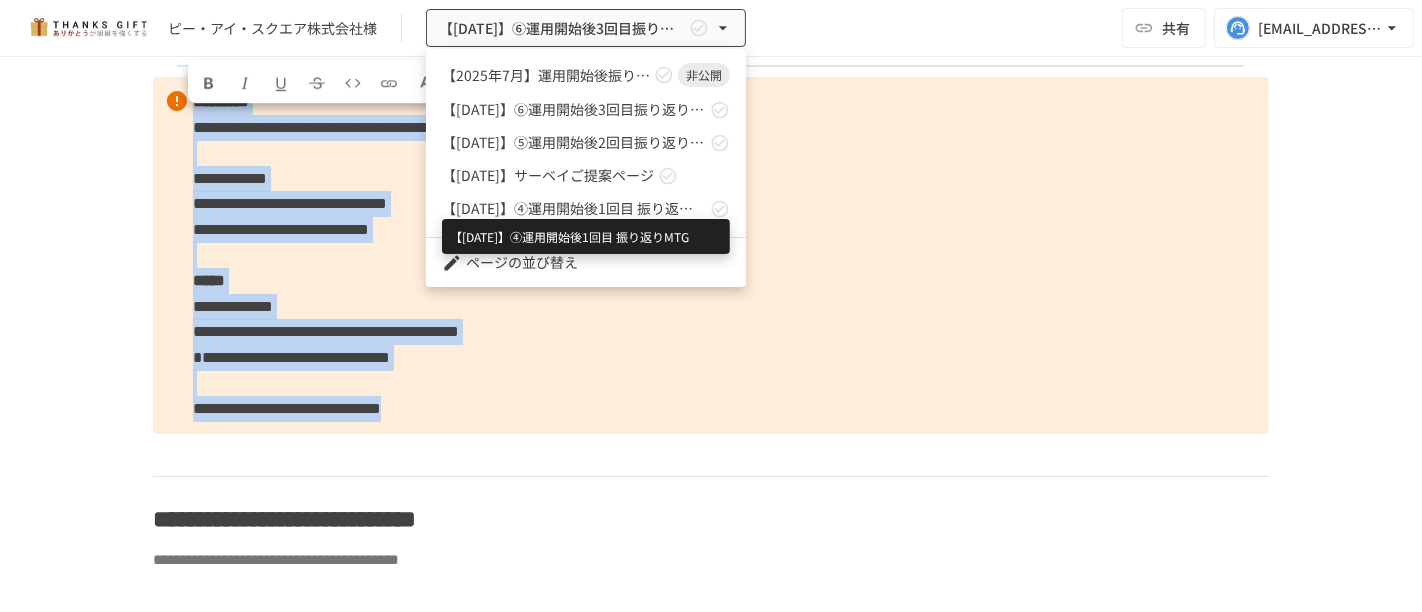 click on "【2025年4月】④運用開始後1回目 振り返りMTG" at bounding box center [574, 208] 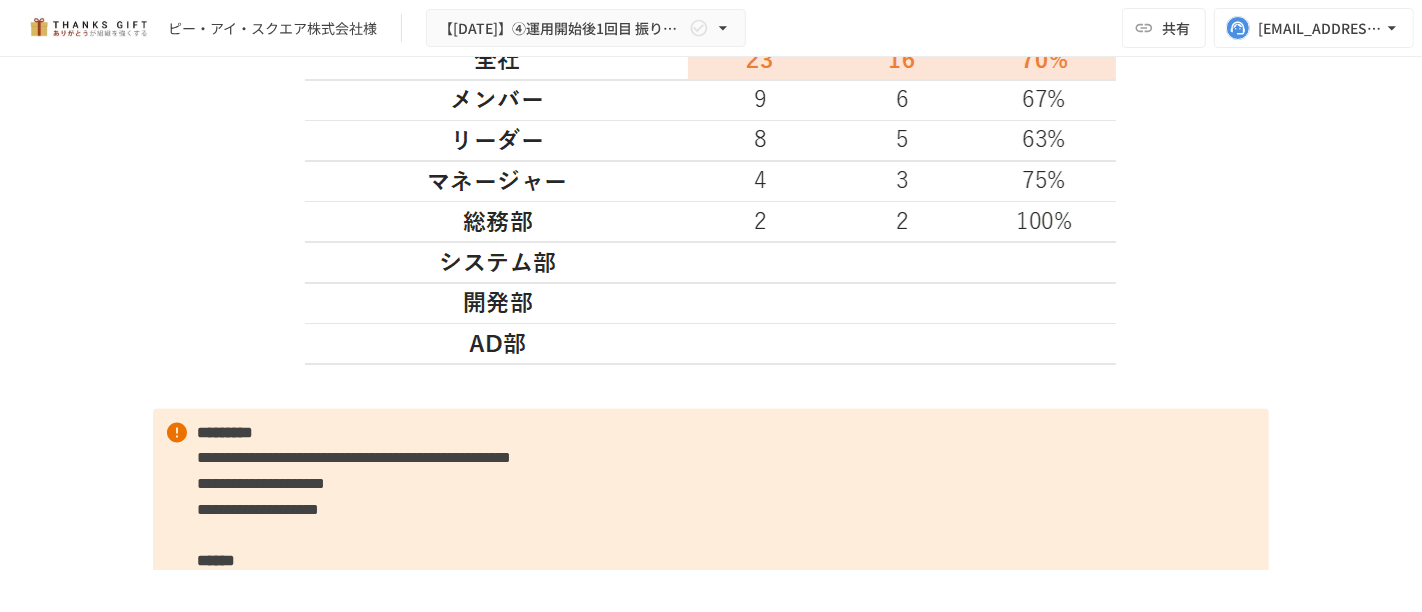 scroll, scrollTop: 3017, scrollLeft: 0, axis: vertical 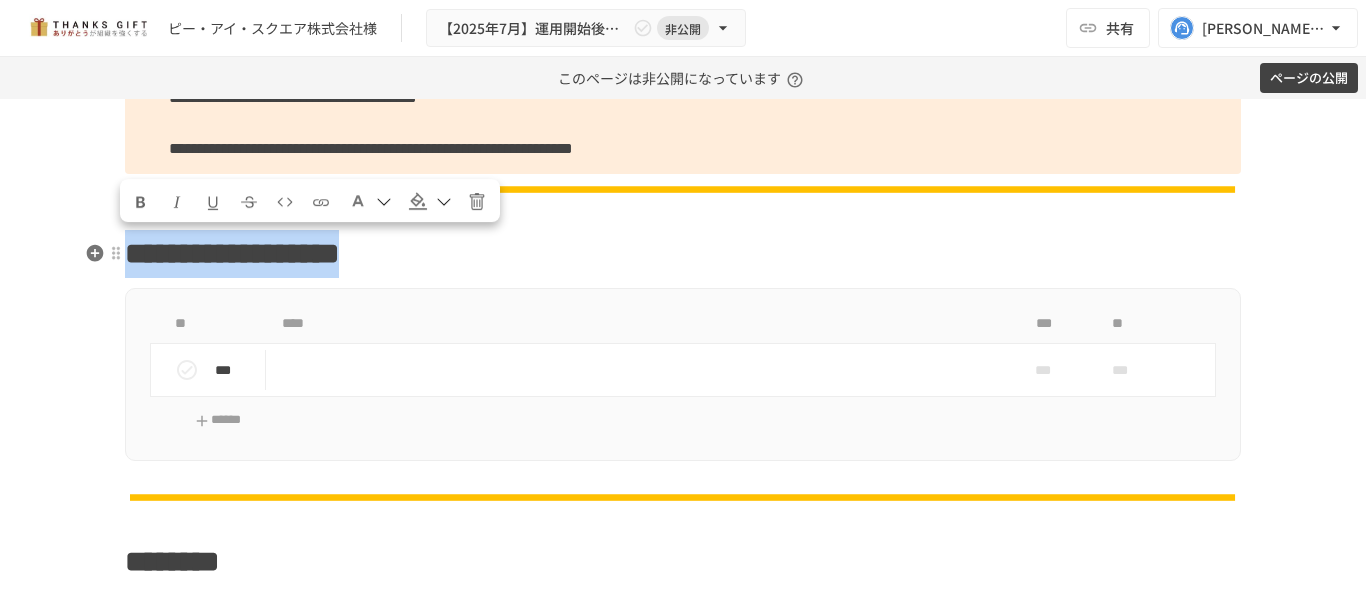 drag, startPoint x: 122, startPoint y: 254, endPoint x: 652, endPoint y: 229, distance: 530.5893 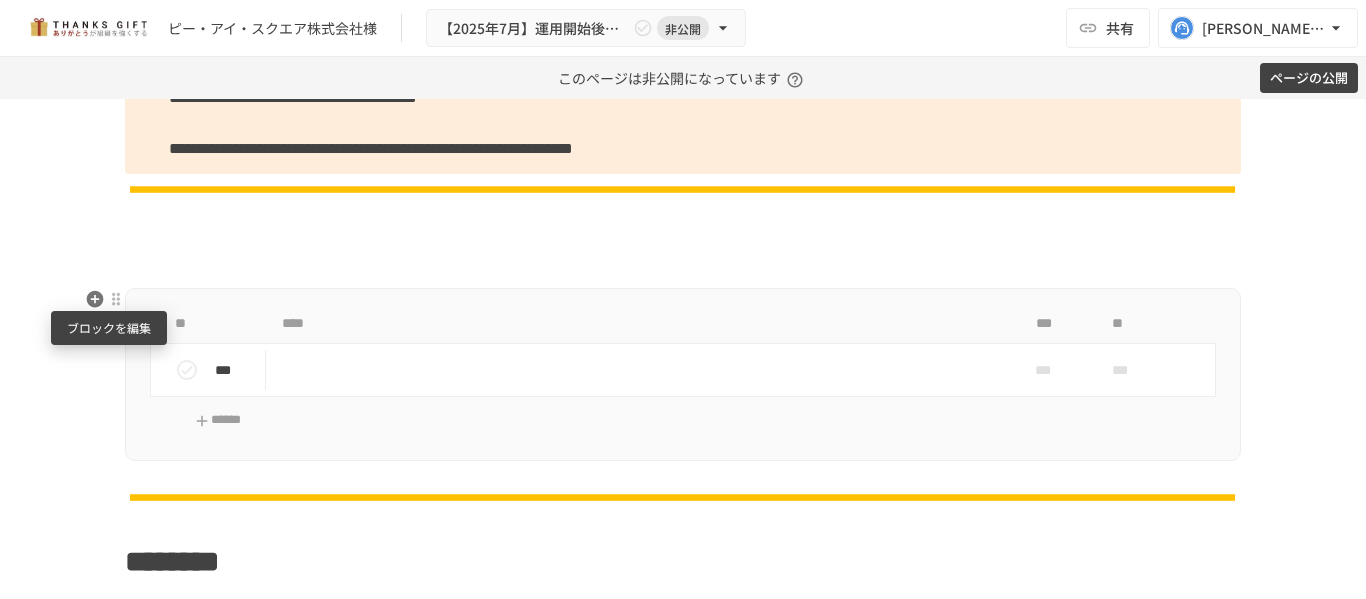 click at bounding box center [116, 299] 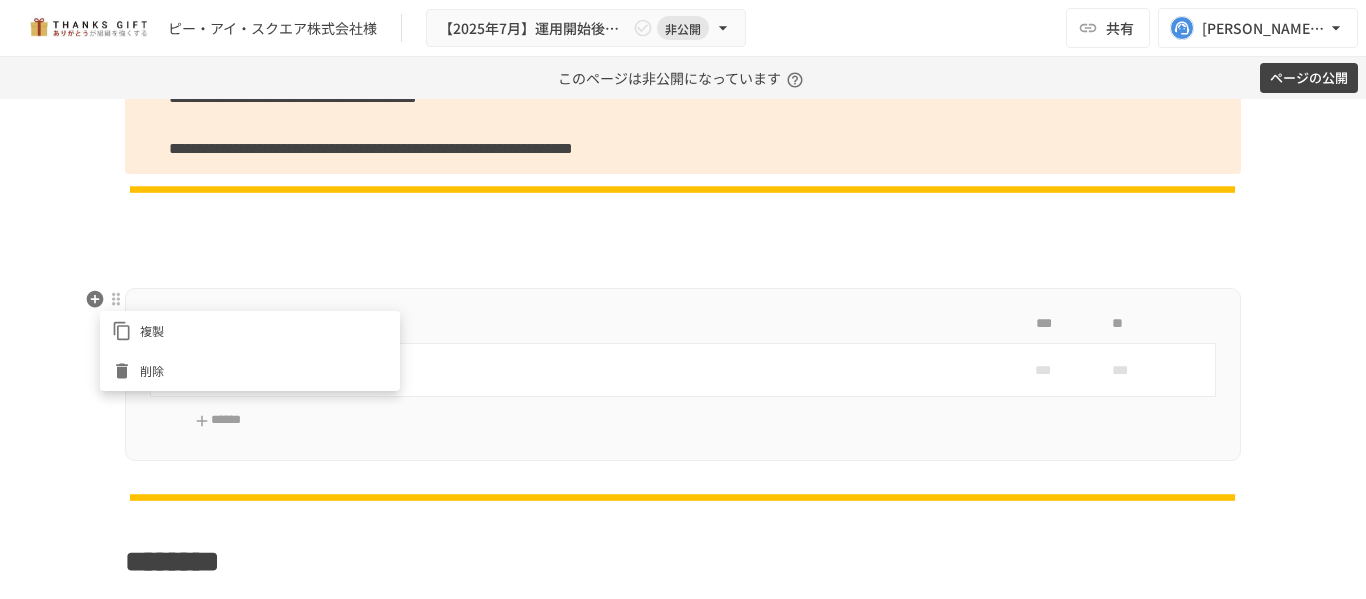 click on "複製" at bounding box center [264, 330] 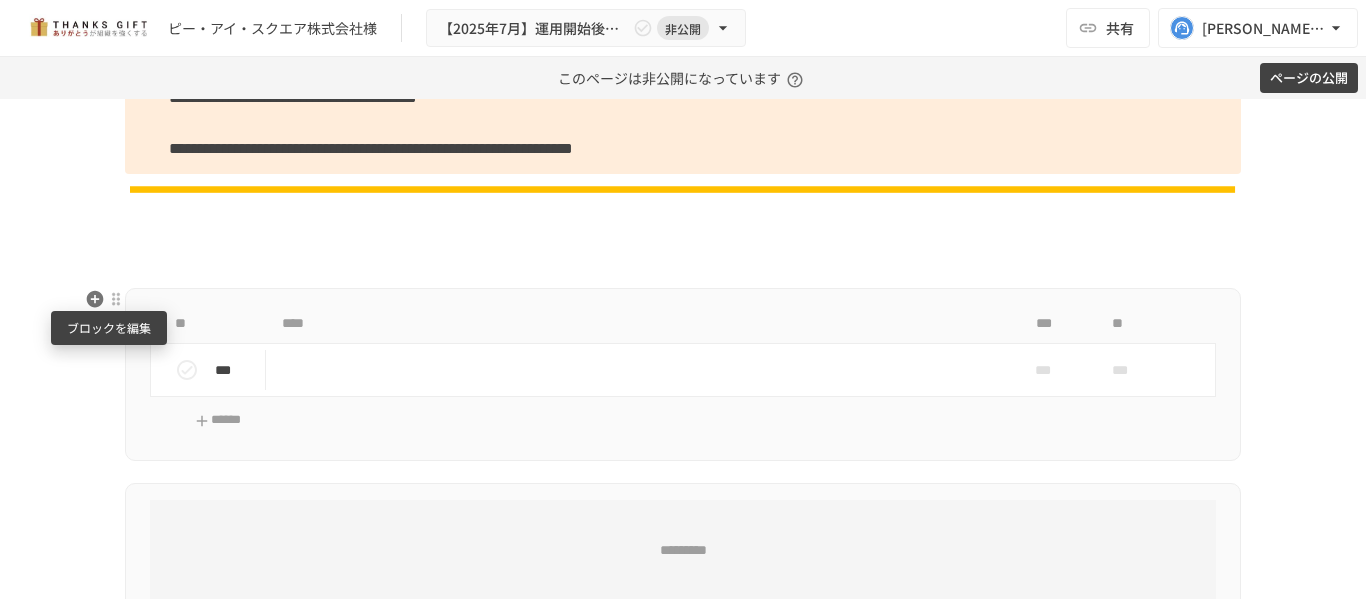 click at bounding box center (116, 299) 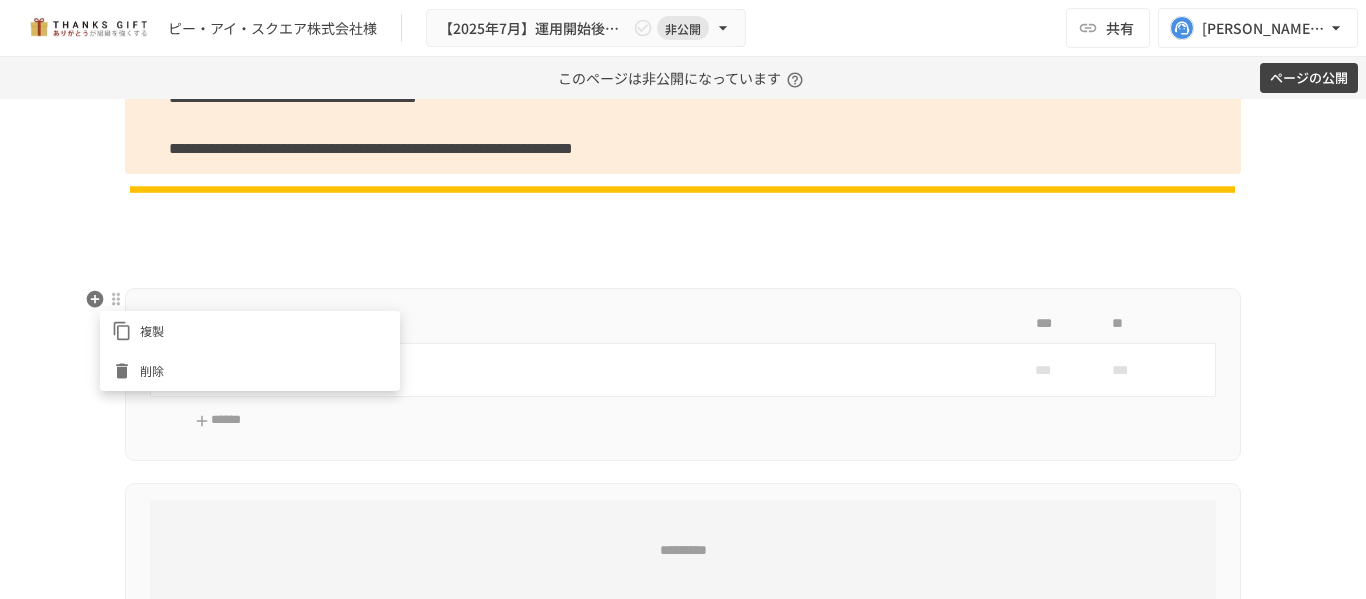 click on "削除" at bounding box center (264, 370) 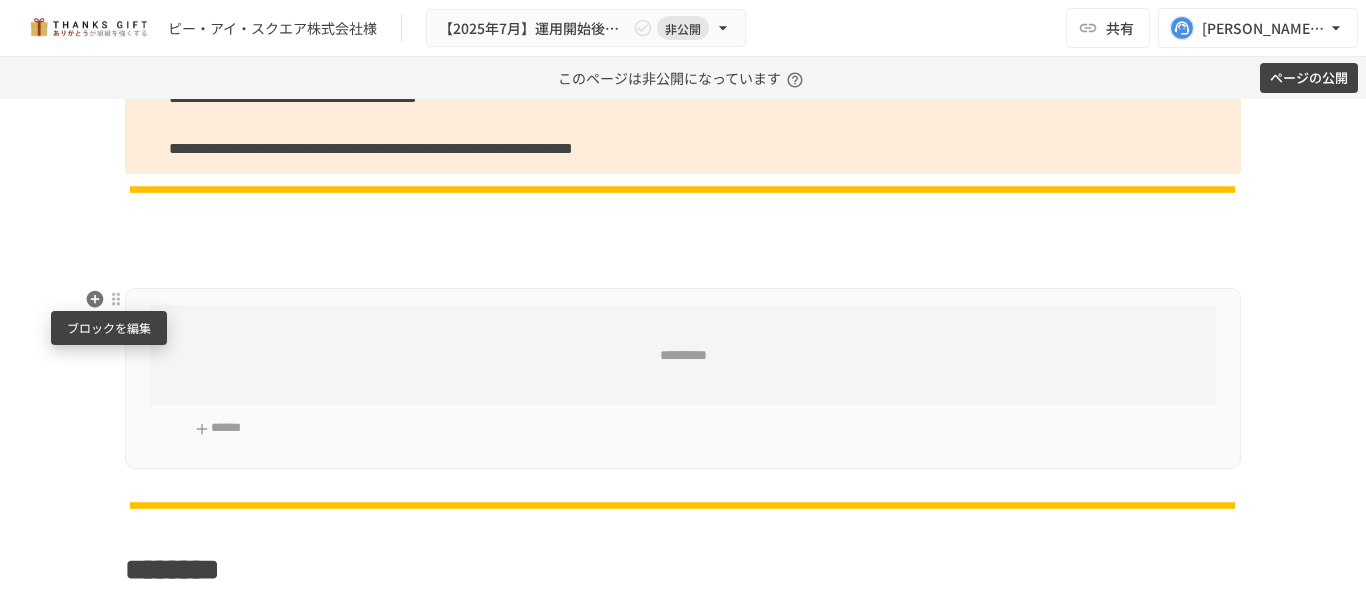 click at bounding box center [116, 299] 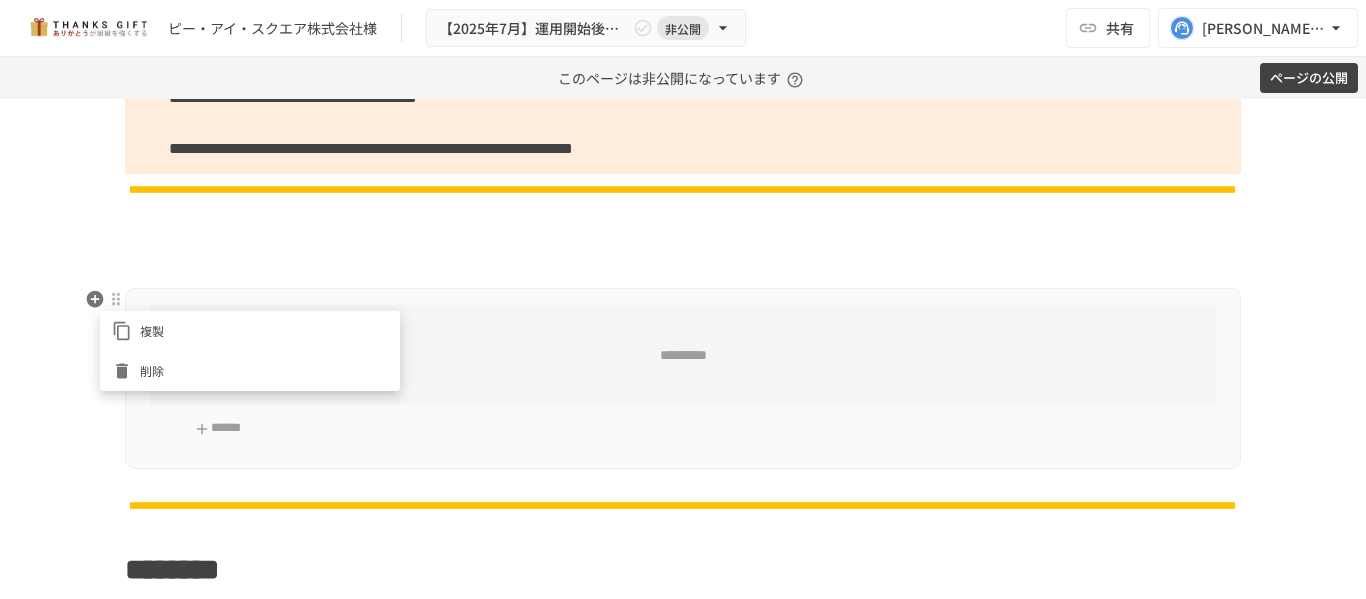 click on "複製" at bounding box center (250, 331) 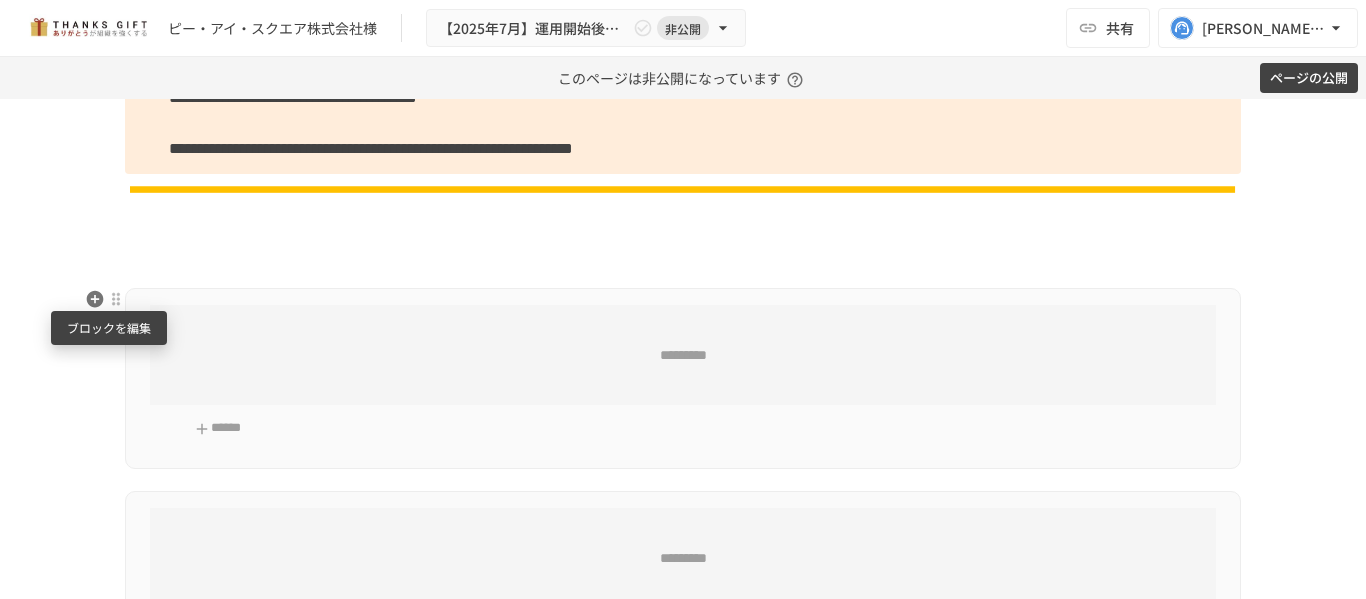 click at bounding box center (116, 299) 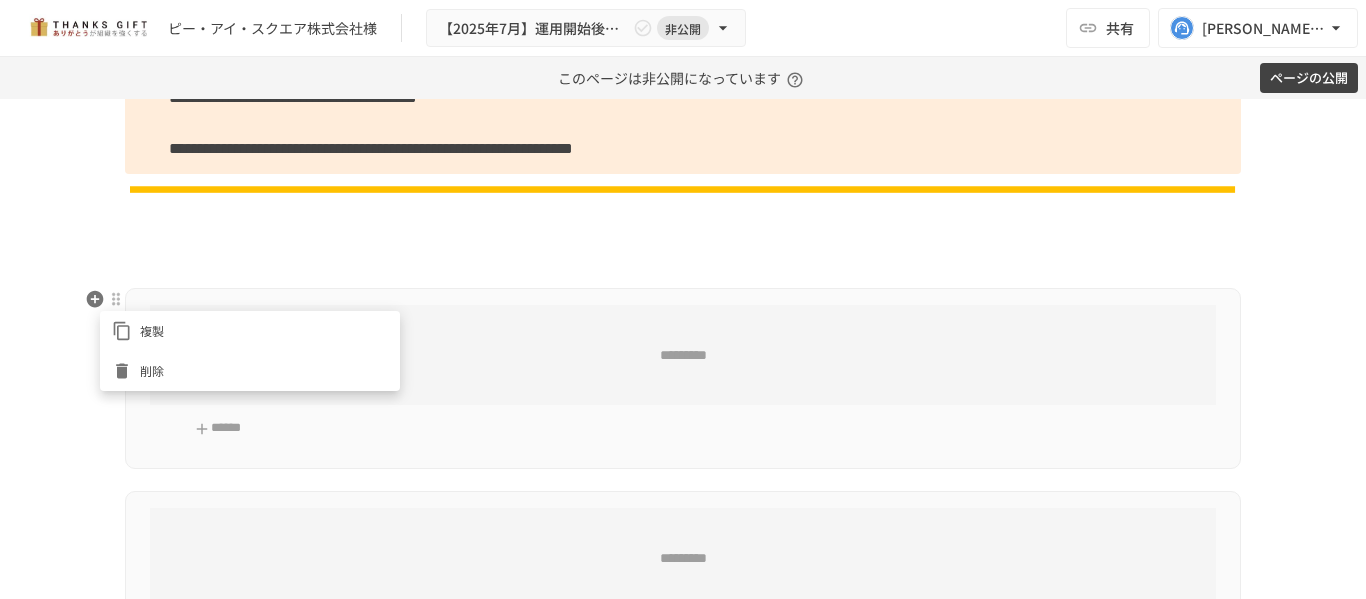 click on "削除" at bounding box center [264, 370] 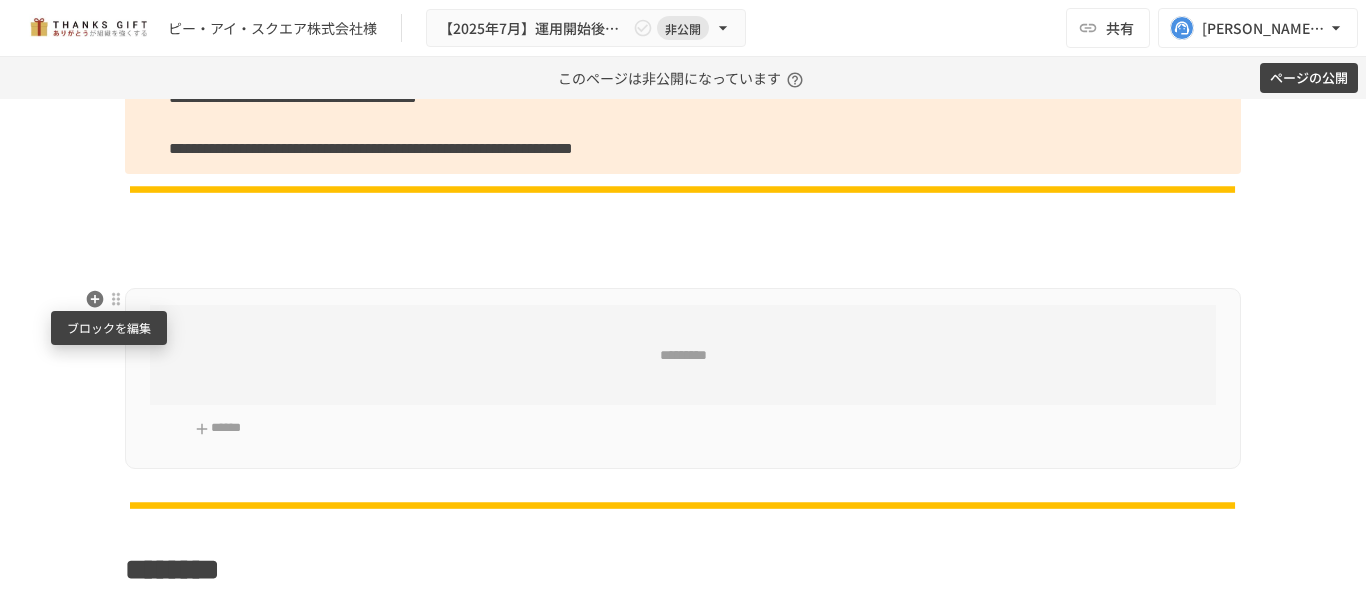 click at bounding box center (116, 299) 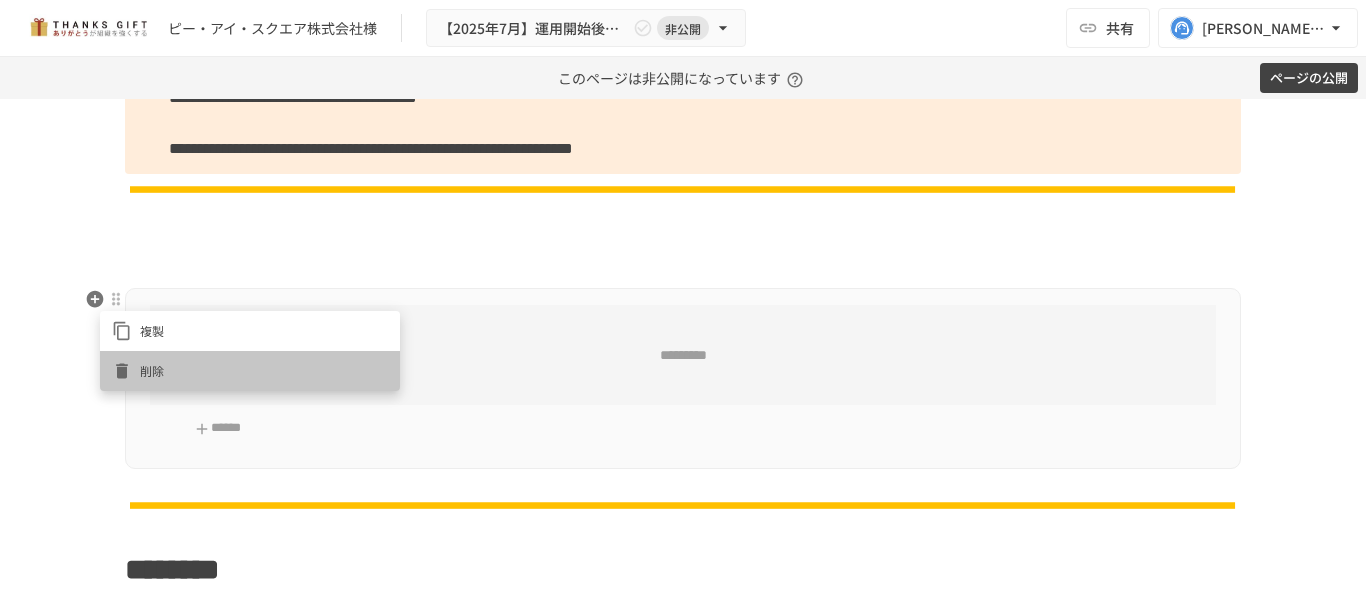 click on "削除" at bounding box center (250, 371) 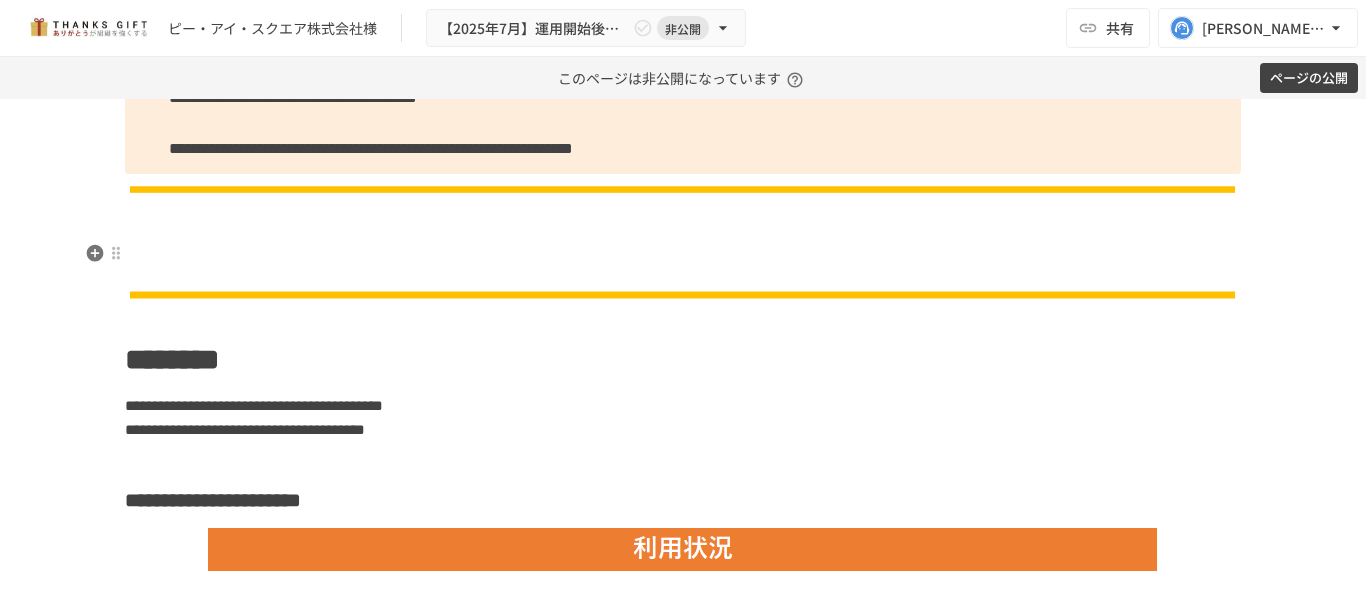 click at bounding box center [683, 254] 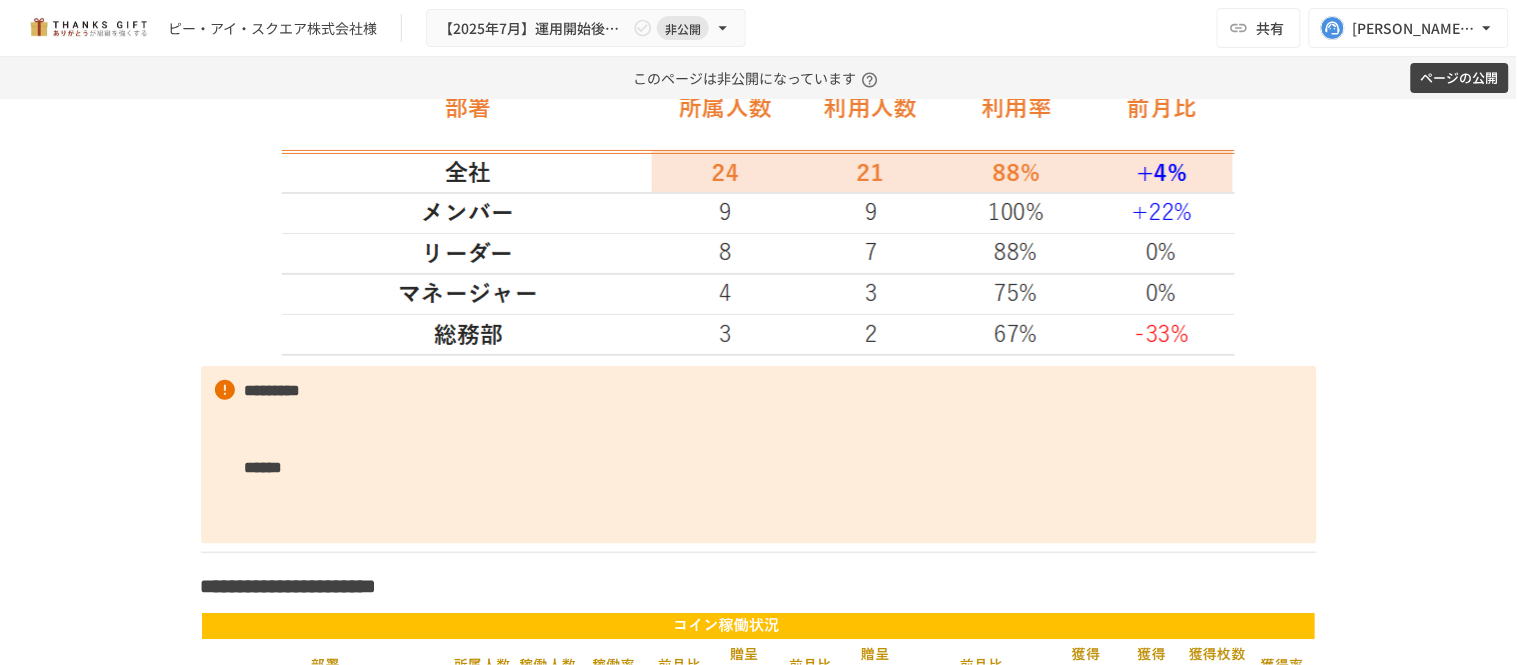 scroll, scrollTop: 2360, scrollLeft: 0, axis: vertical 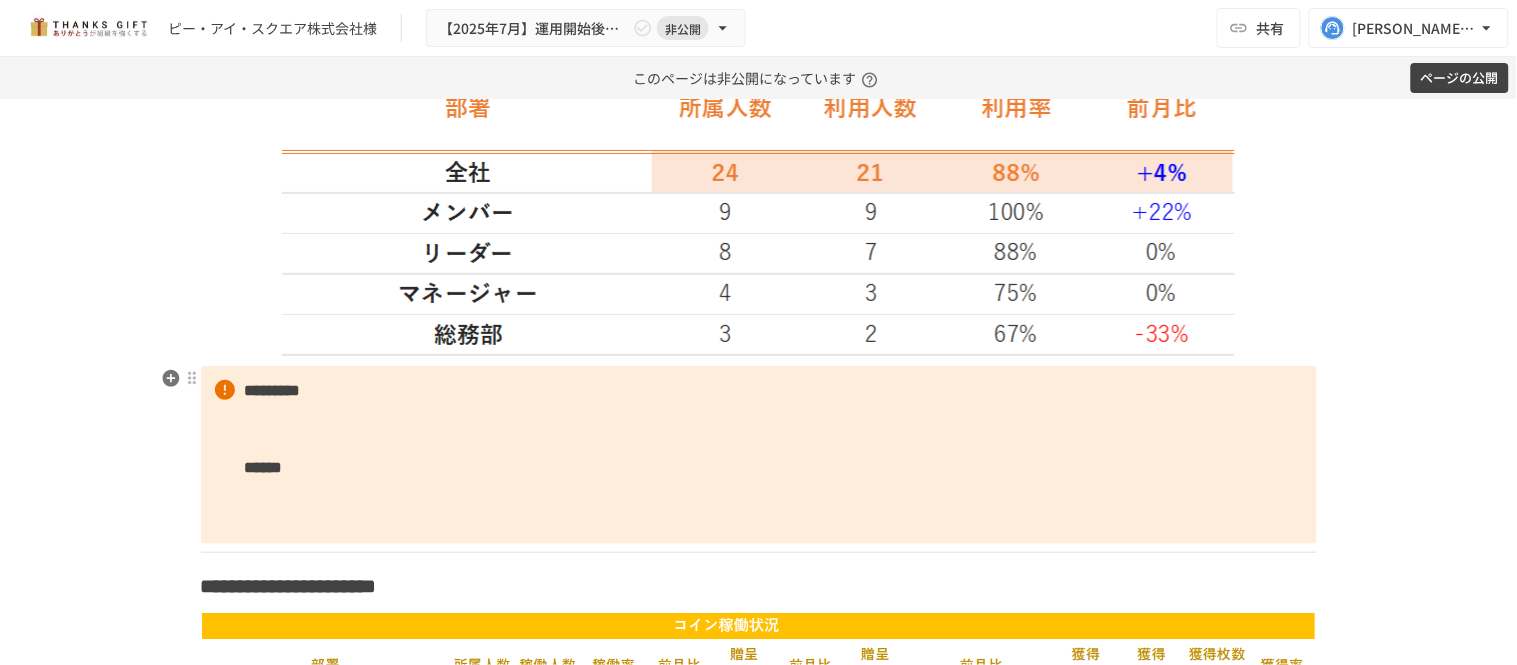 click on "********* ******" at bounding box center [759, 455] 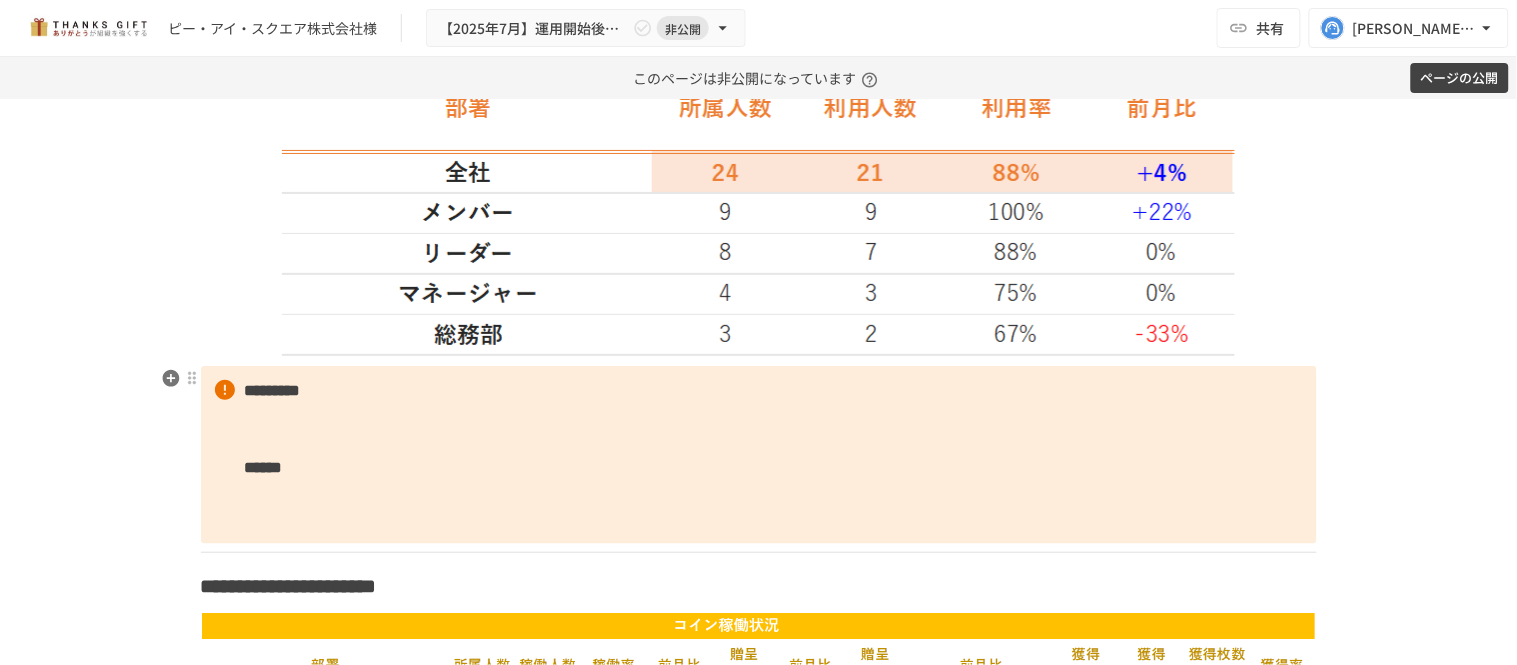 click on "********* ******" at bounding box center [759, 455] 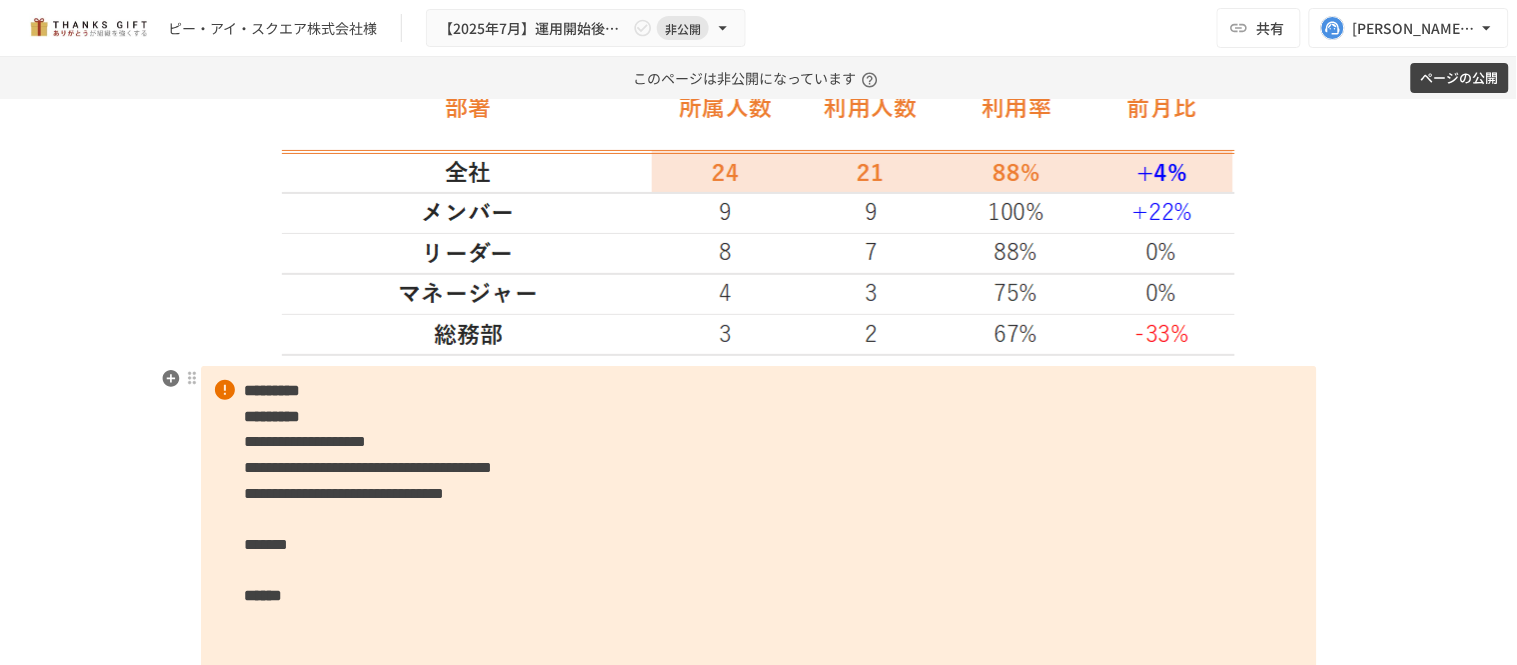 click on "**********" at bounding box center (759, 519) 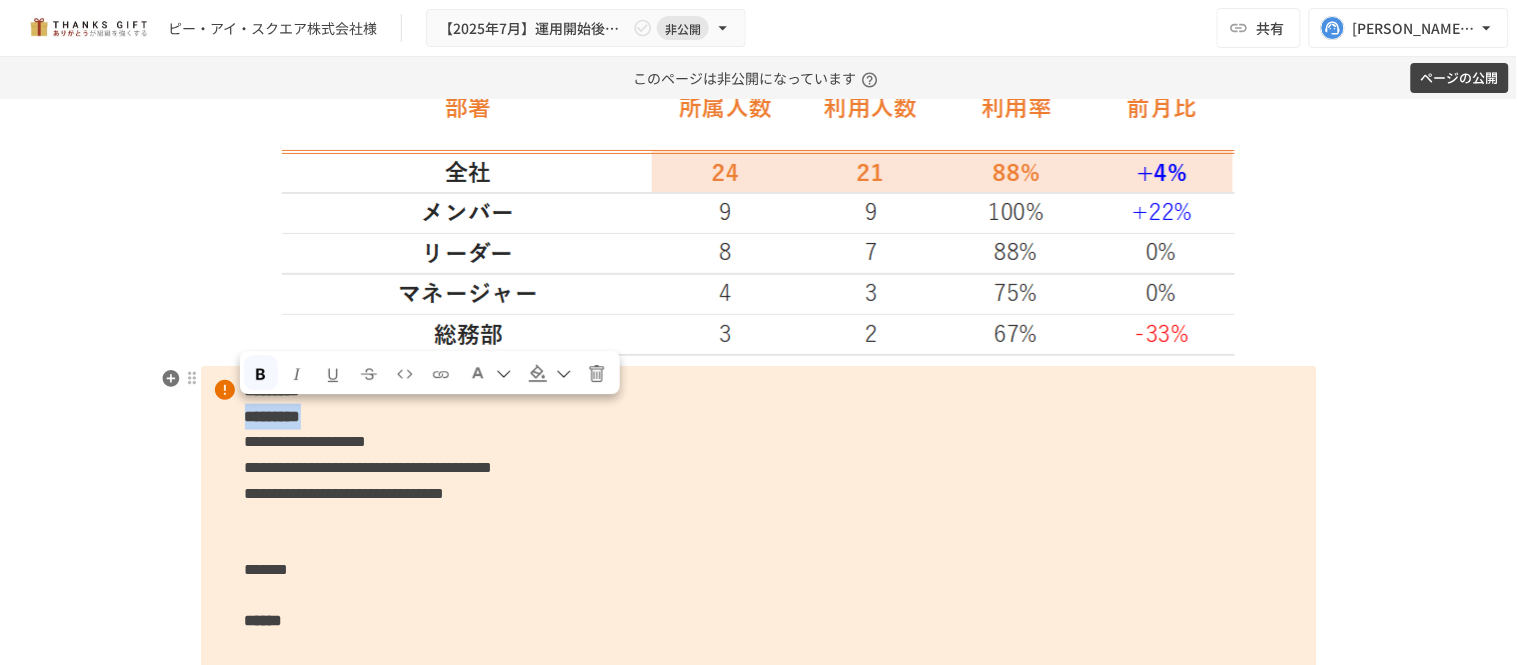 drag, startPoint x: 390, startPoint y: 413, endPoint x: 235, endPoint y: 423, distance: 155.32225 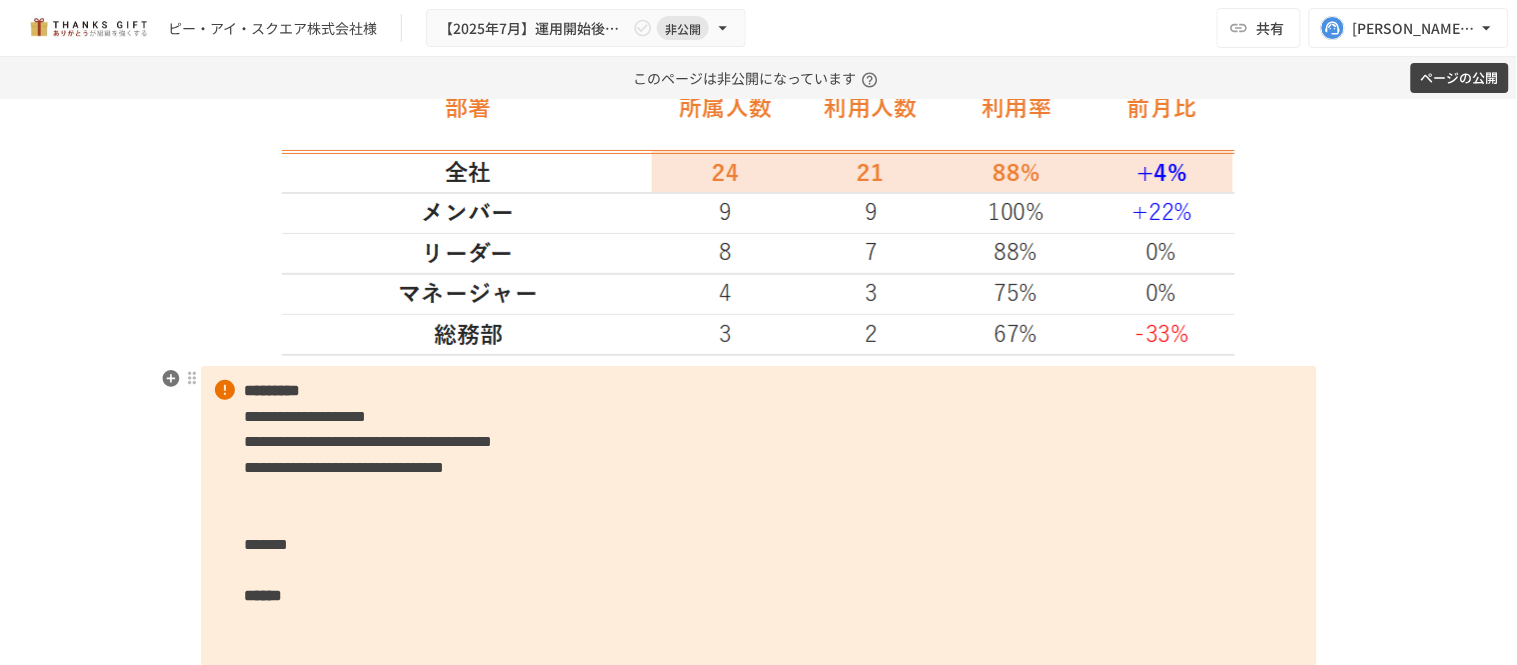 click on "*******" at bounding box center [267, 544] 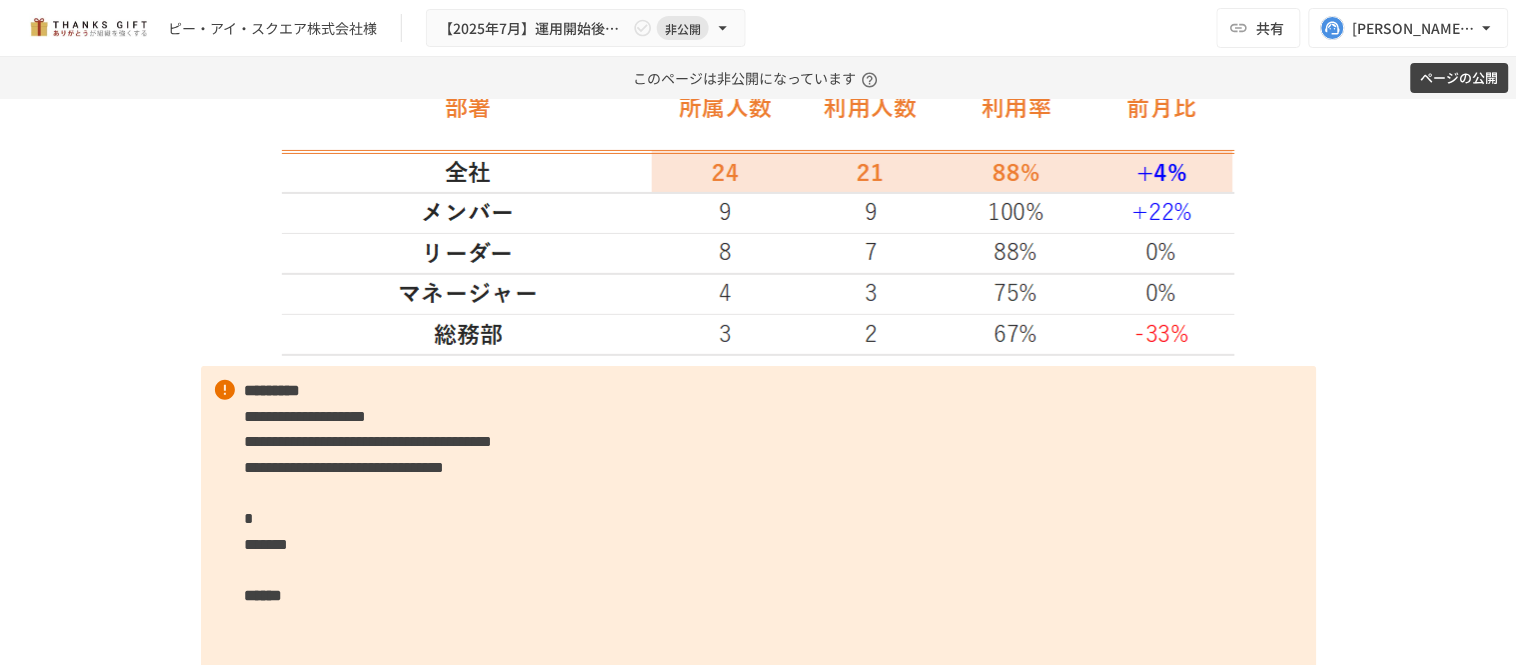 type 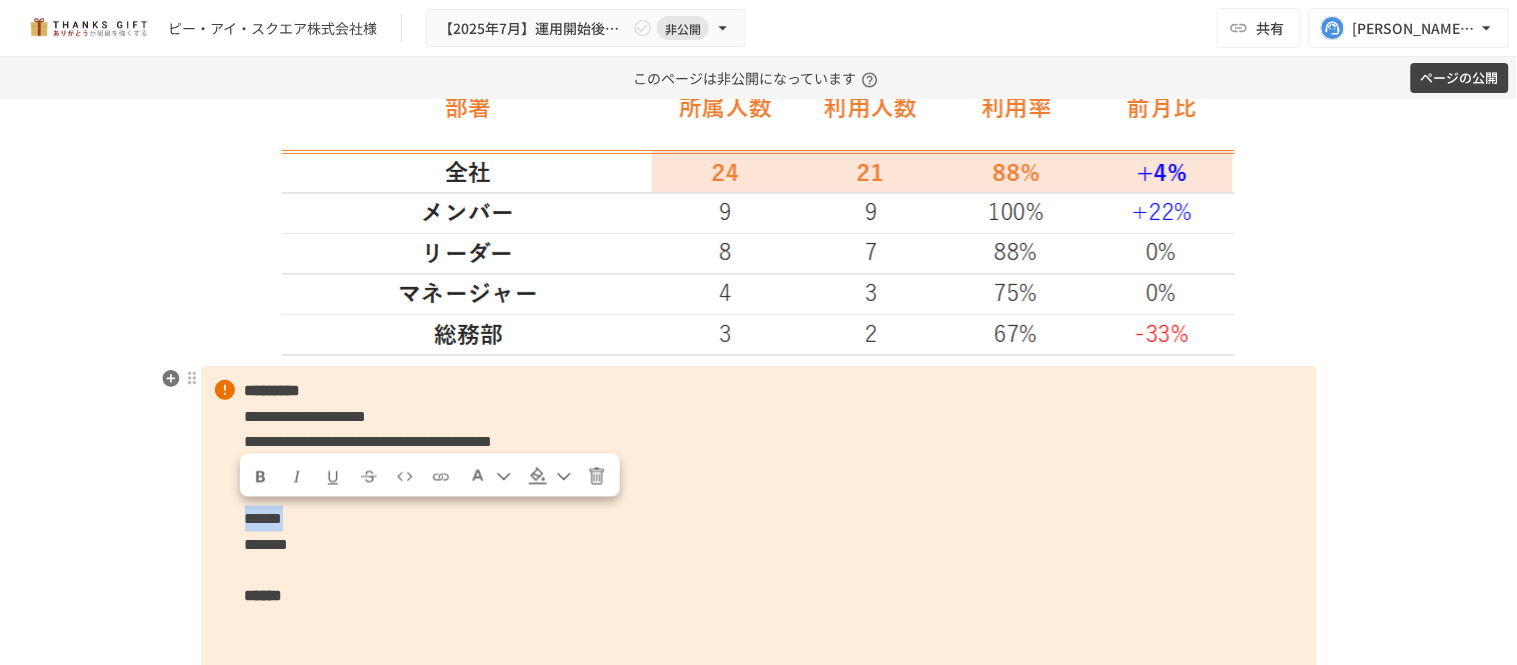 drag, startPoint x: 371, startPoint y: 507, endPoint x: 236, endPoint y: 507, distance: 135 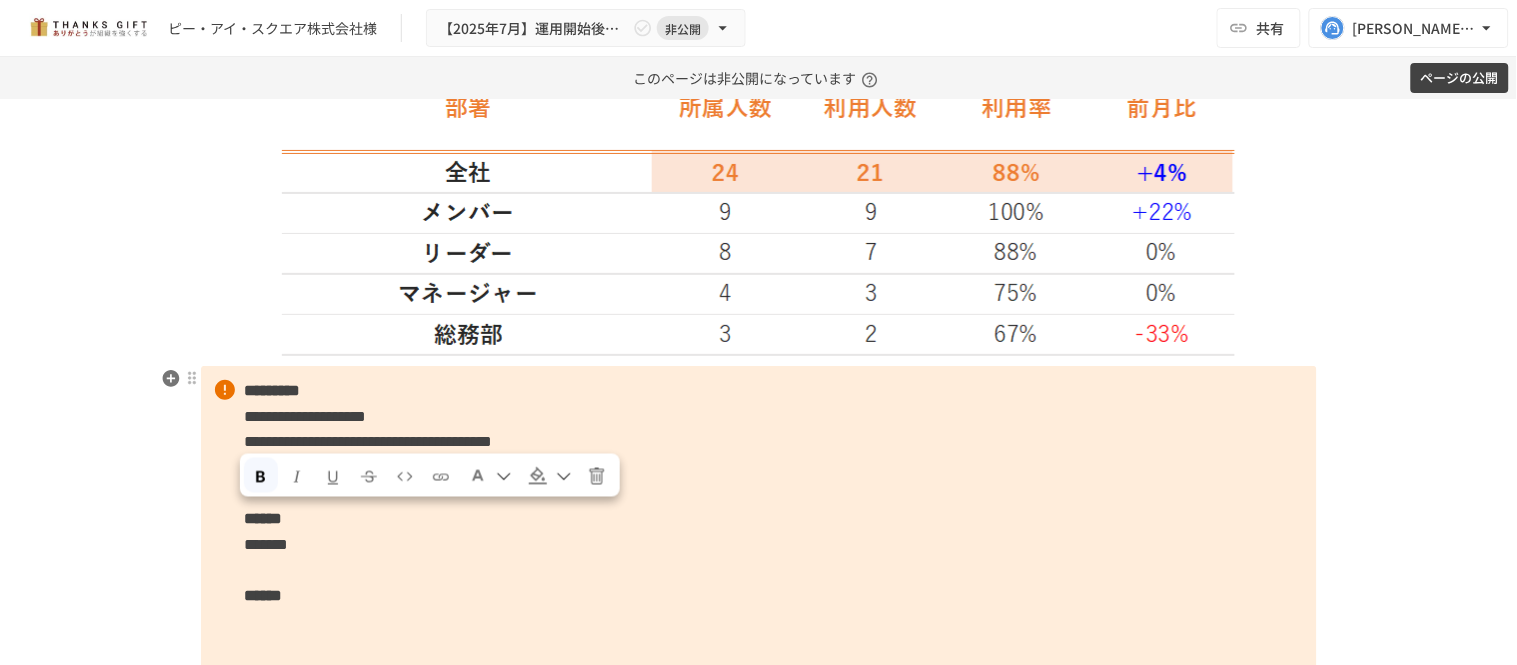 click on "******" at bounding box center (264, 518) 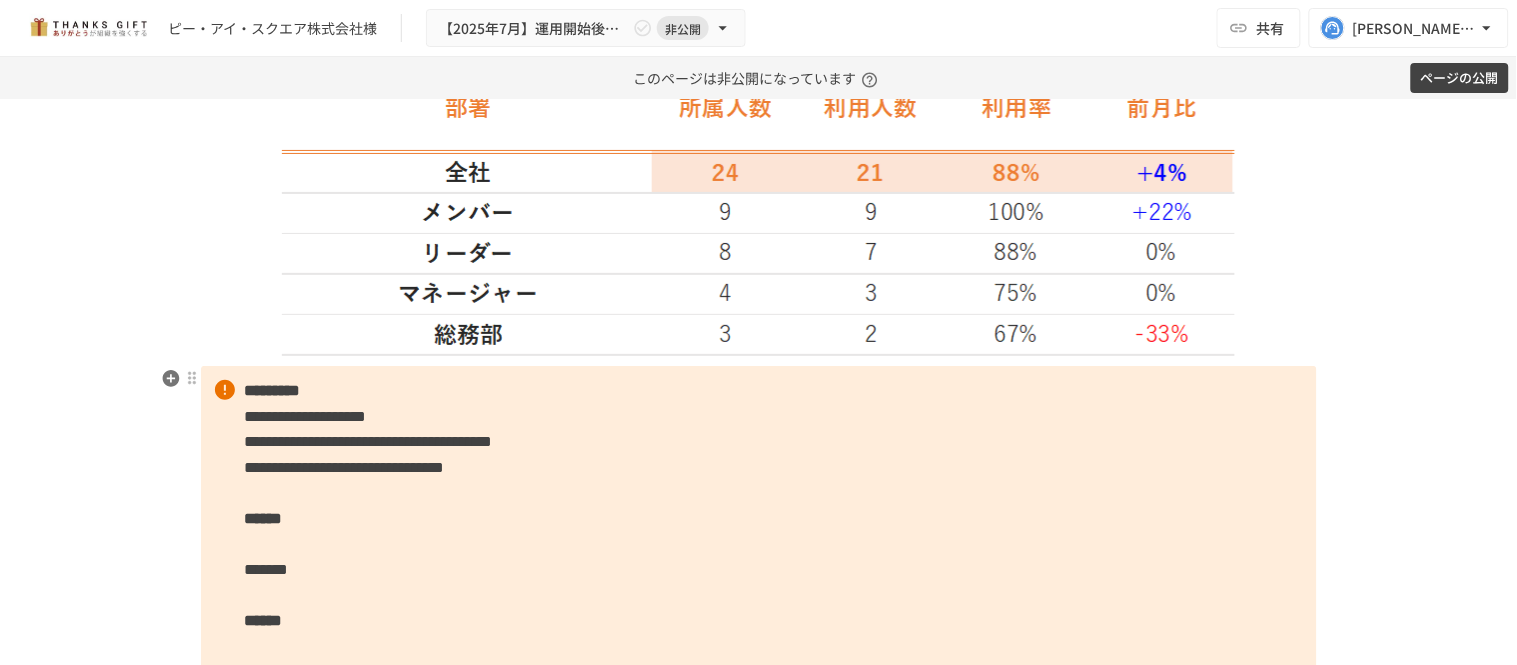 click on "**********" at bounding box center [759, 531] 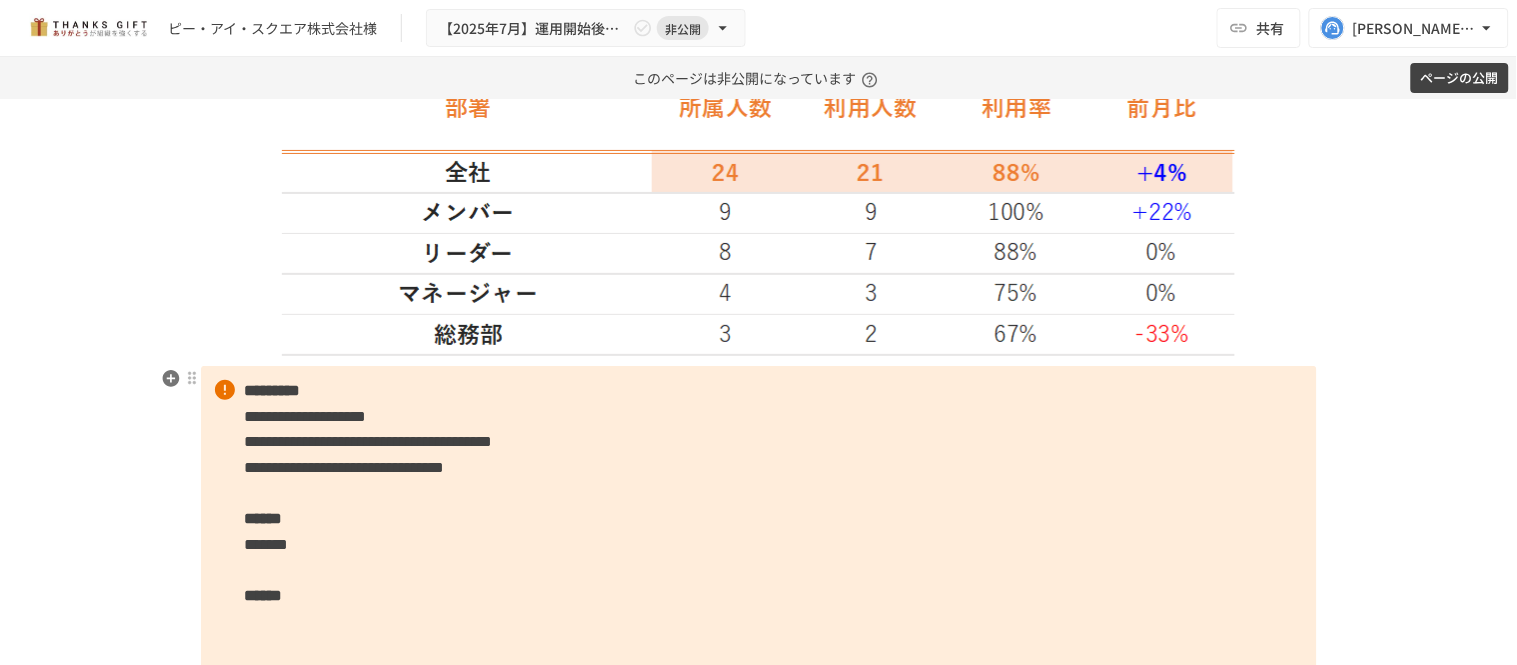 click on "*******" at bounding box center (267, 544) 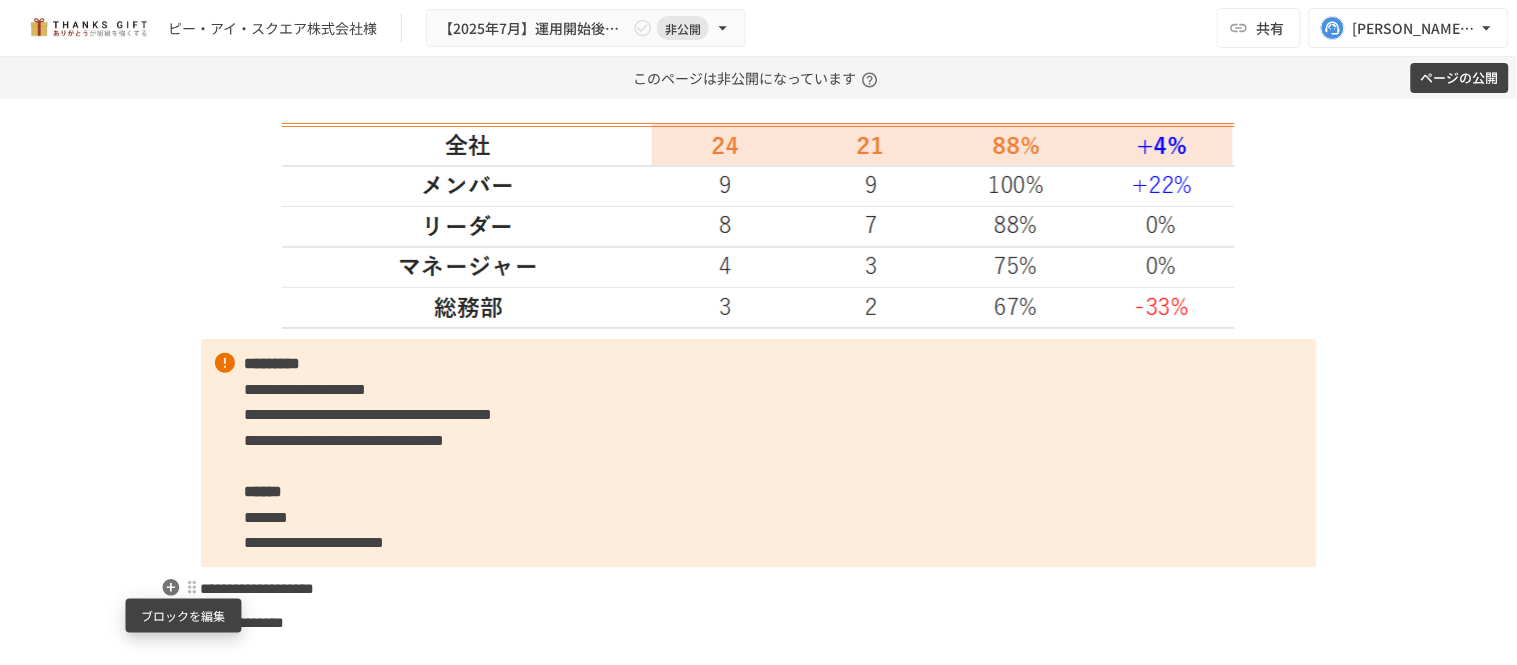 click at bounding box center (192, 588) 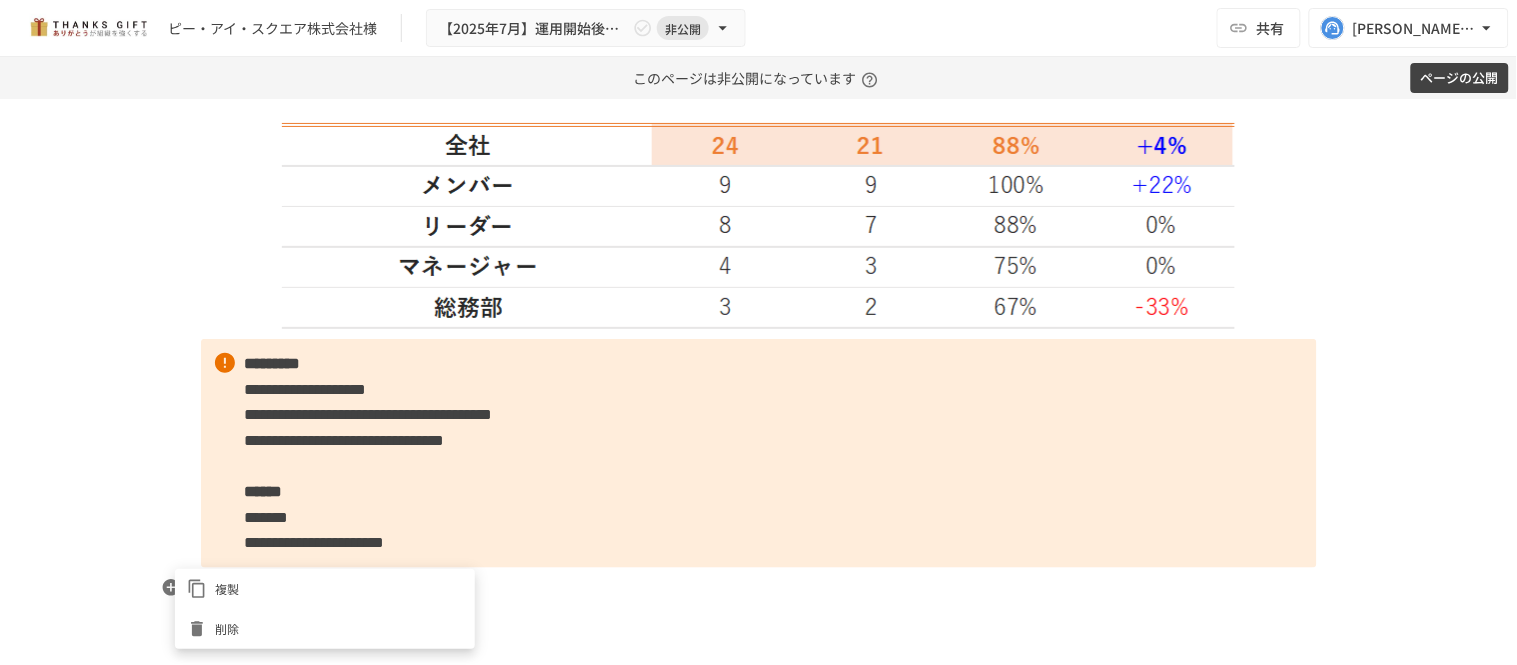 click at bounding box center (758, 332) 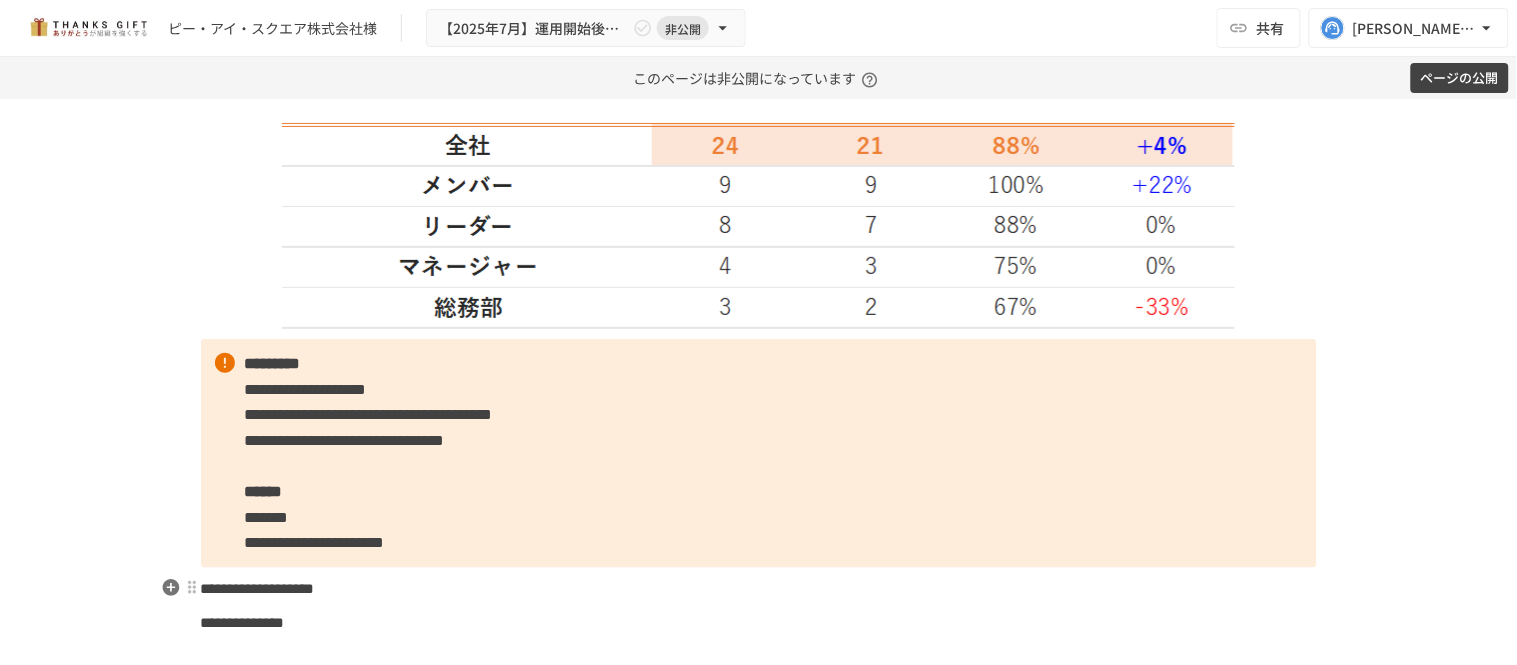 click on "**********" at bounding box center [258, 588] 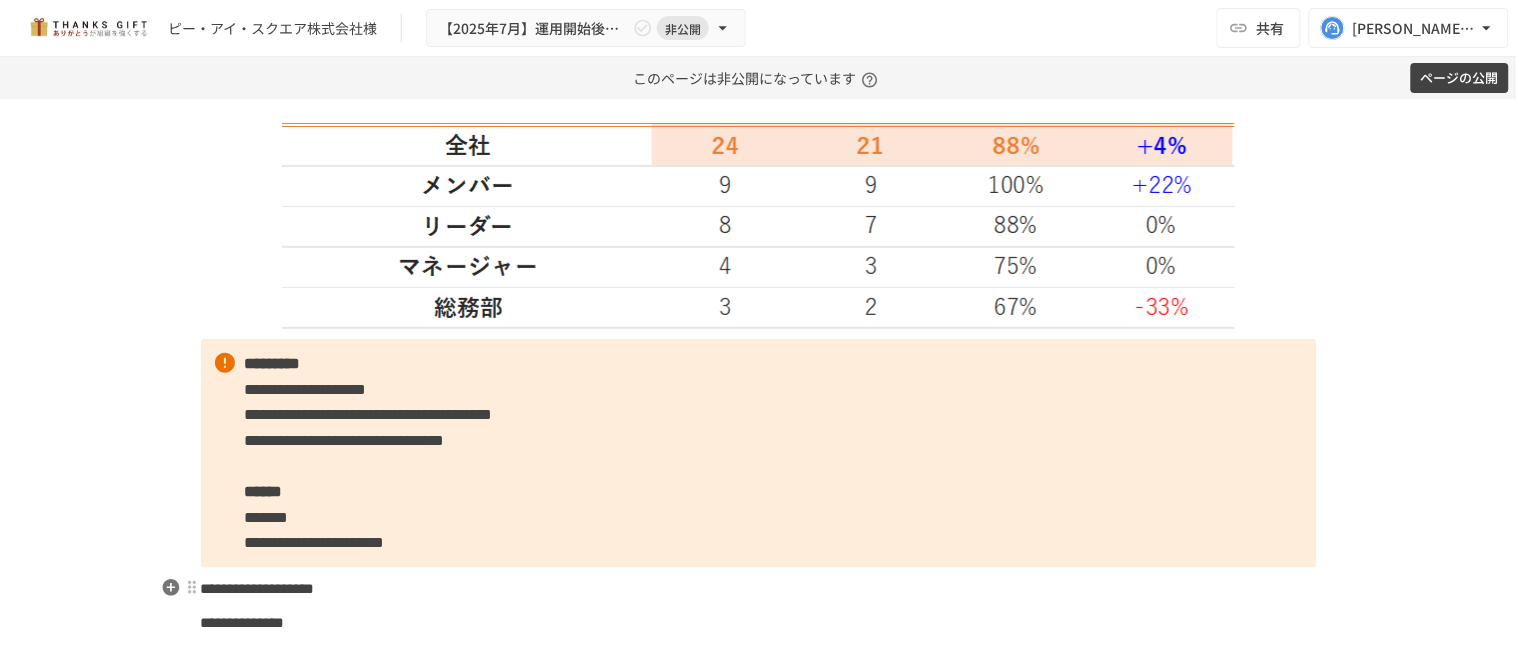 click on "**********" at bounding box center (258, 588) 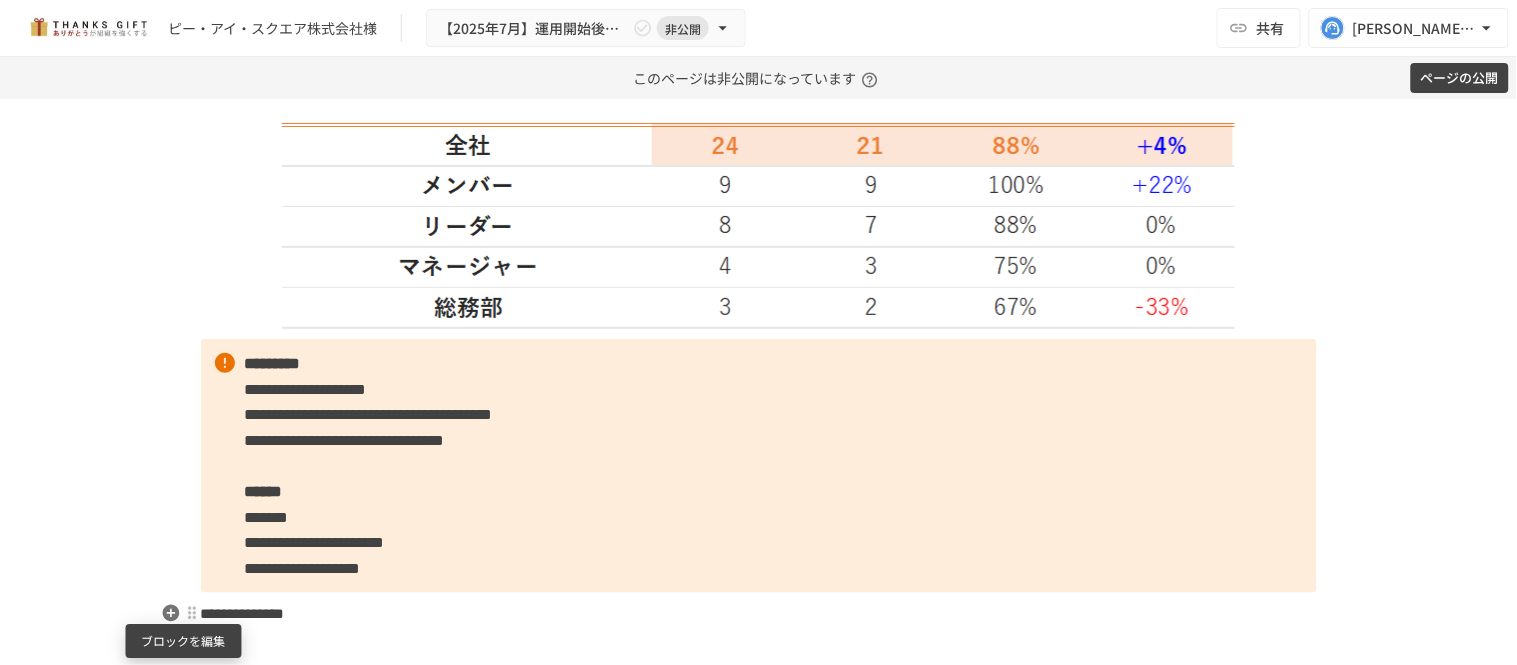 click at bounding box center [192, 613] 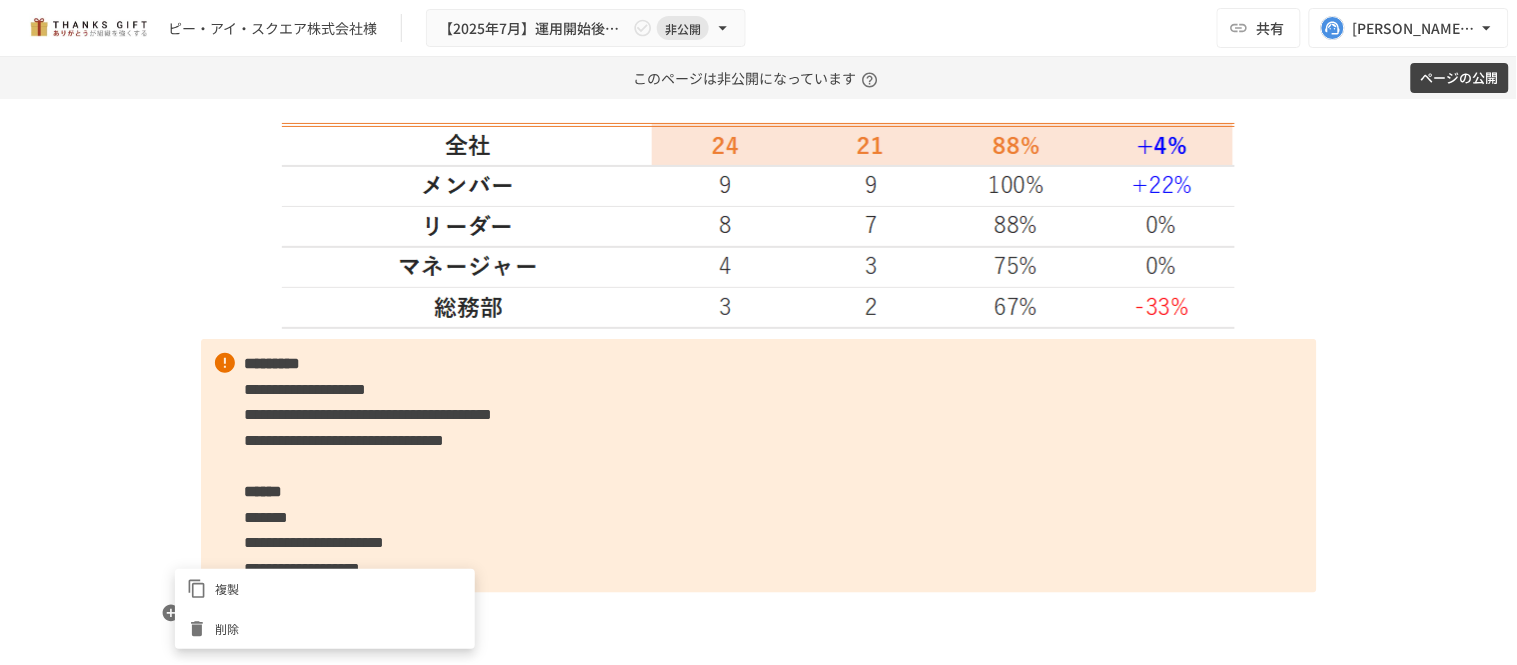 click at bounding box center [758, 332] 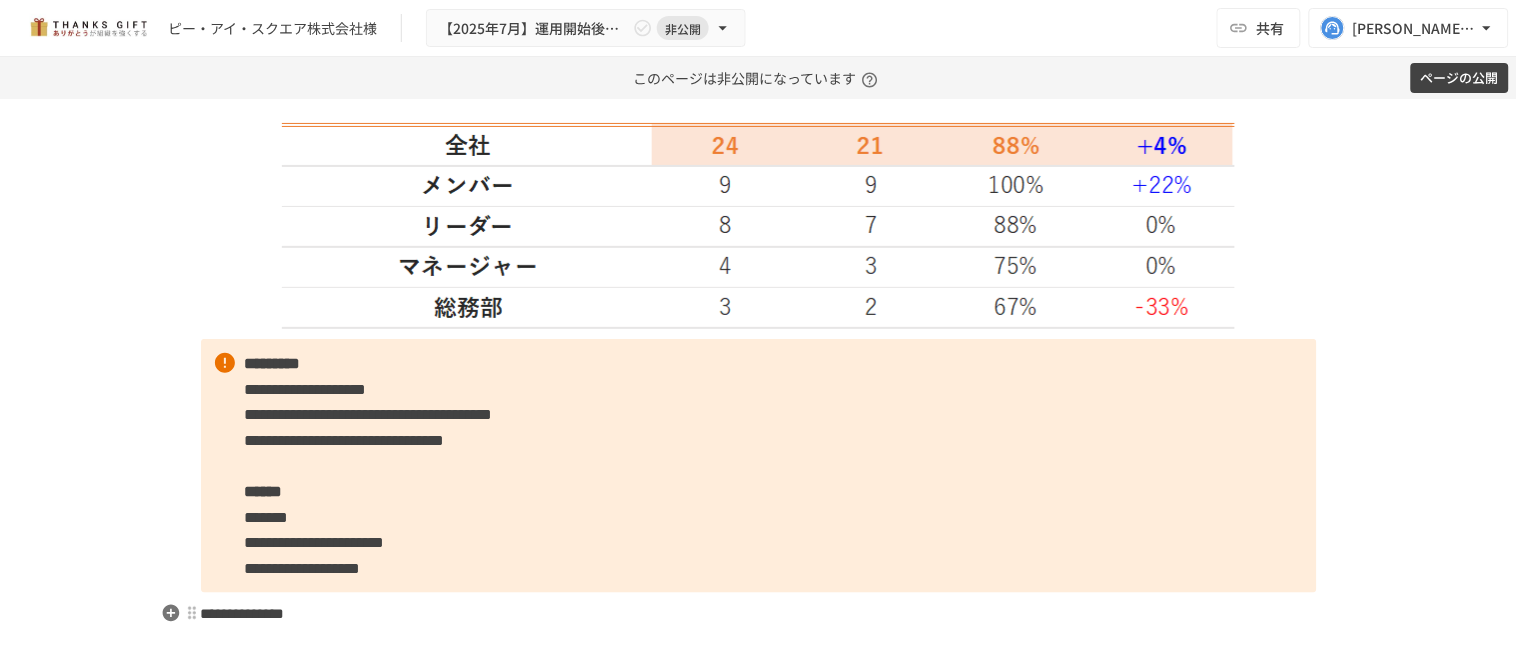 click on "**********" at bounding box center (243, 613) 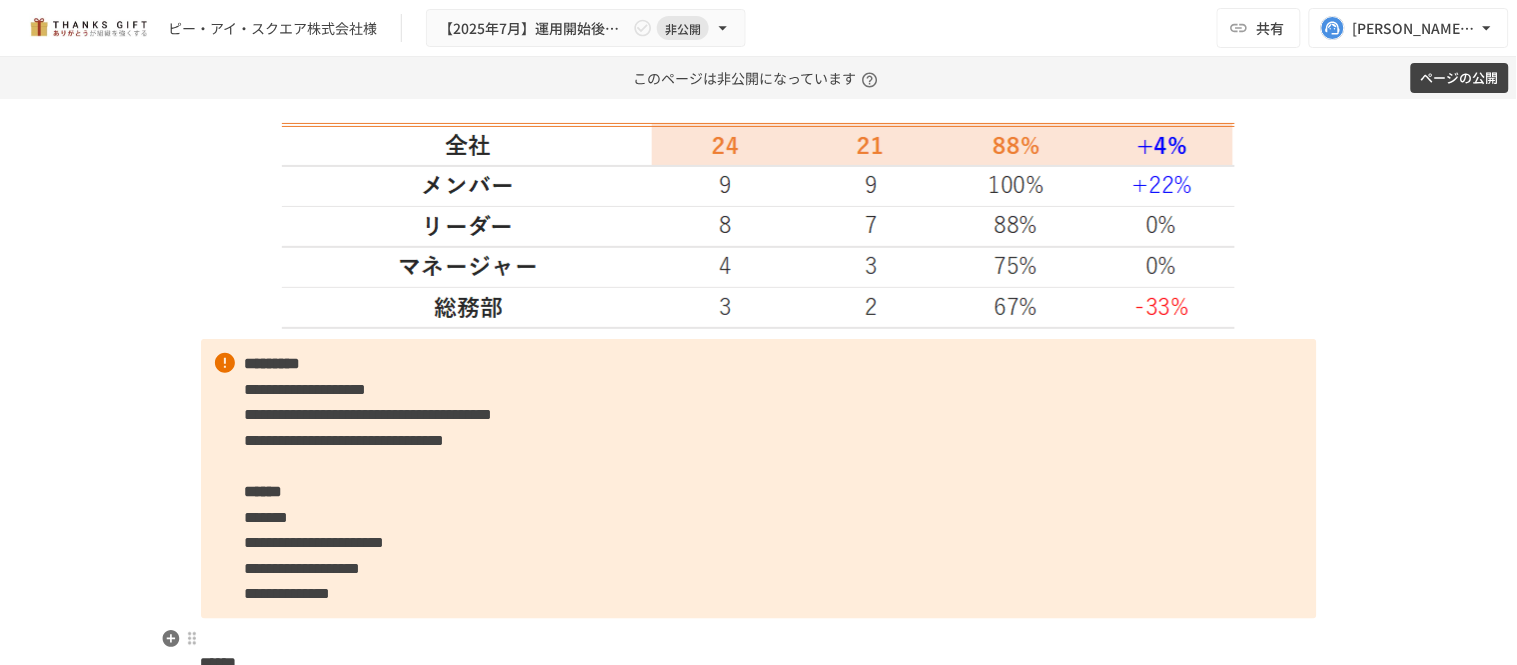 click on "******" at bounding box center [219, 663] 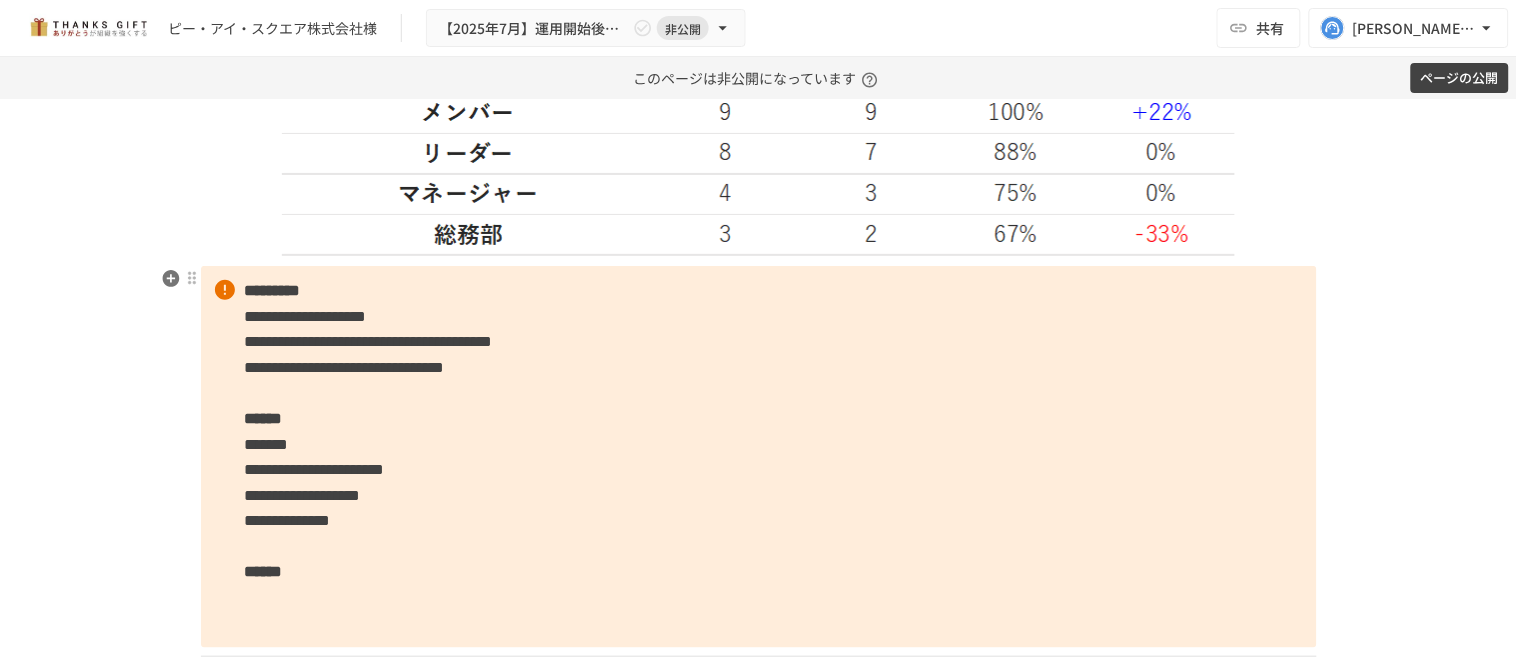 scroll, scrollTop: 2498, scrollLeft: 0, axis: vertical 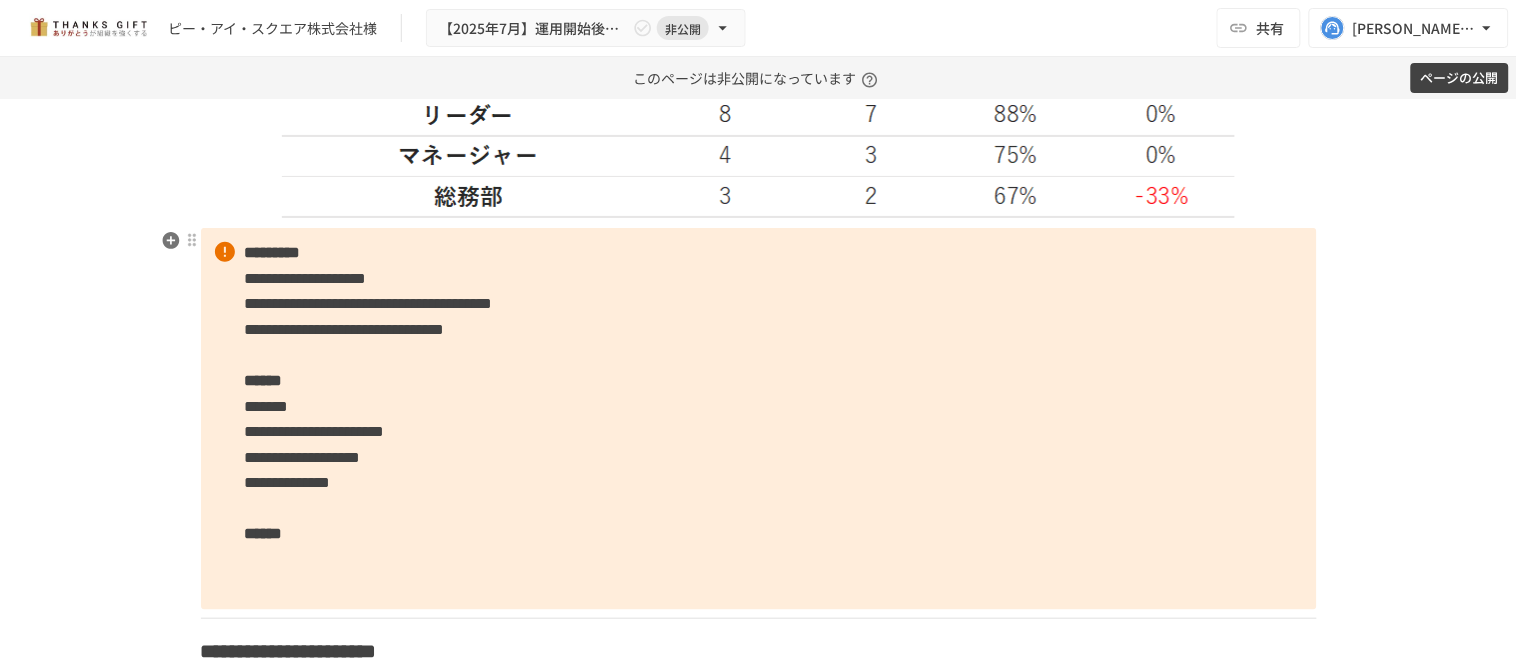 click on "**********" at bounding box center (315, 431) 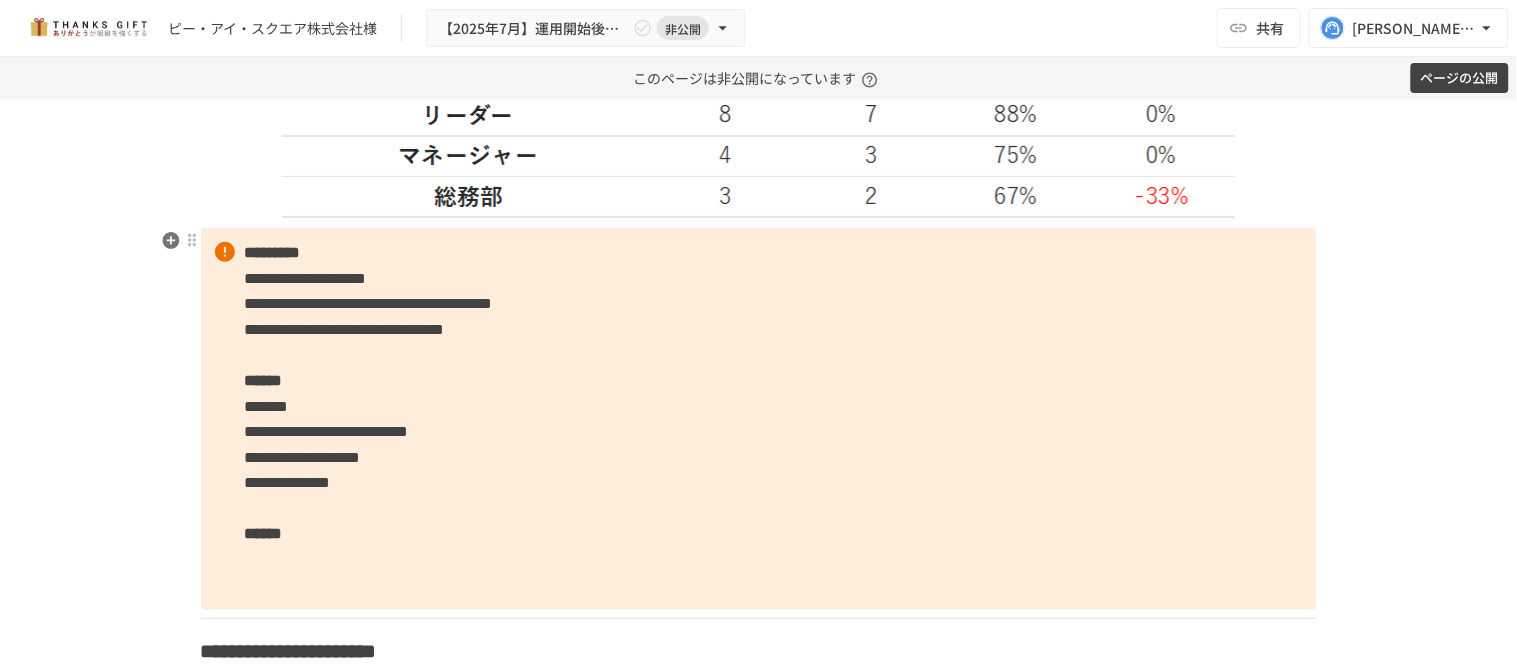 click on "**********" at bounding box center (327, 431) 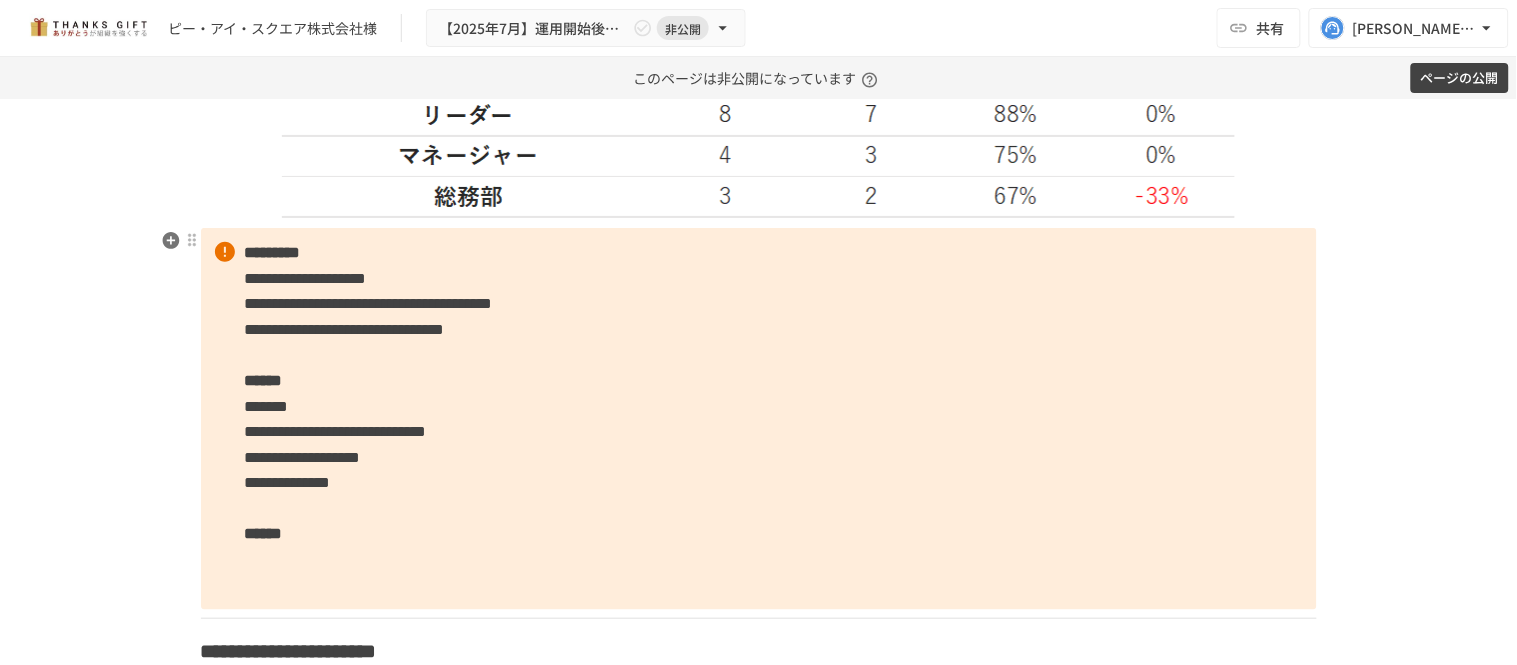 click on "**********" at bounding box center (336, 431) 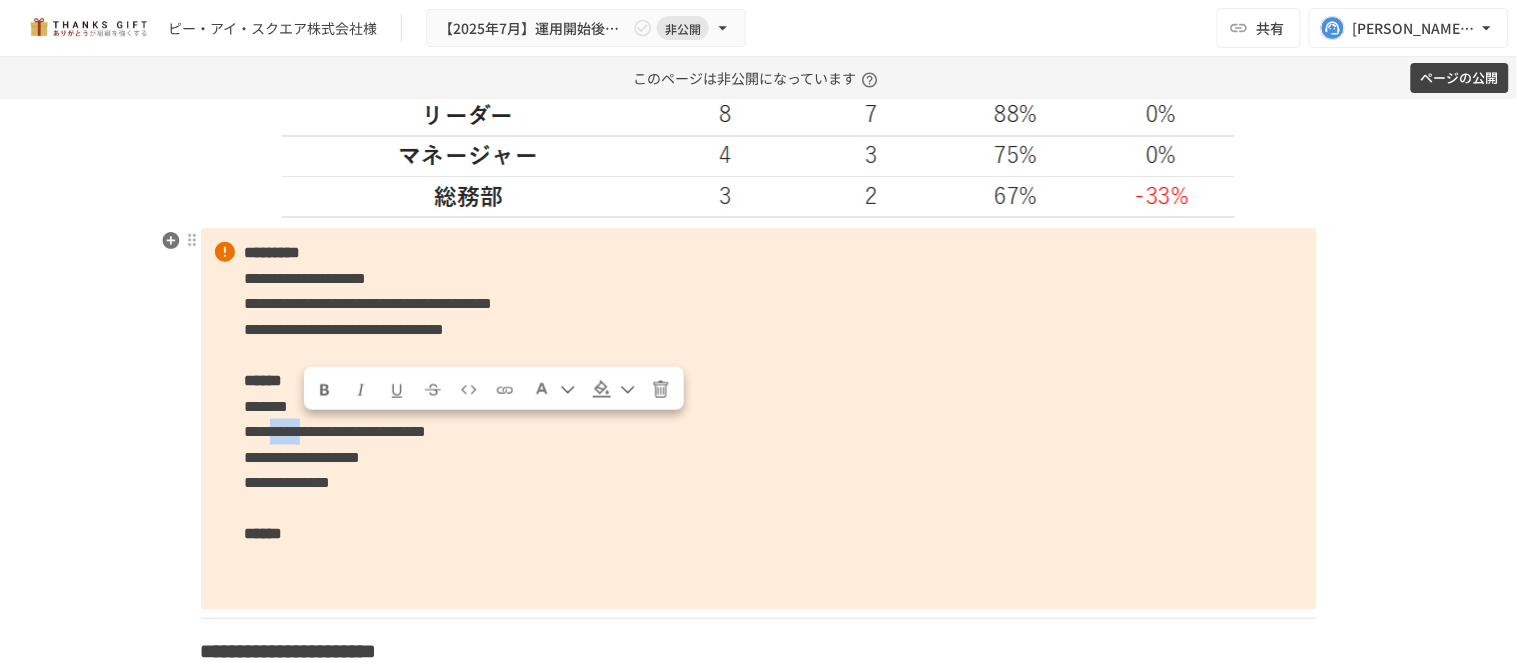 drag, startPoint x: 307, startPoint y: 431, endPoint x: 334, endPoint y: 431, distance: 27 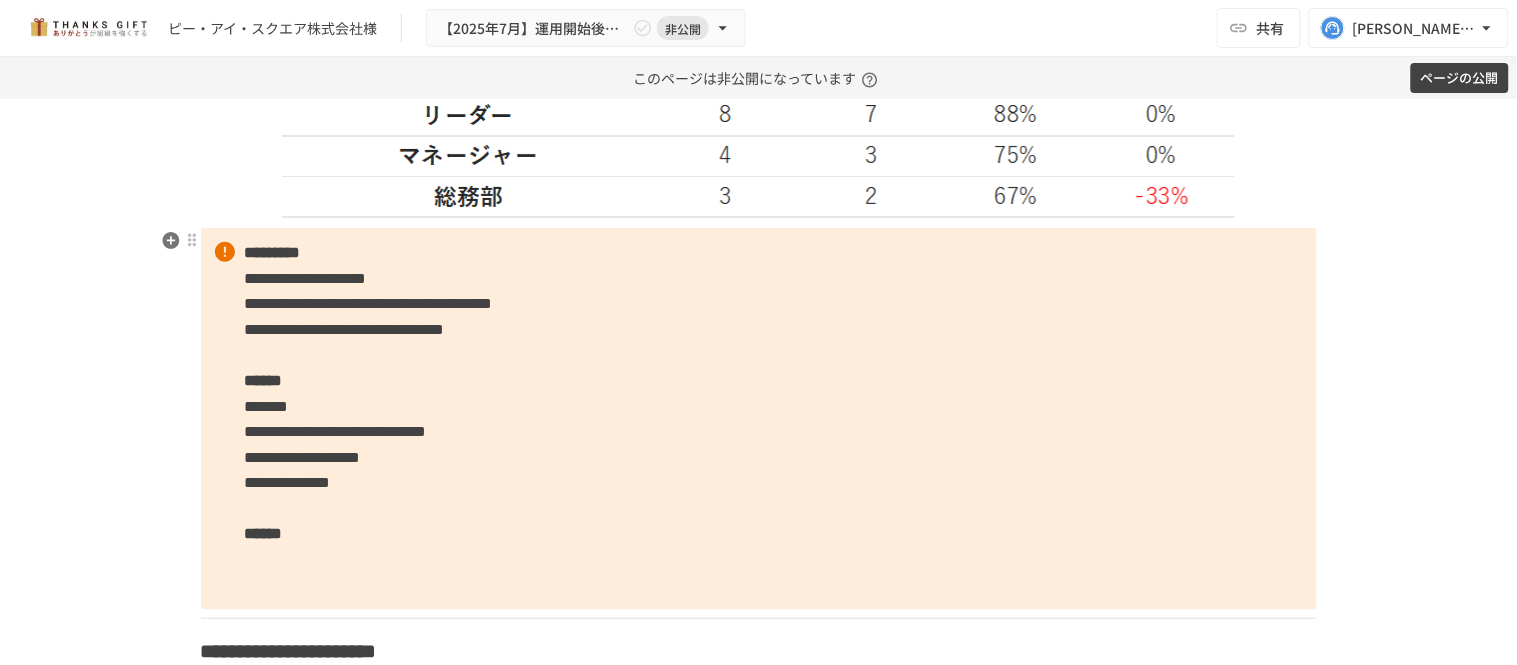 click on "**********" at bounding box center (303, 457) 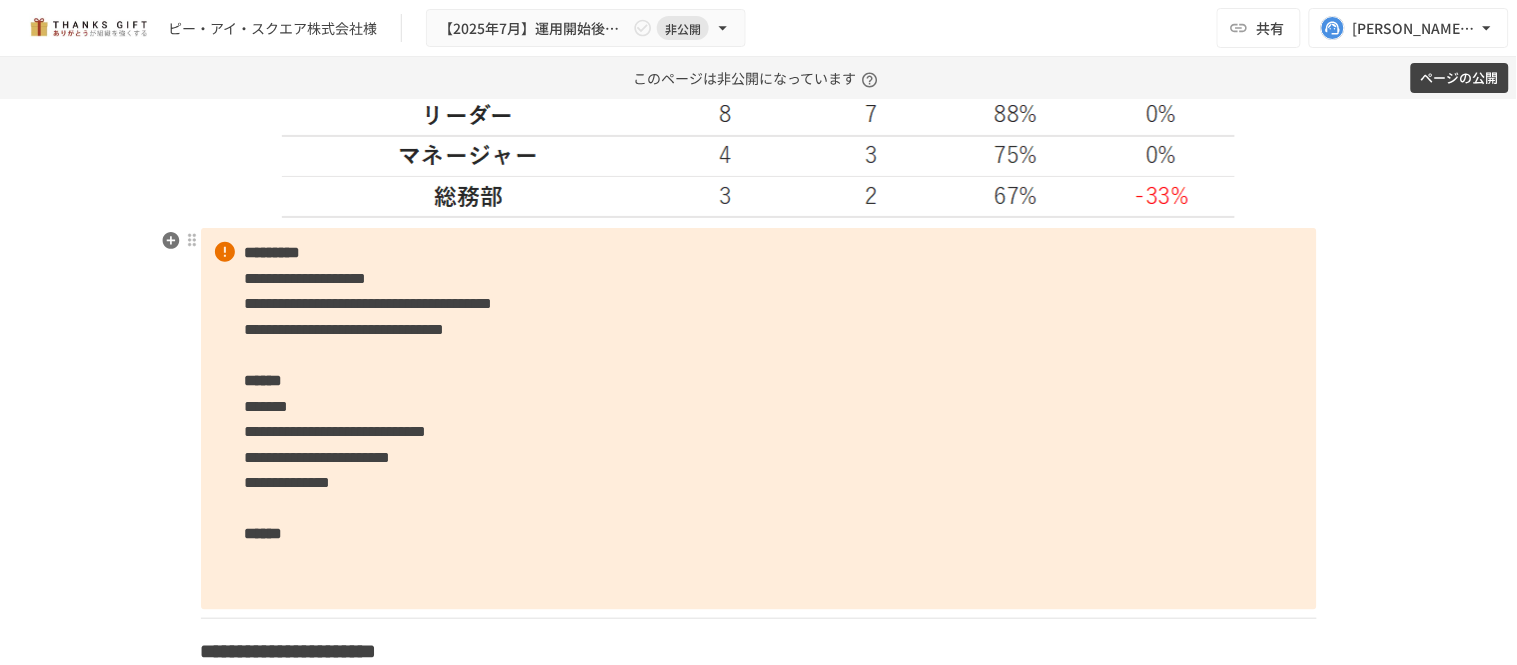 click on "**********" at bounding box center (288, 482) 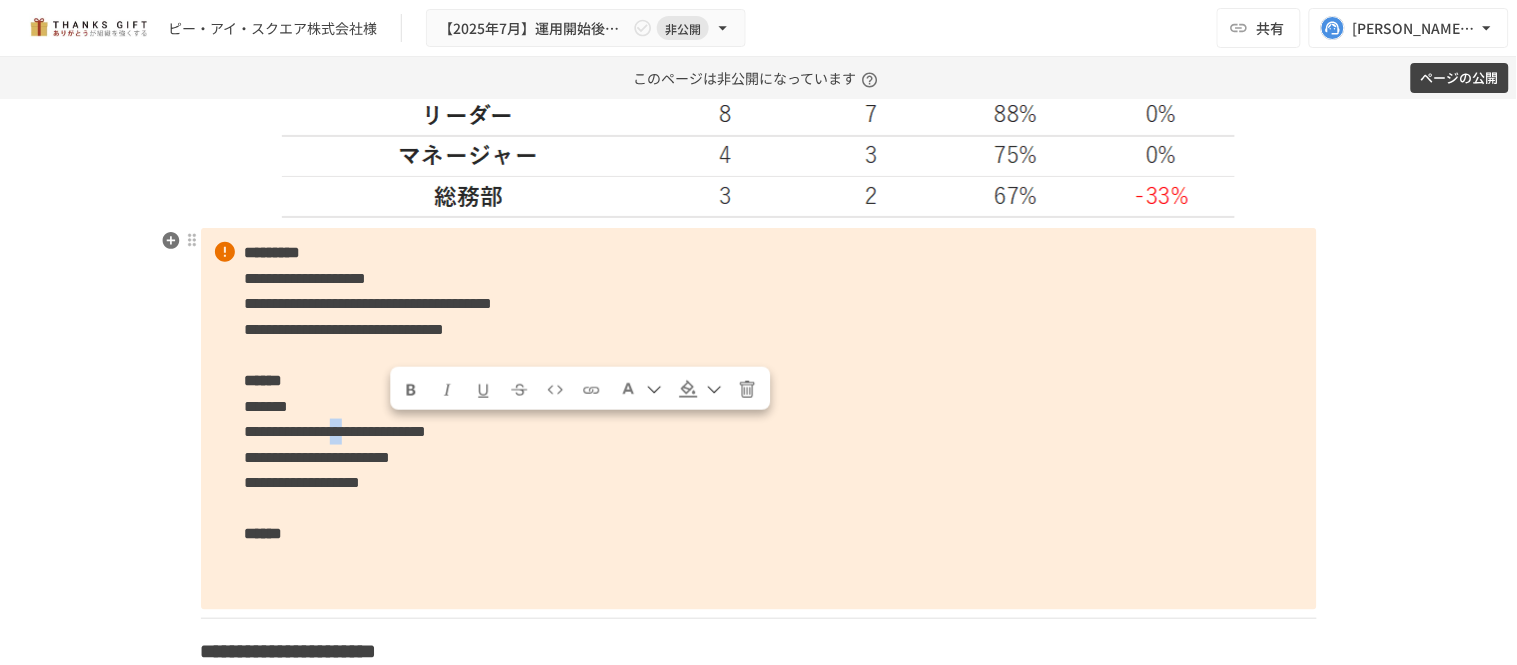 click on "**********" at bounding box center (336, 431) 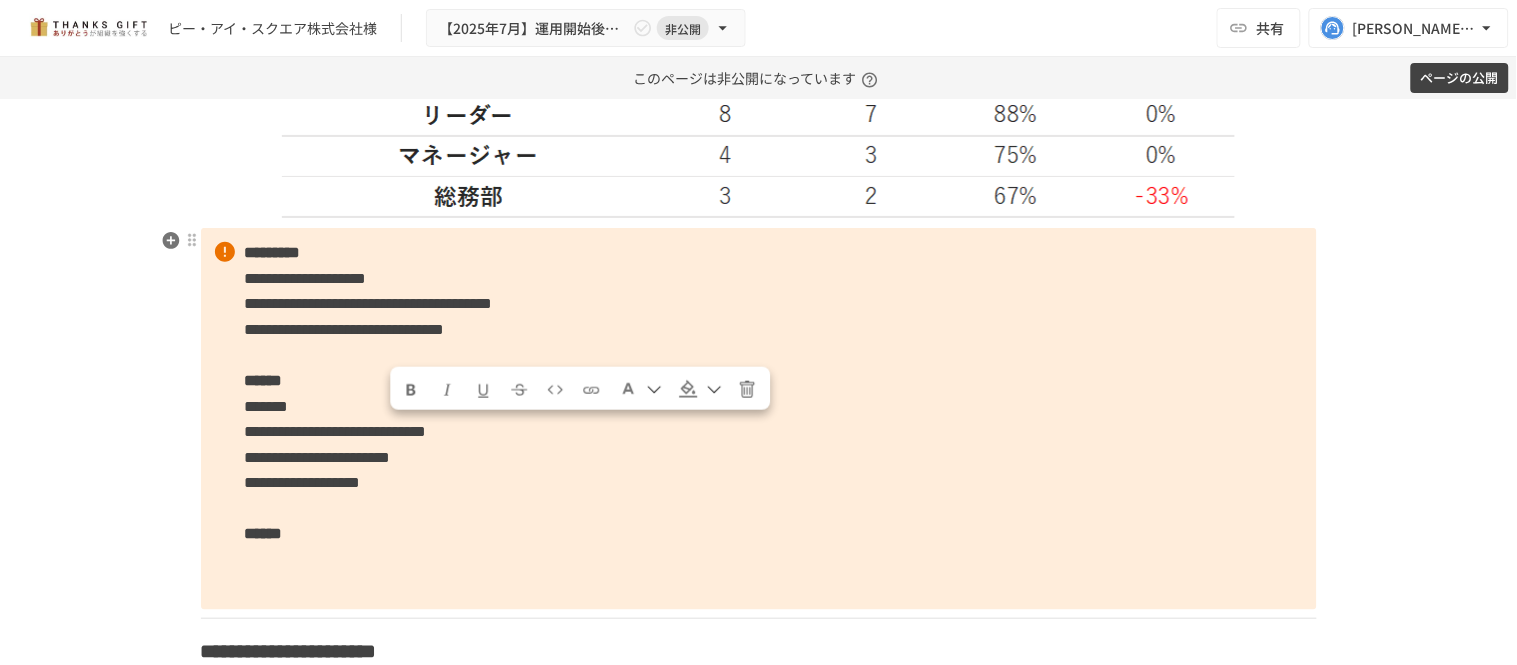 click on "**********" at bounding box center (318, 457) 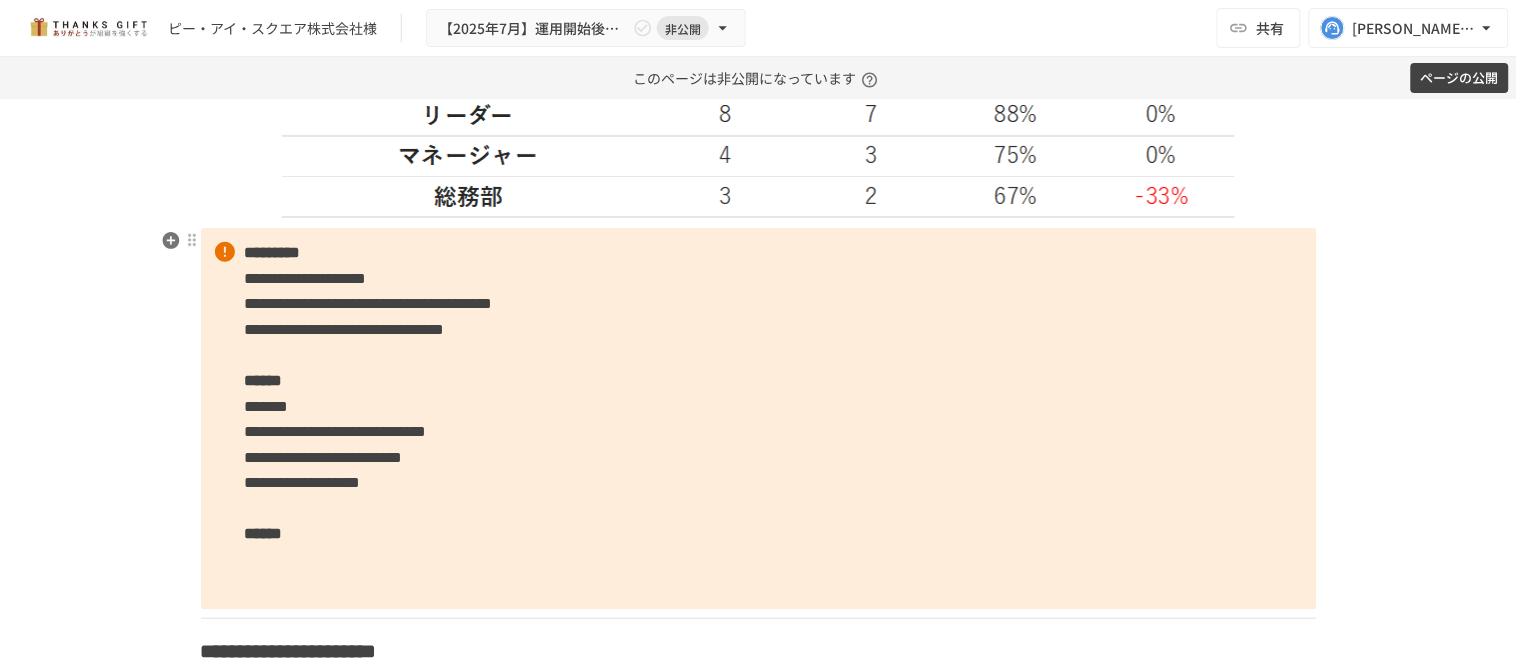 click on "**********" at bounding box center [759, 419] 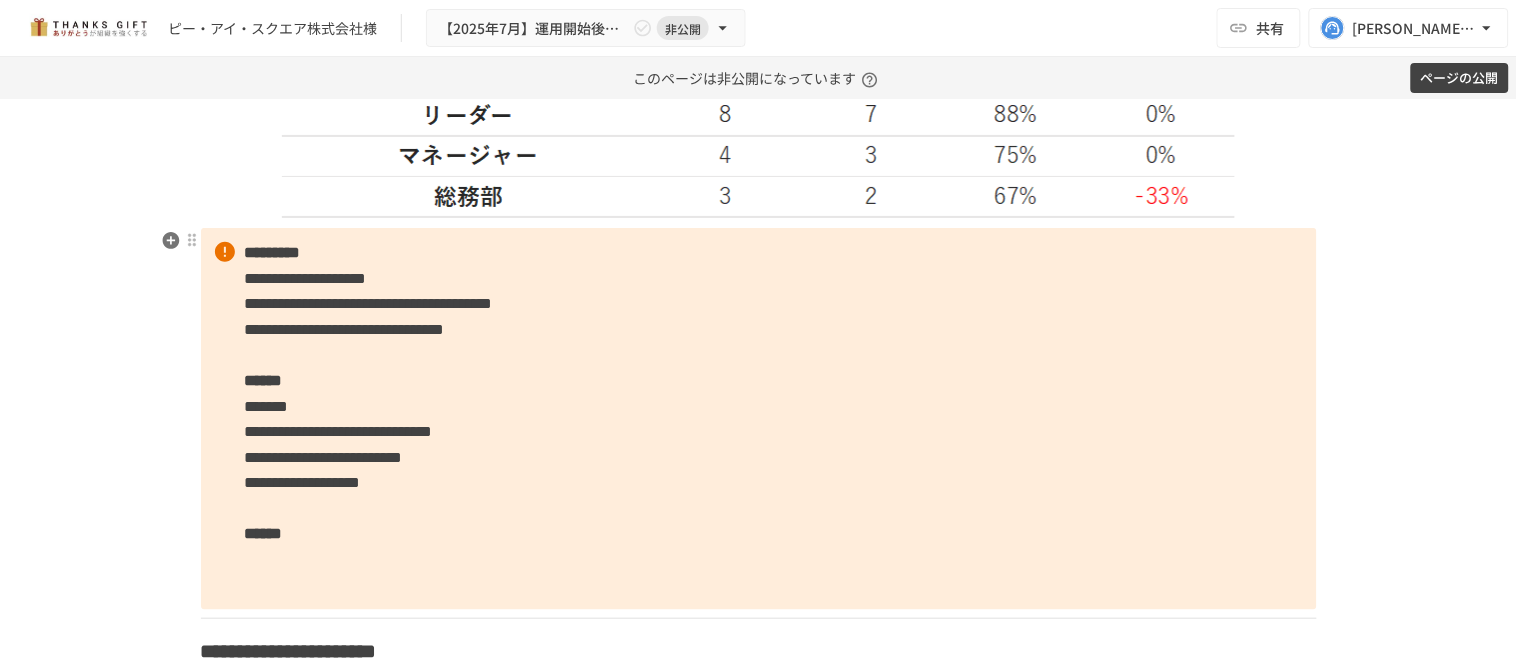 click on "**********" at bounding box center [324, 457] 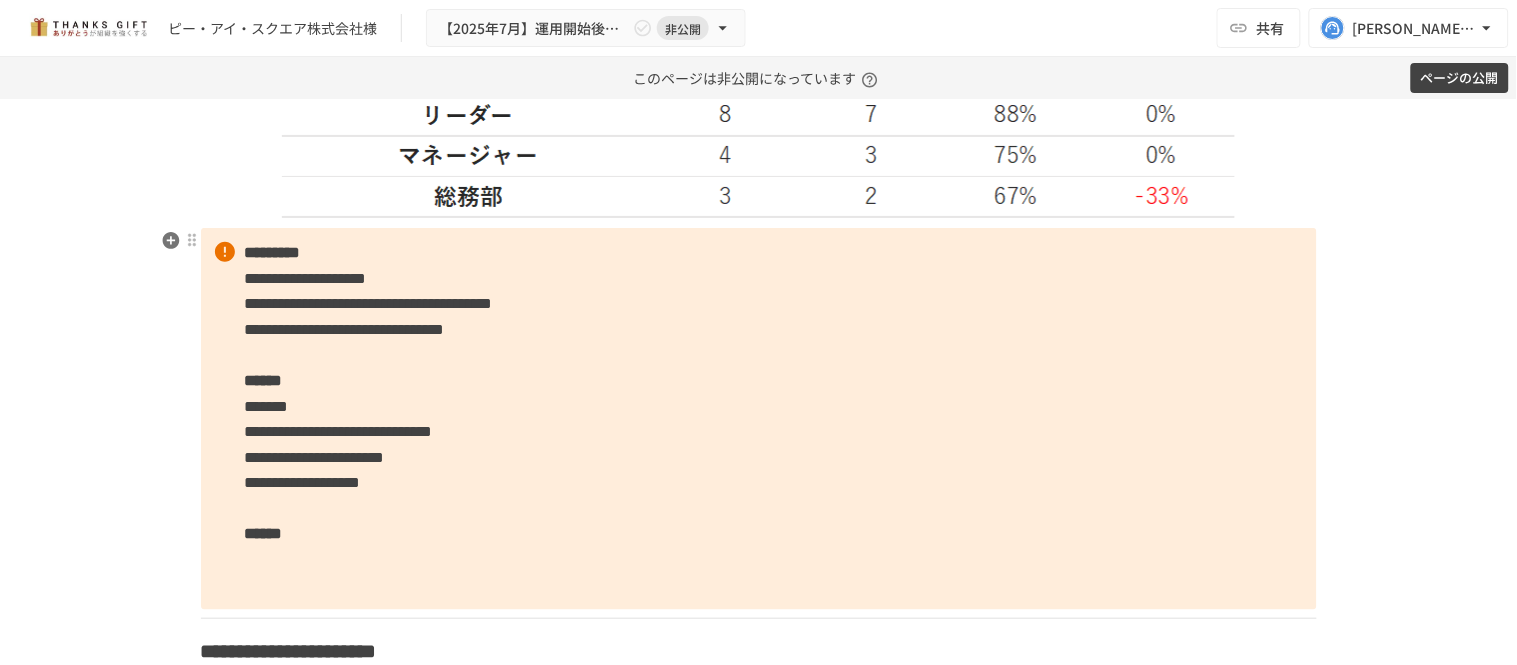 click on "**********" at bounding box center (759, 419) 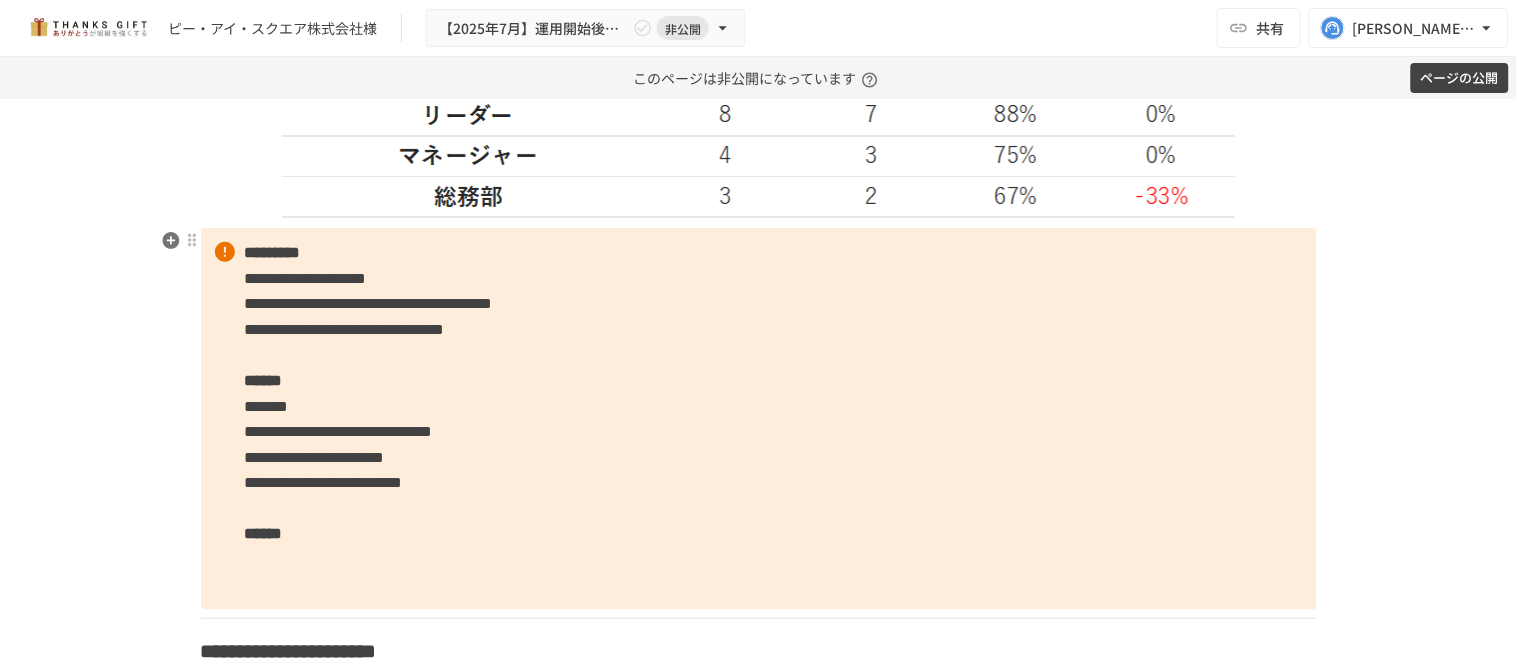 click on "**********" at bounding box center (324, 482) 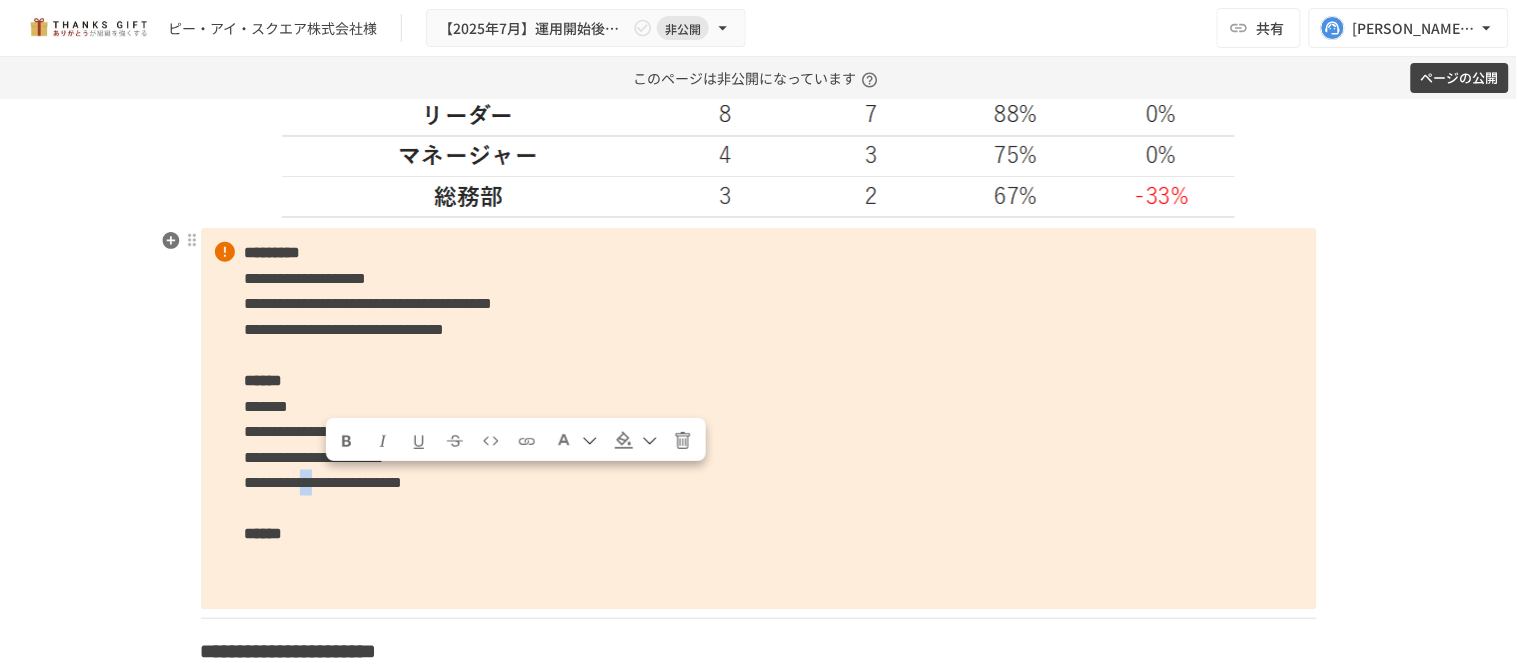 drag, startPoint x: 340, startPoint y: 478, endPoint x: 326, endPoint y: 478, distance: 14 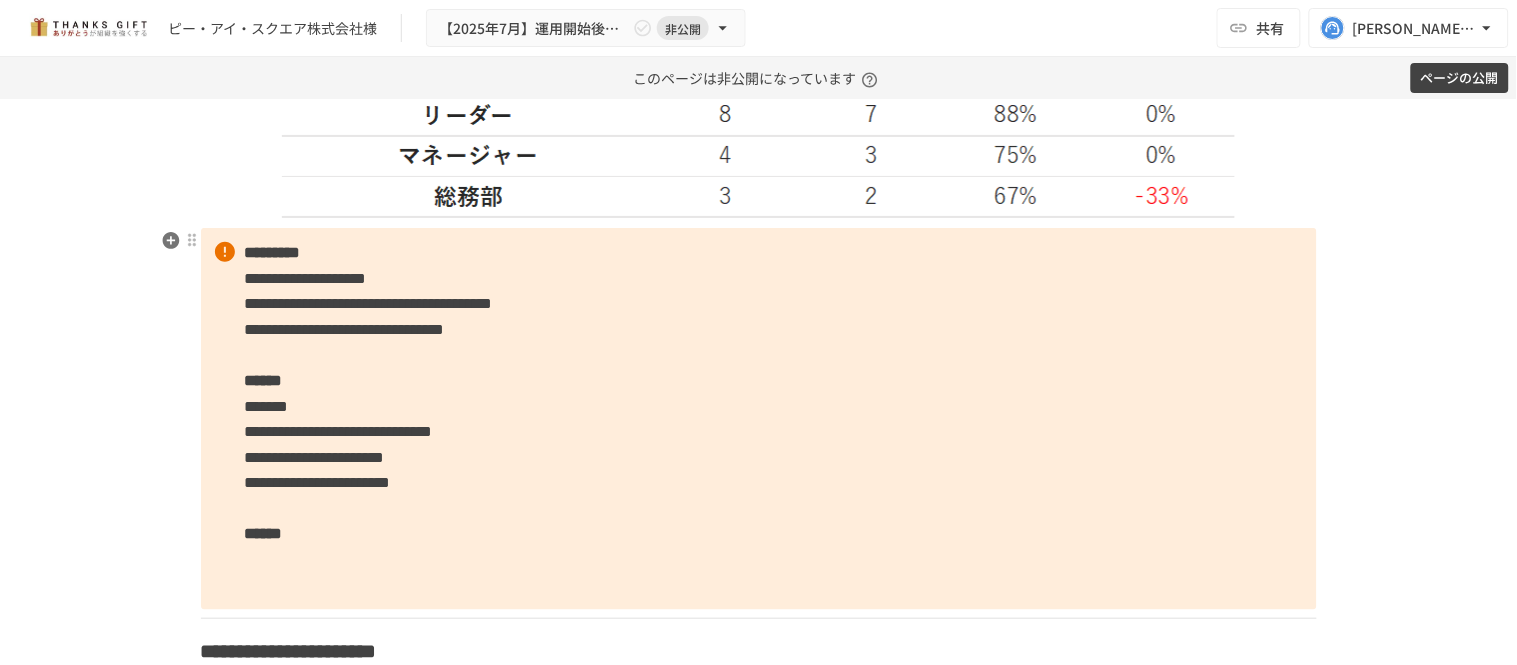 click on "**********" at bounding box center (318, 482) 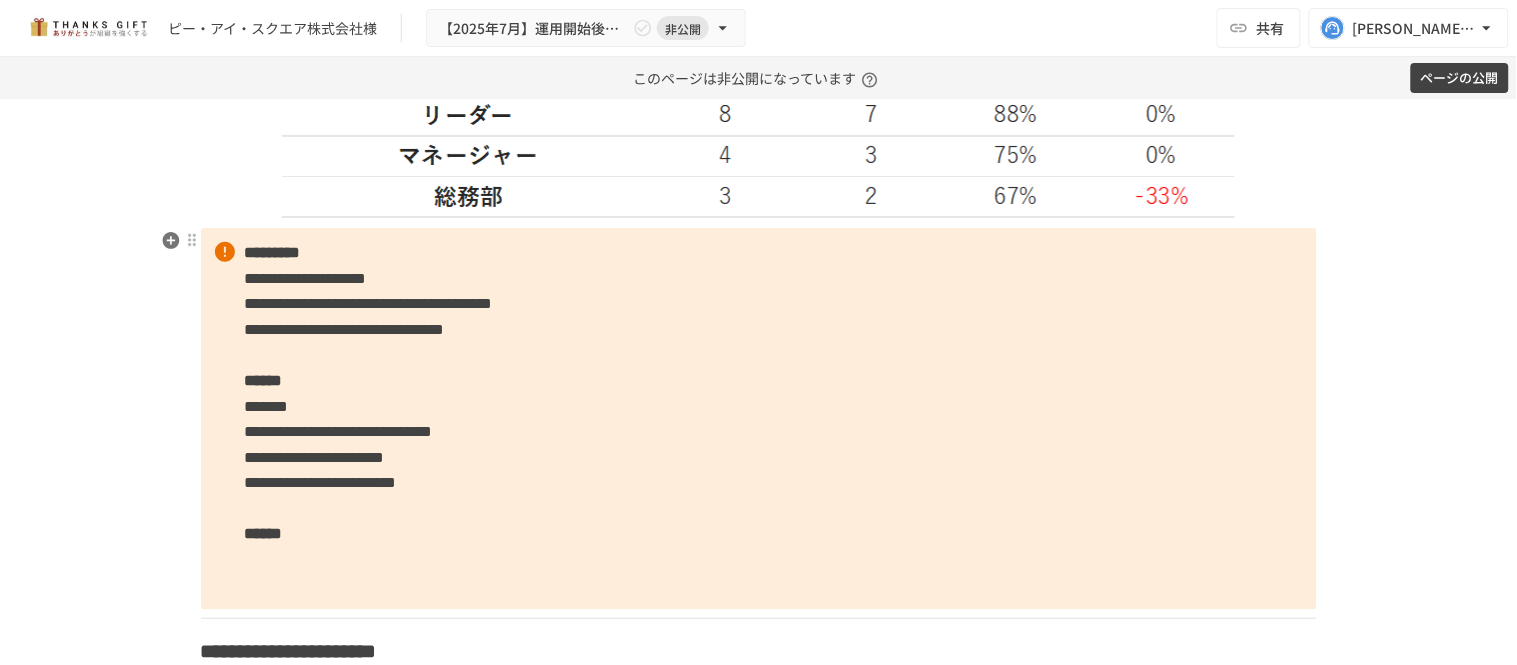 click on "**********" at bounding box center [759, 419] 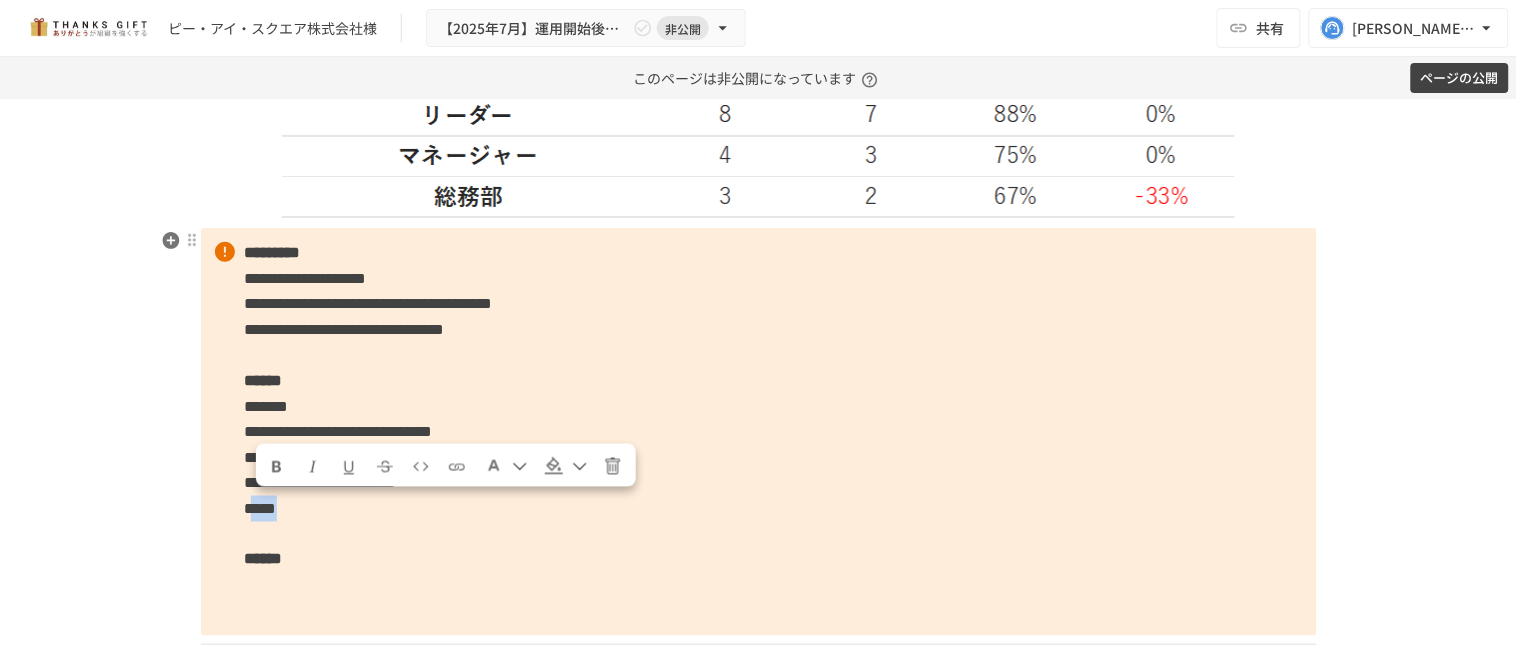 drag, startPoint x: 320, startPoint y: 511, endPoint x: 255, endPoint y: 496, distance: 66.70832 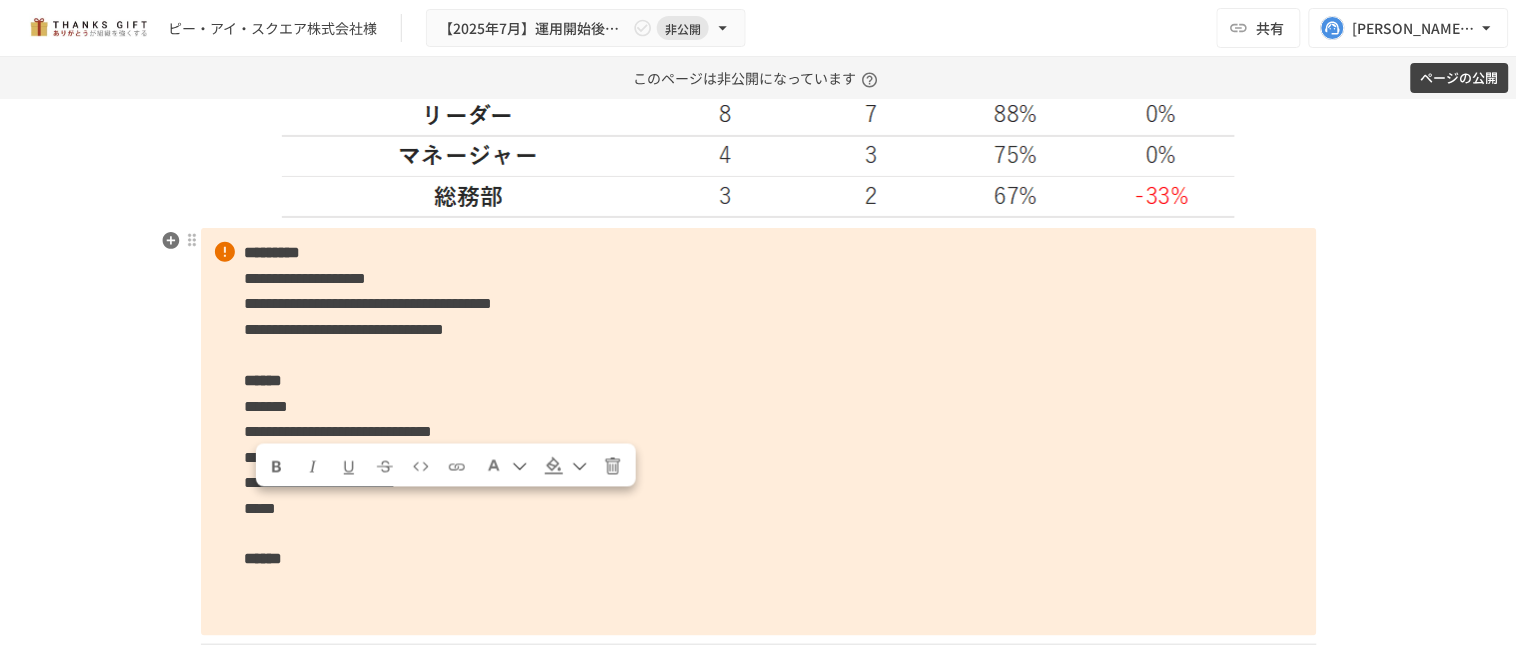click on "**********" at bounding box center [759, 432] 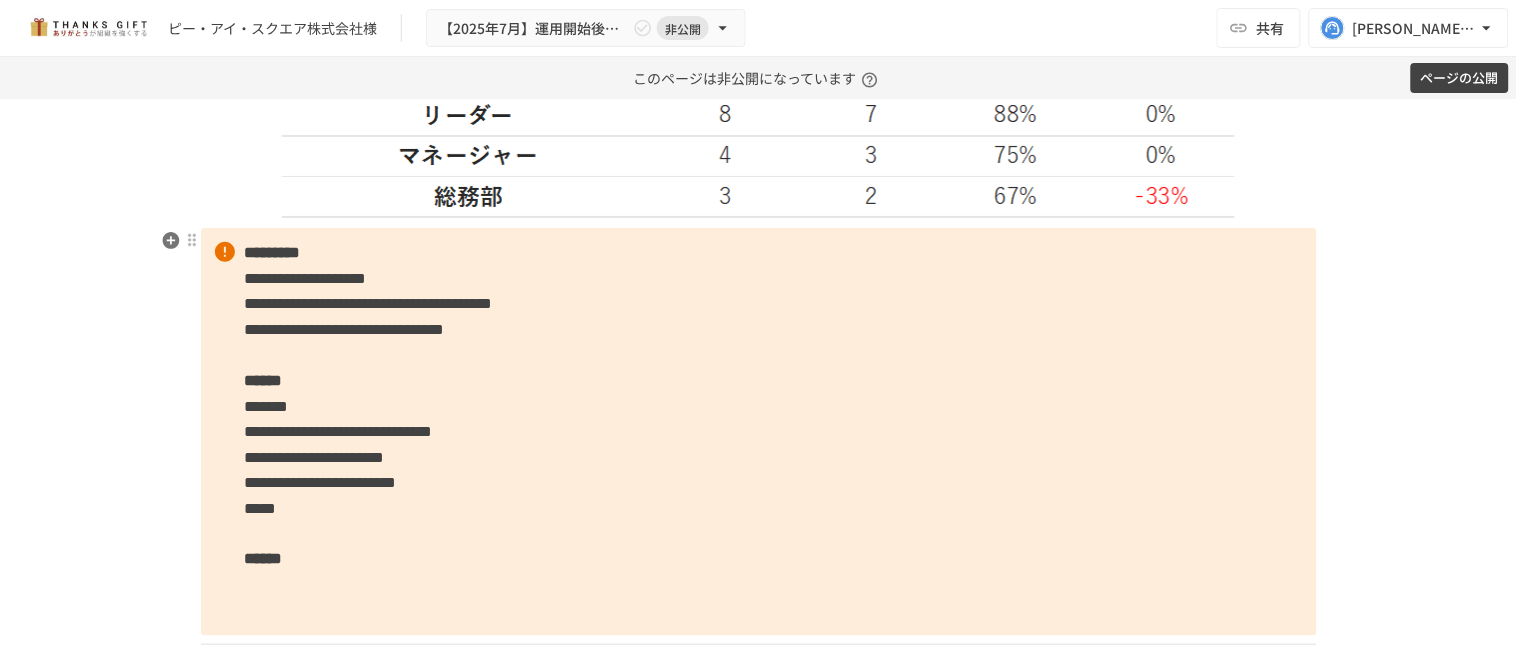 click on "**********" at bounding box center [759, 432] 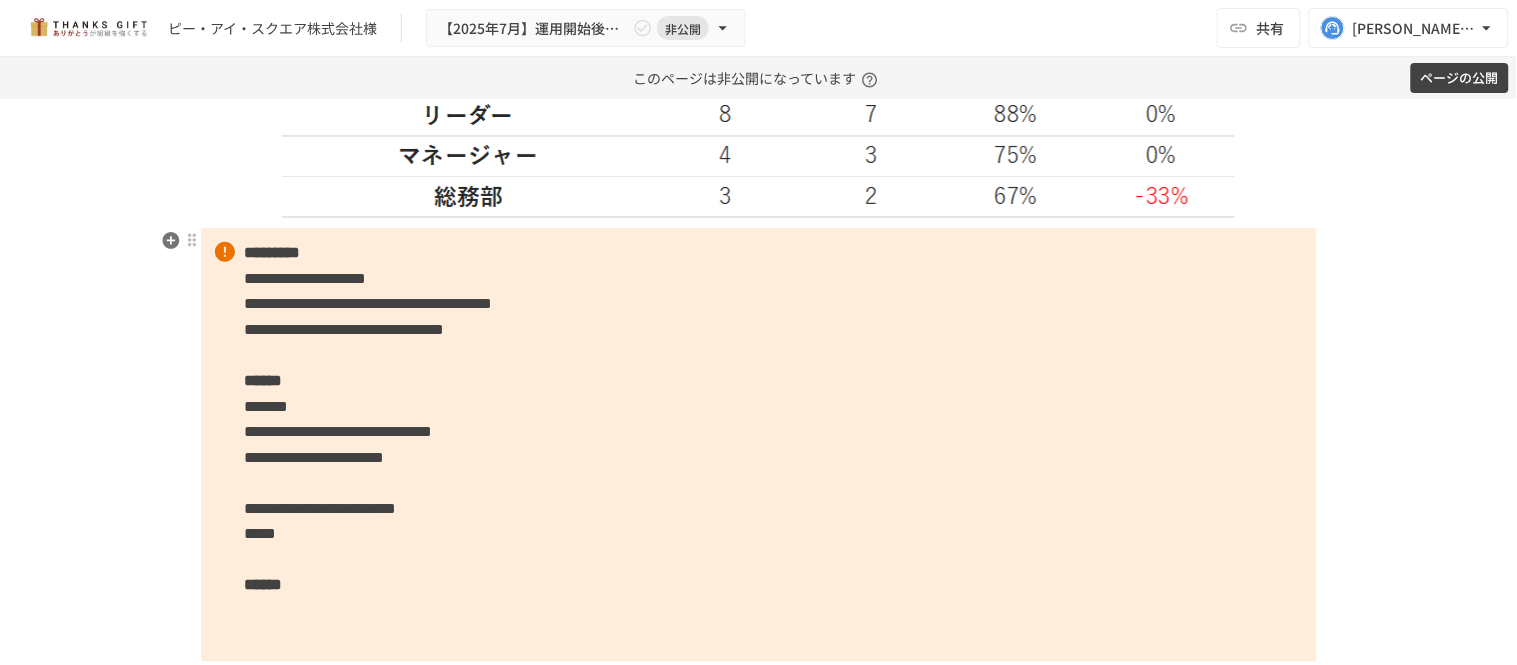 click on "**********" at bounding box center [759, 445] 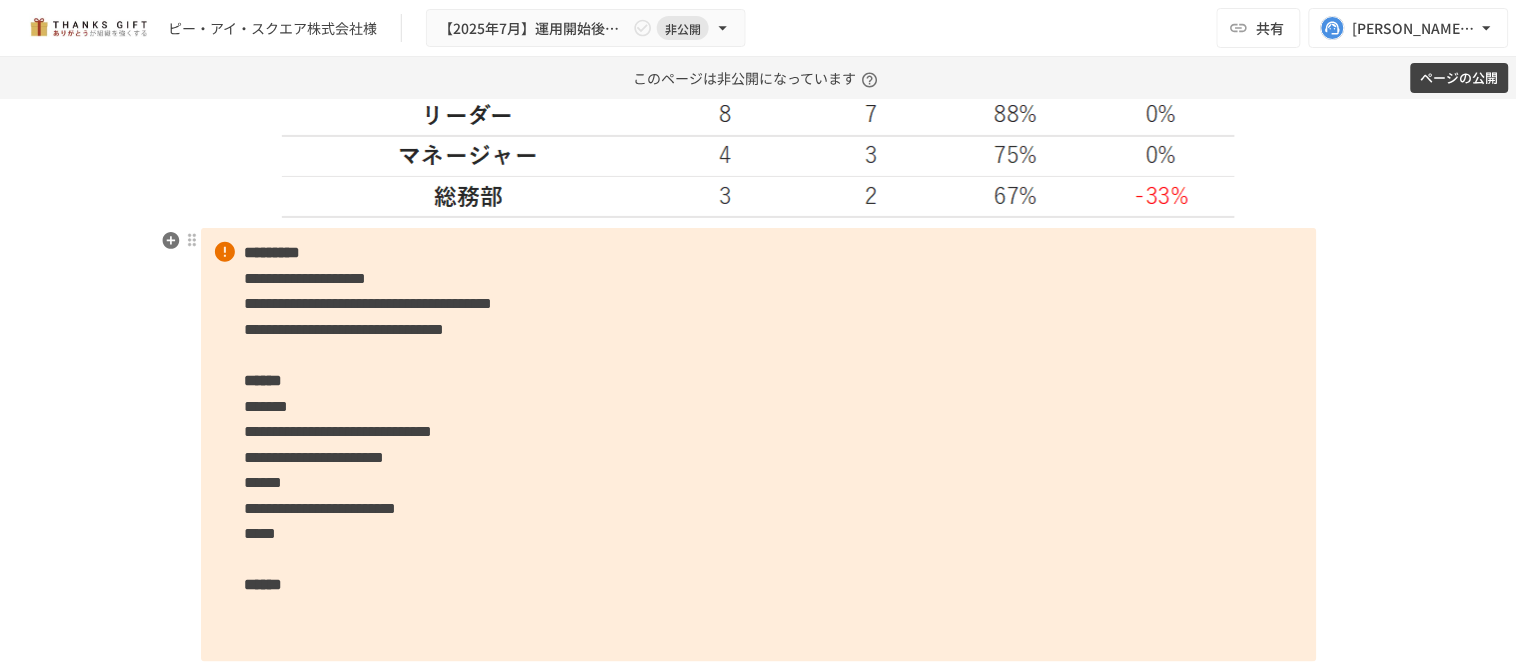 click on "**********" at bounding box center [759, 445] 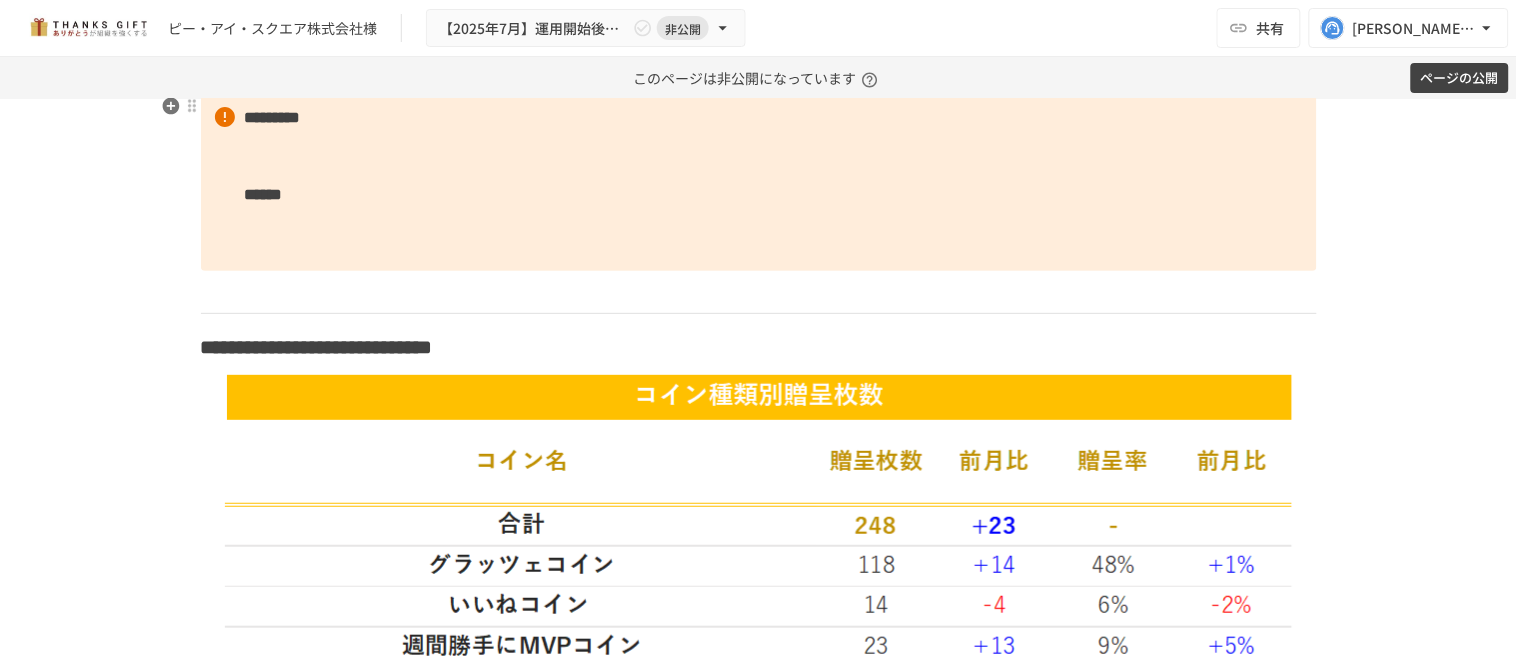 scroll, scrollTop: 3943, scrollLeft: 0, axis: vertical 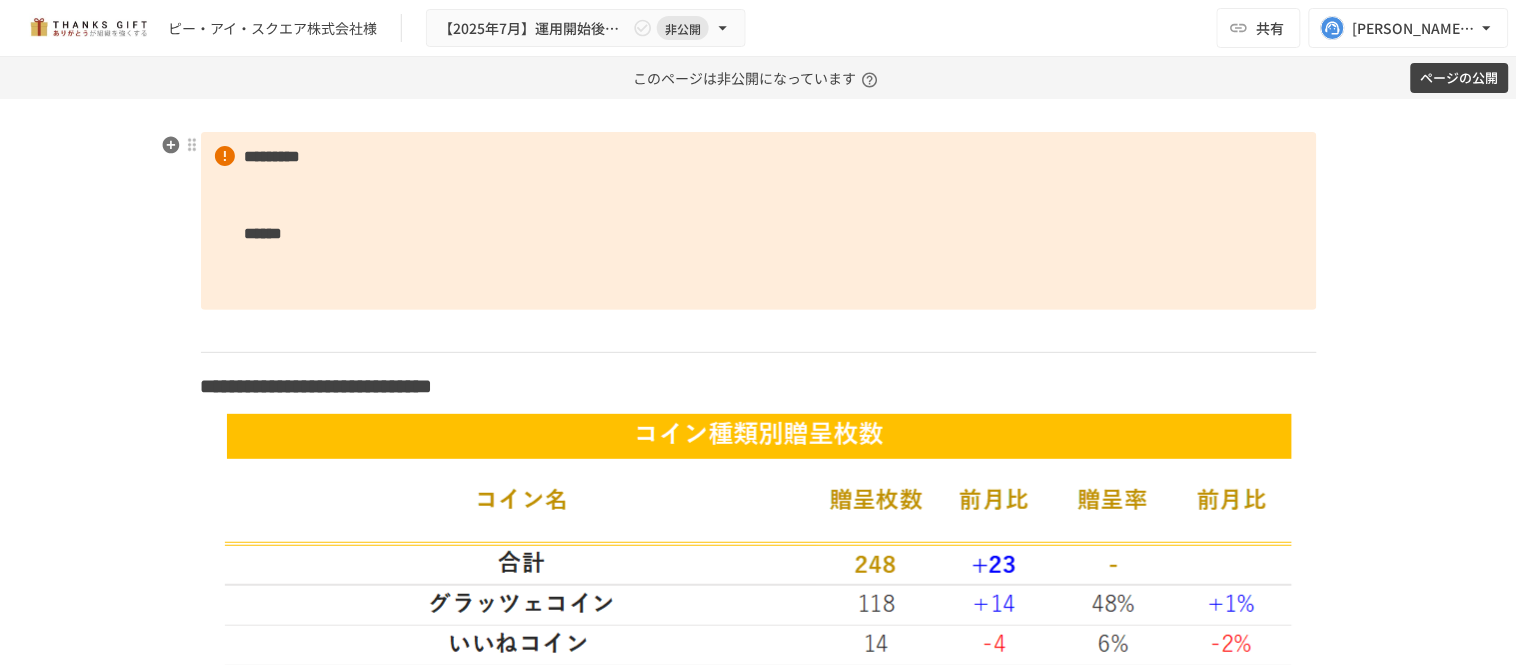 click on "********* ******" at bounding box center [759, 221] 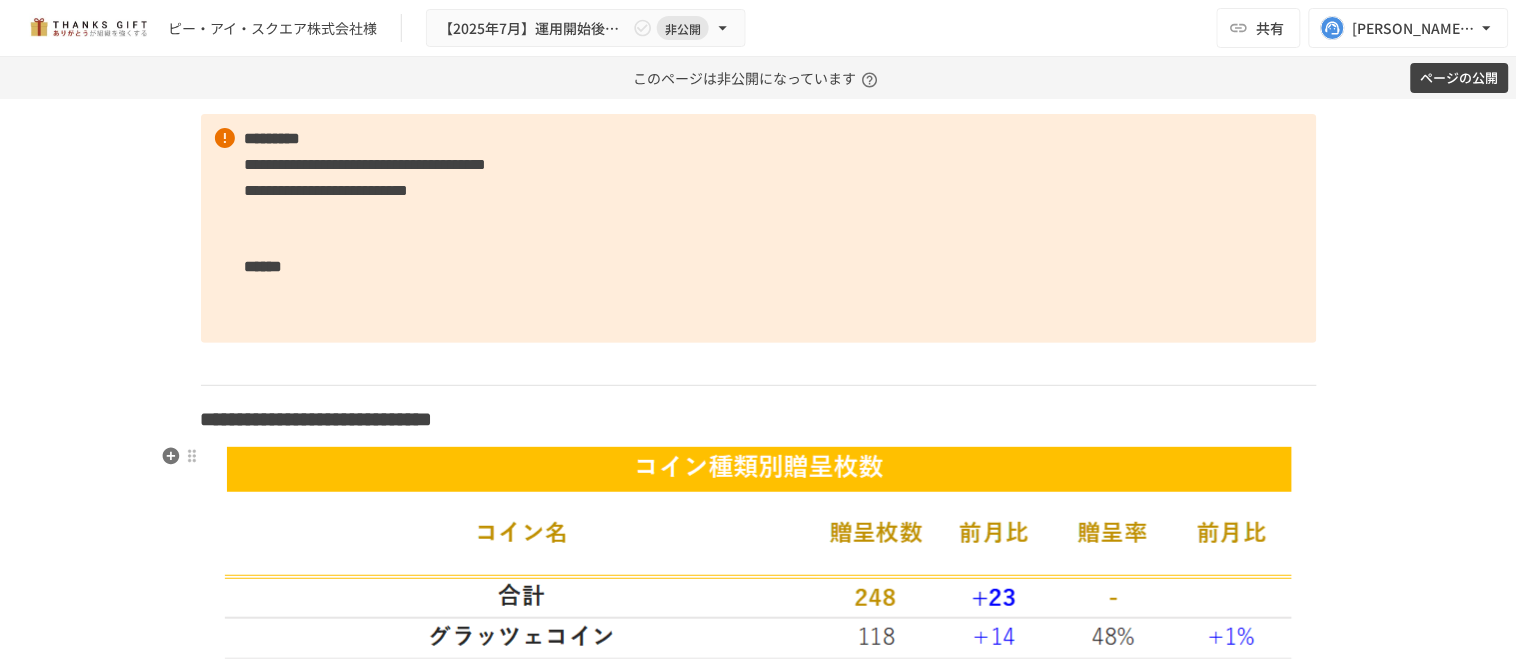 scroll, scrollTop: 3832, scrollLeft: 0, axis: vertical 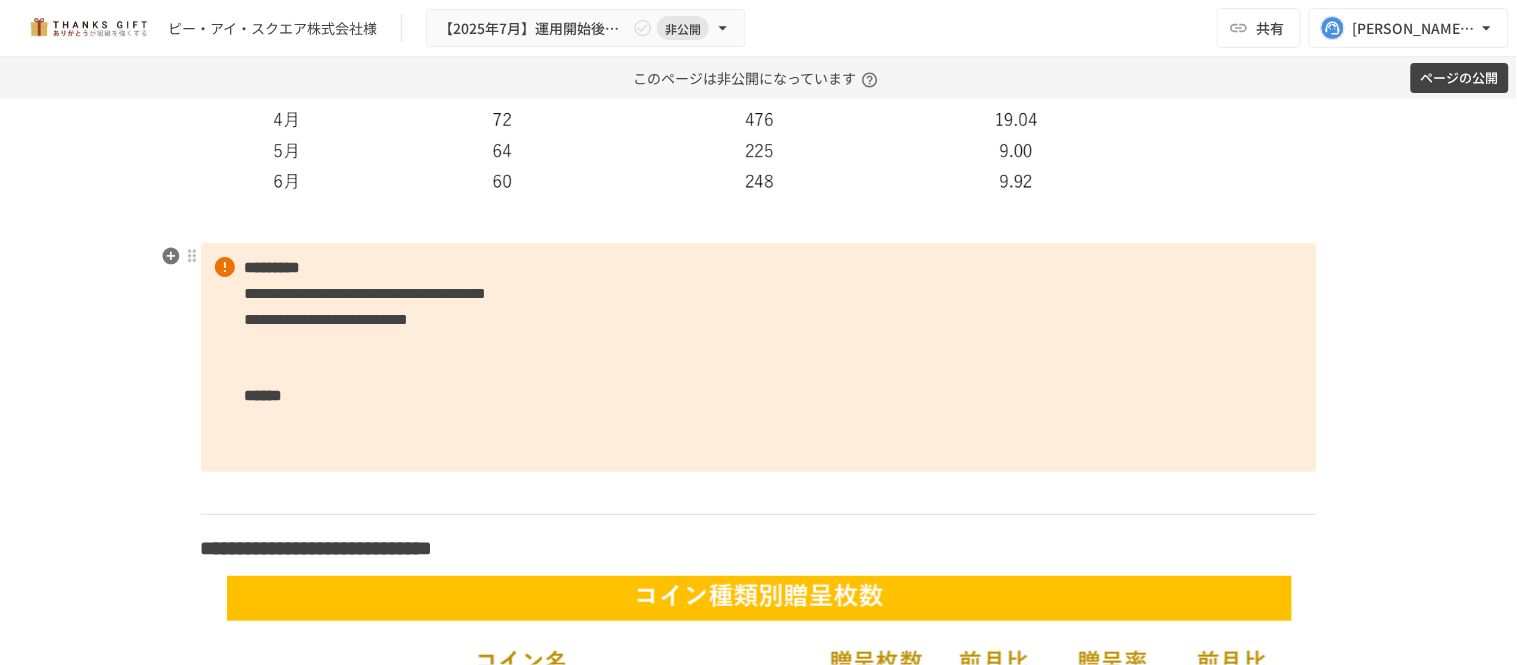 click on "**********" at bounding box center (327, 319) 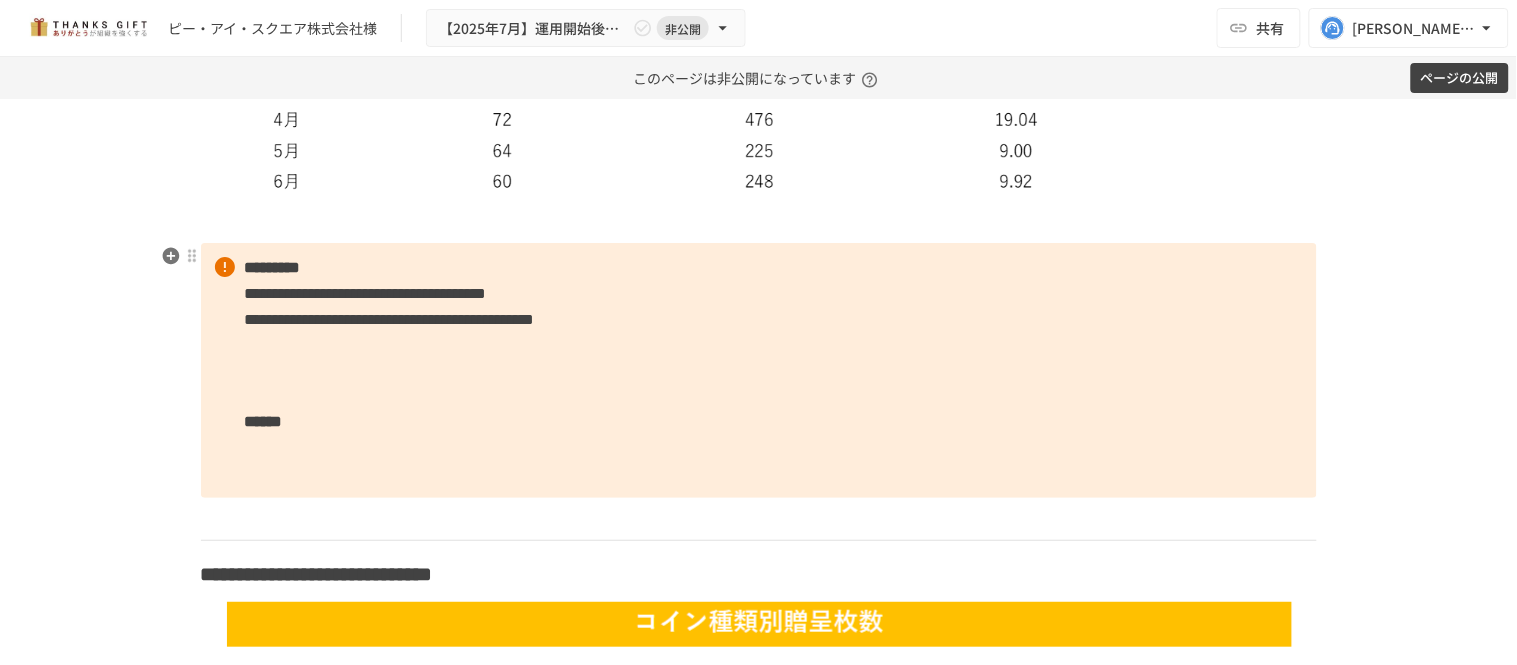 click on "**********" at bounding box center [759, 370] 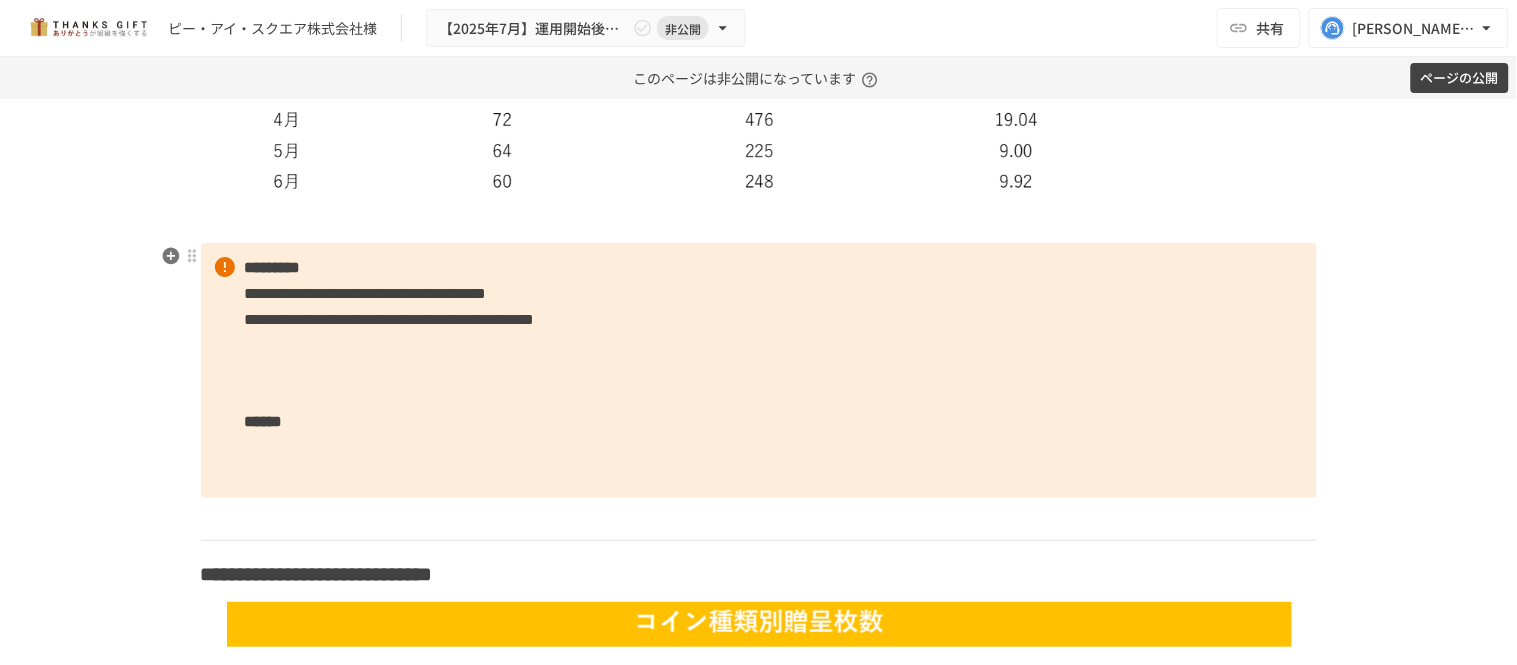 click on "**********" at bounding box center (759, 370) 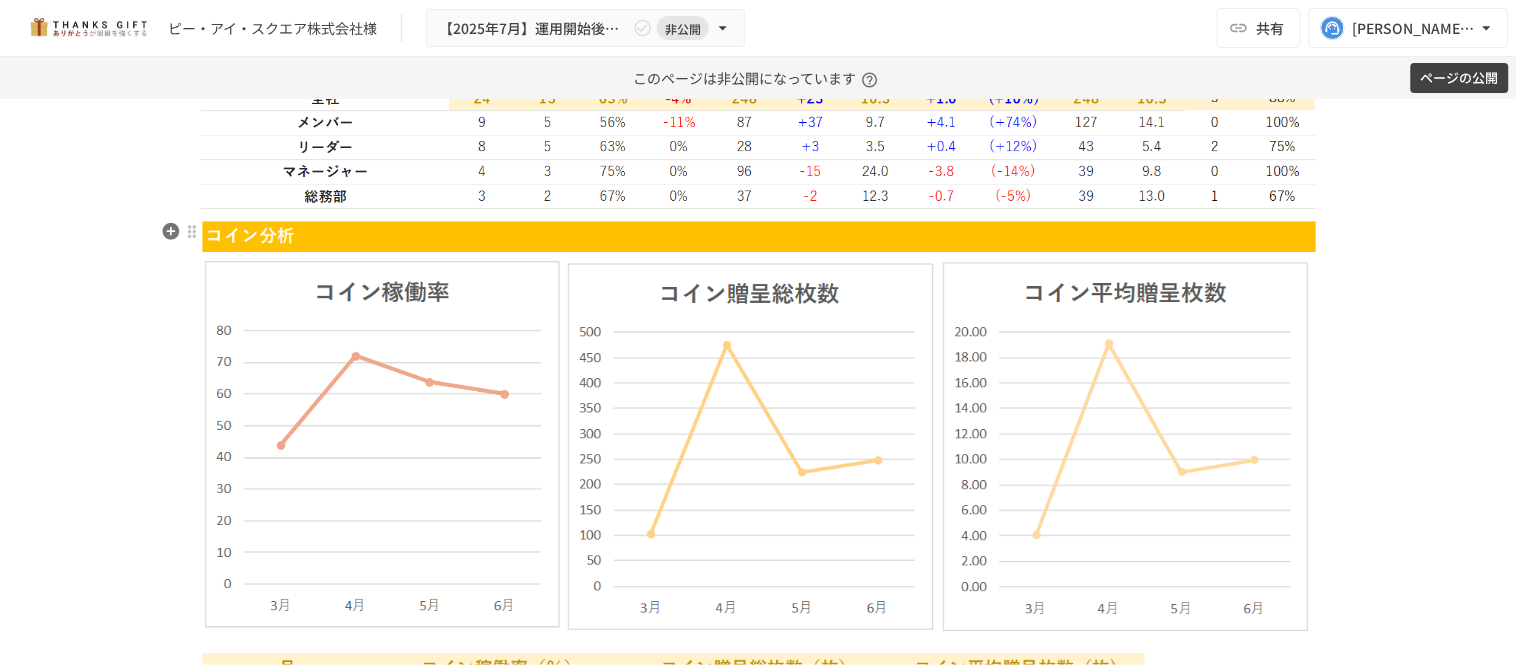 scroll, scrollTop: 3165, scrollLeft: 0, axis: vertical 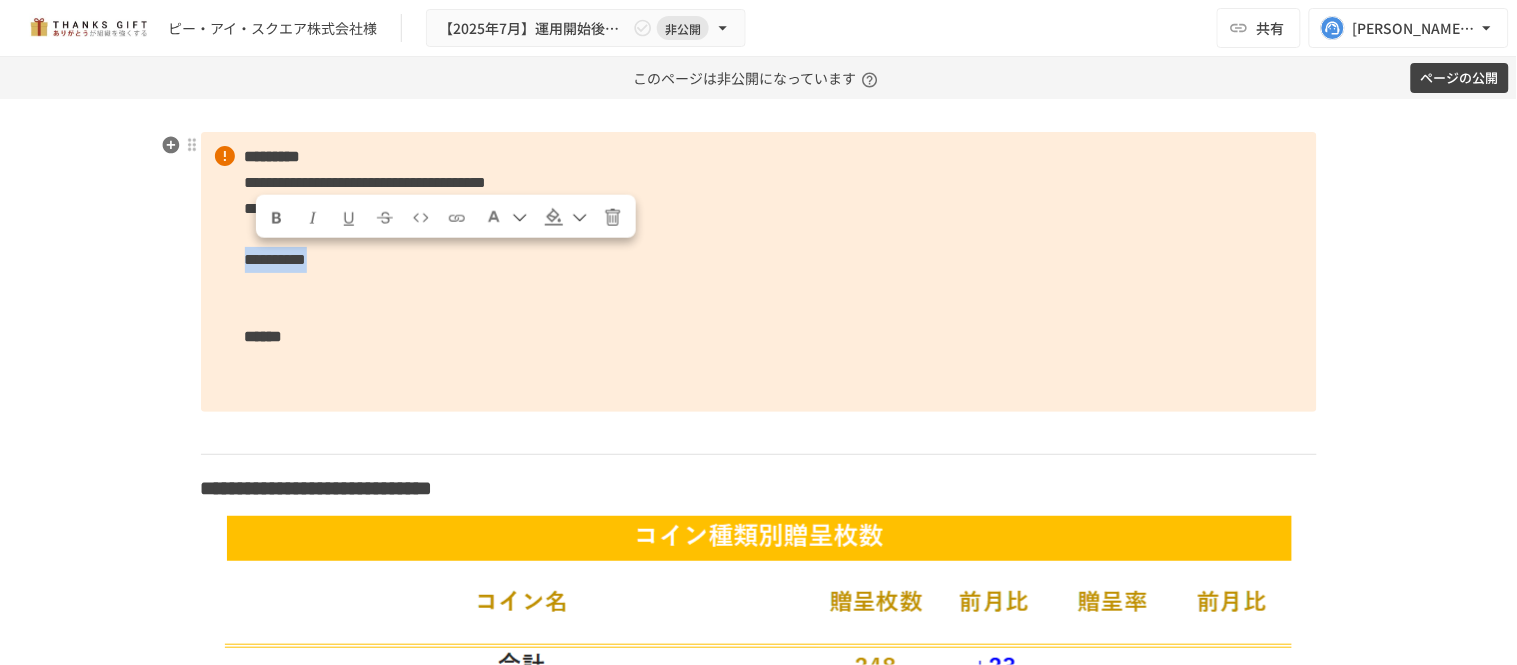 drag, startPoint x: 407, startPoint y: 270, endPoint x: 236, endPoint y: 261, distance: 171.23668 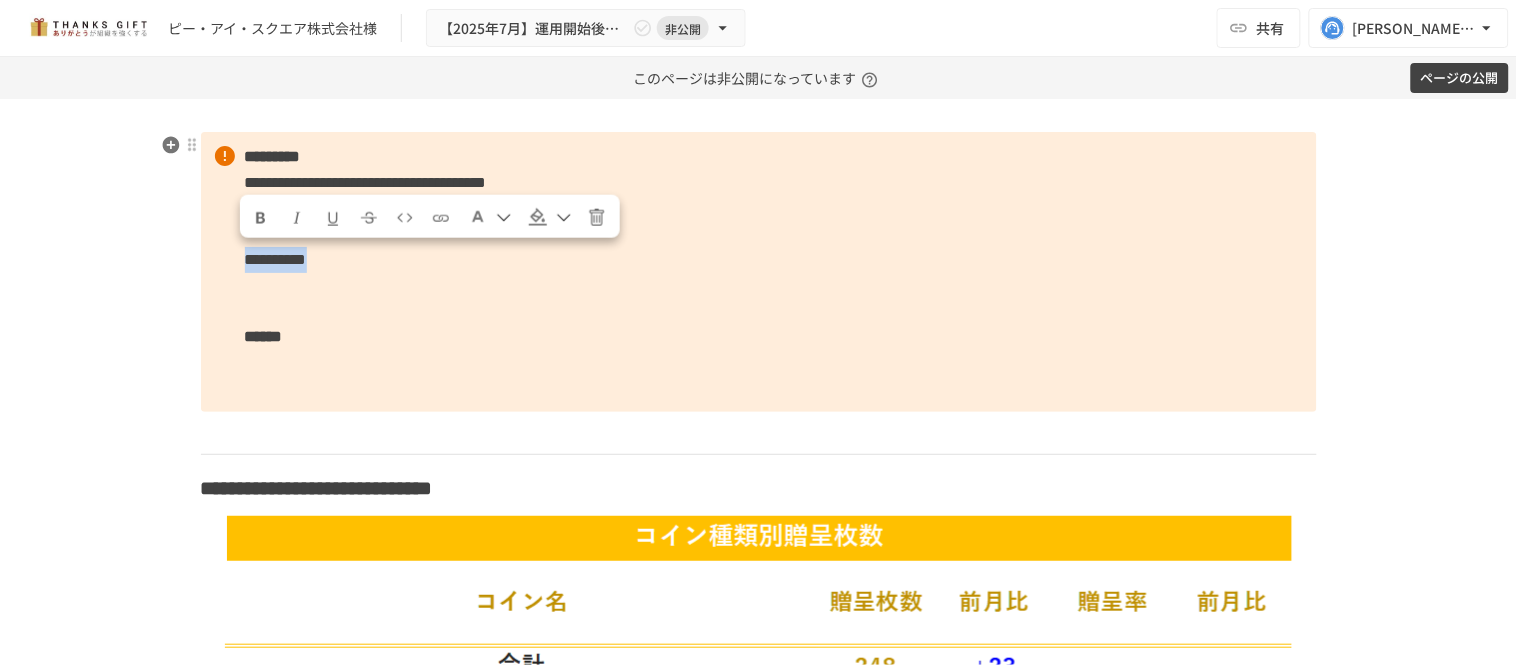 click at bounding box center (260, 218) 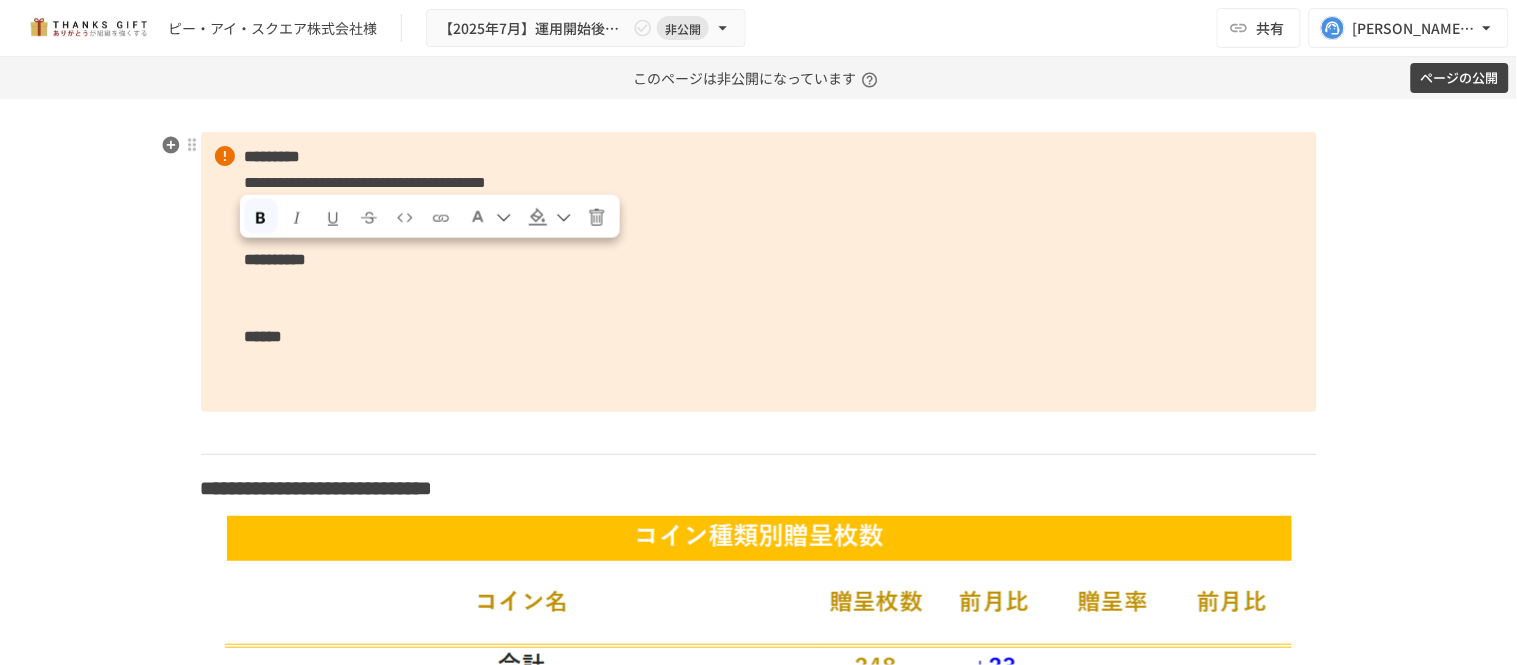click on "**********" at bounding box center (759, 272) 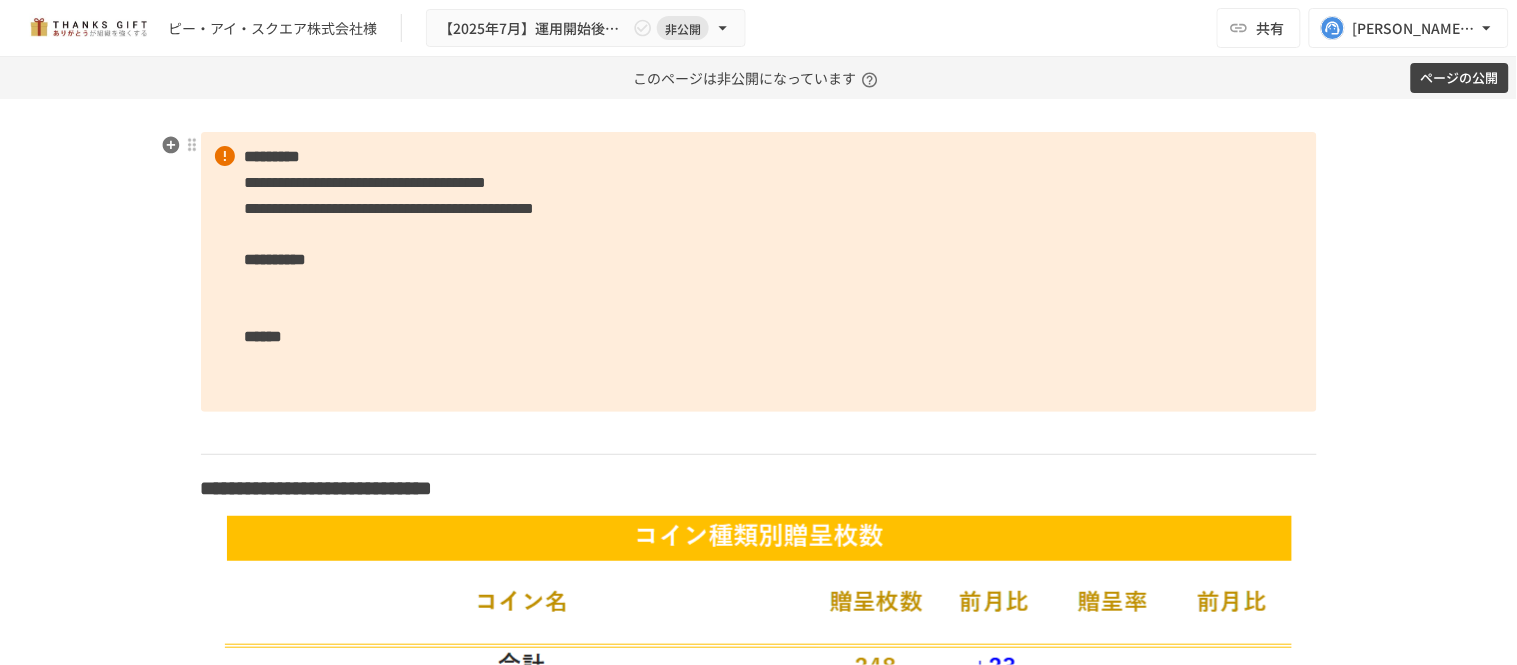 click on "**********" at bounding box center [759, 272] 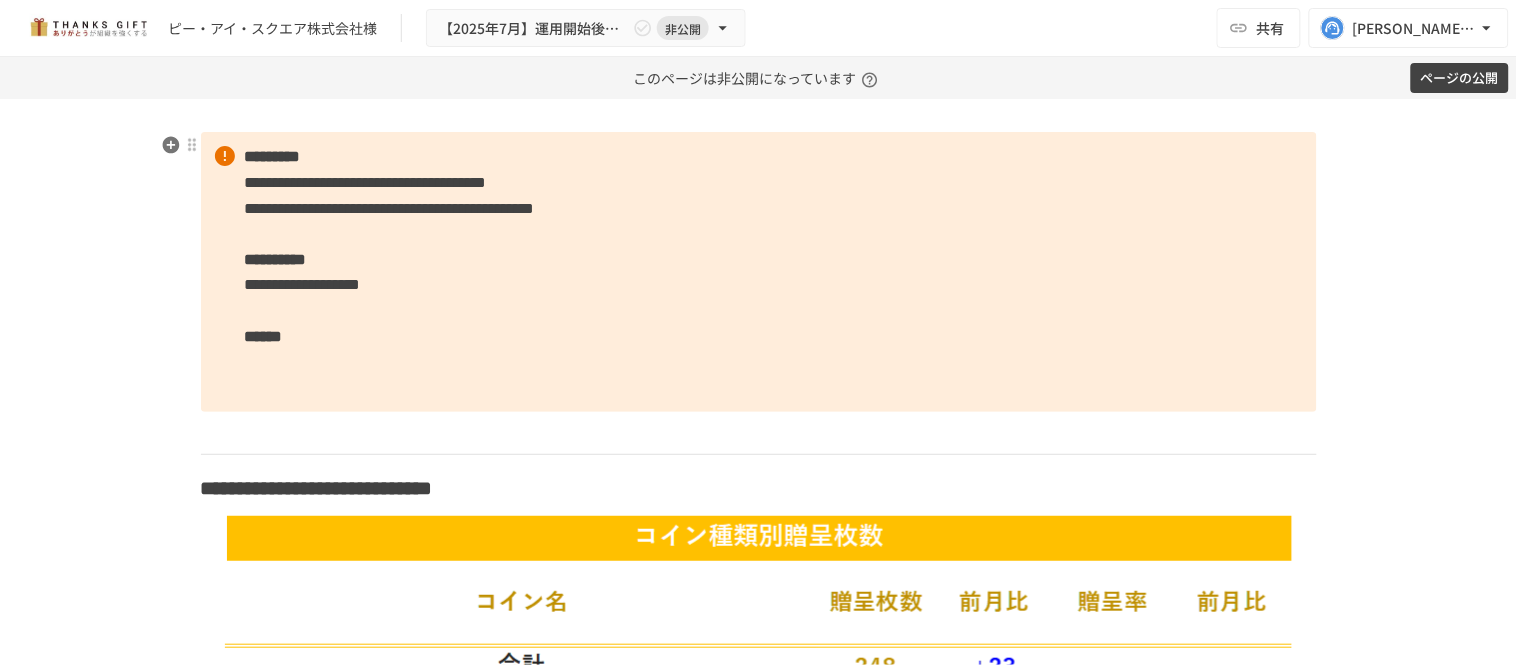click on "**********" at bounding box center [759, 272] 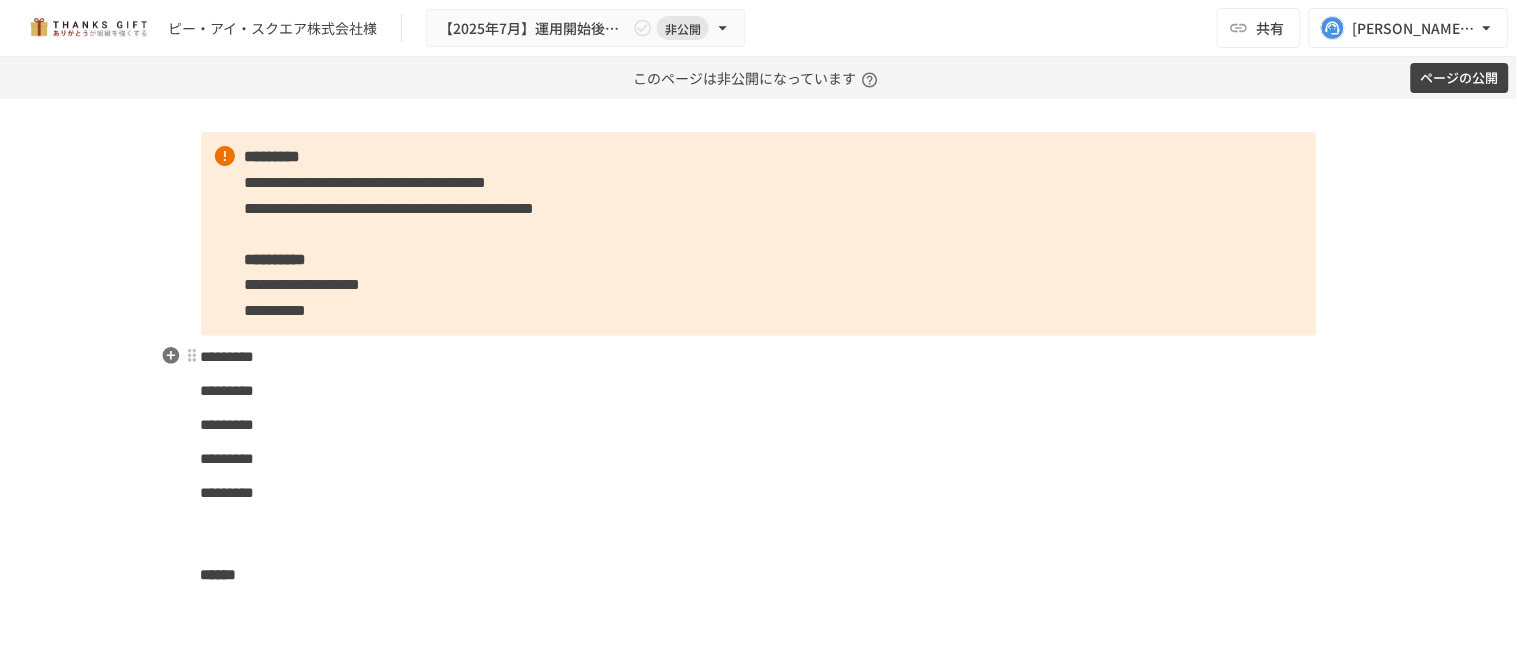 click on "*********" at bounding box center [228, 356] 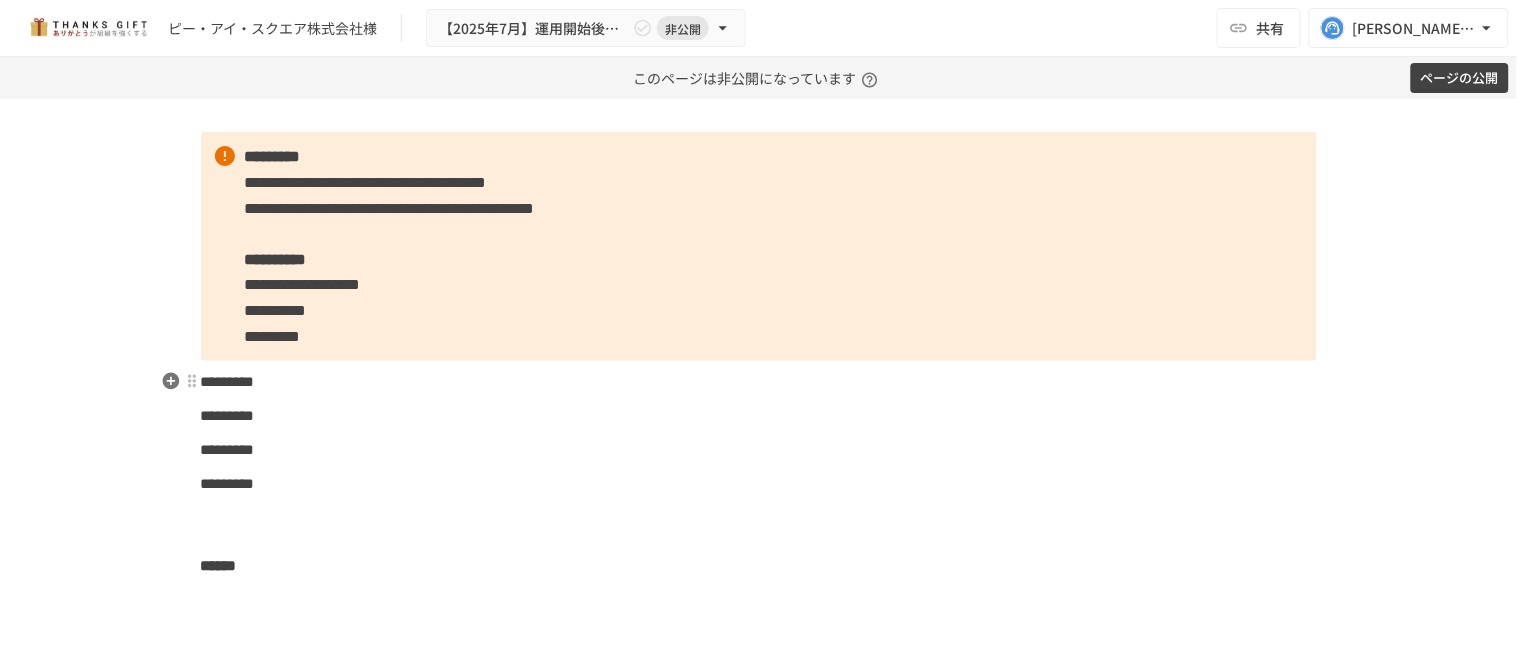 click on "**********" at bounding box center (759, 2005) 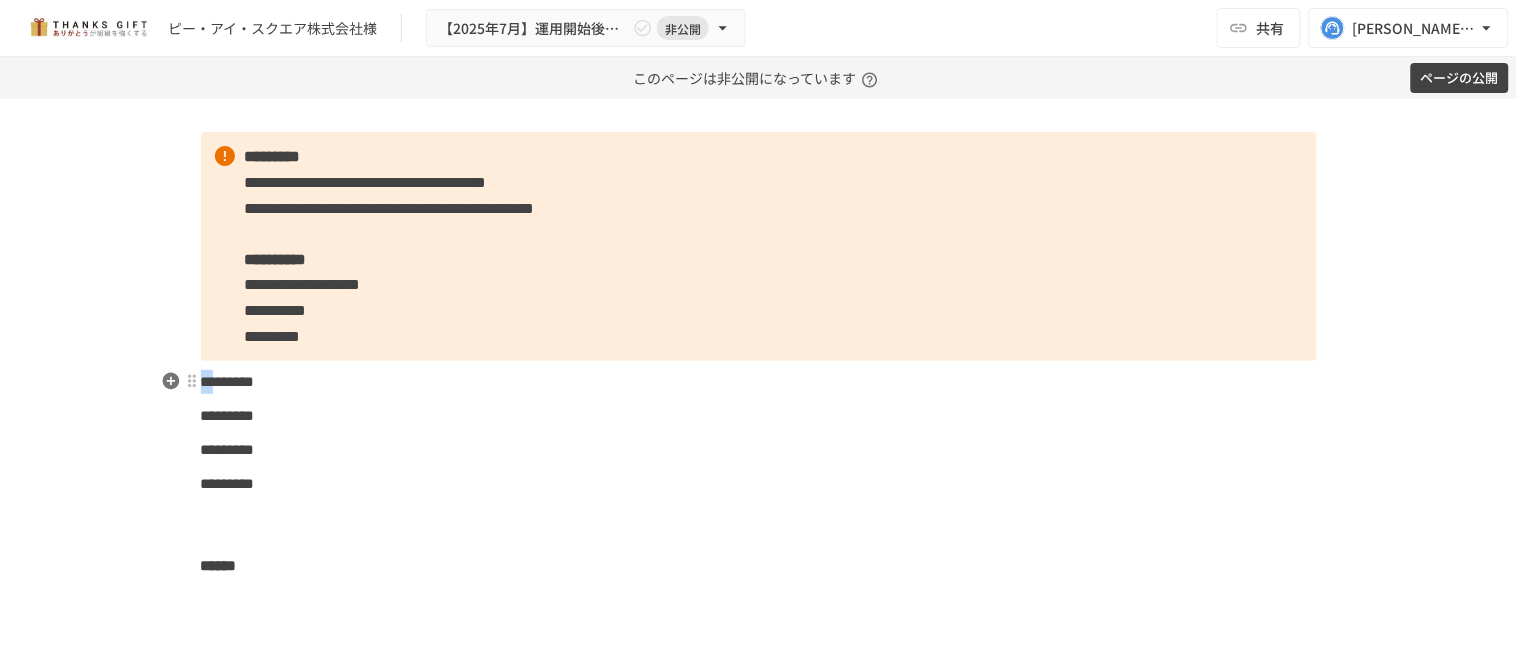 click on "*********" at bounding box center [228, 381] 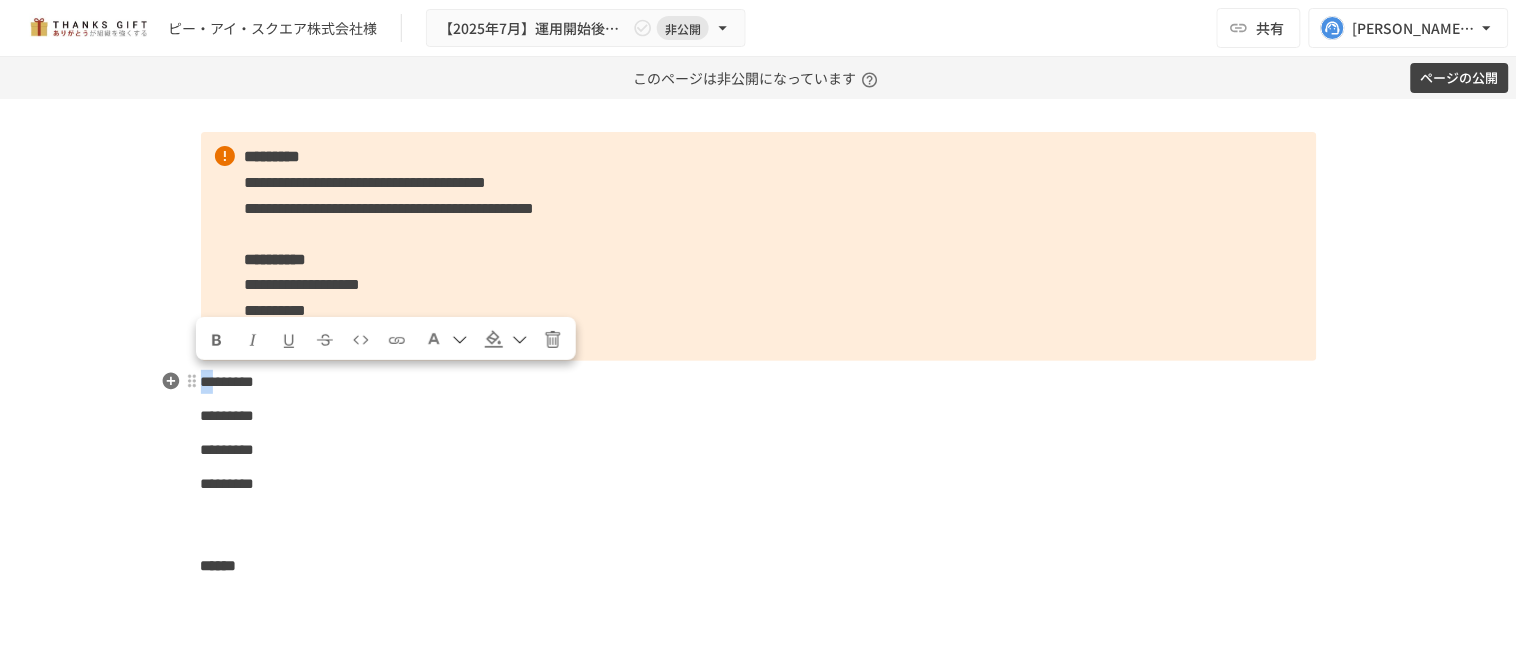 click on "*********" at bounding box center [228, 381] 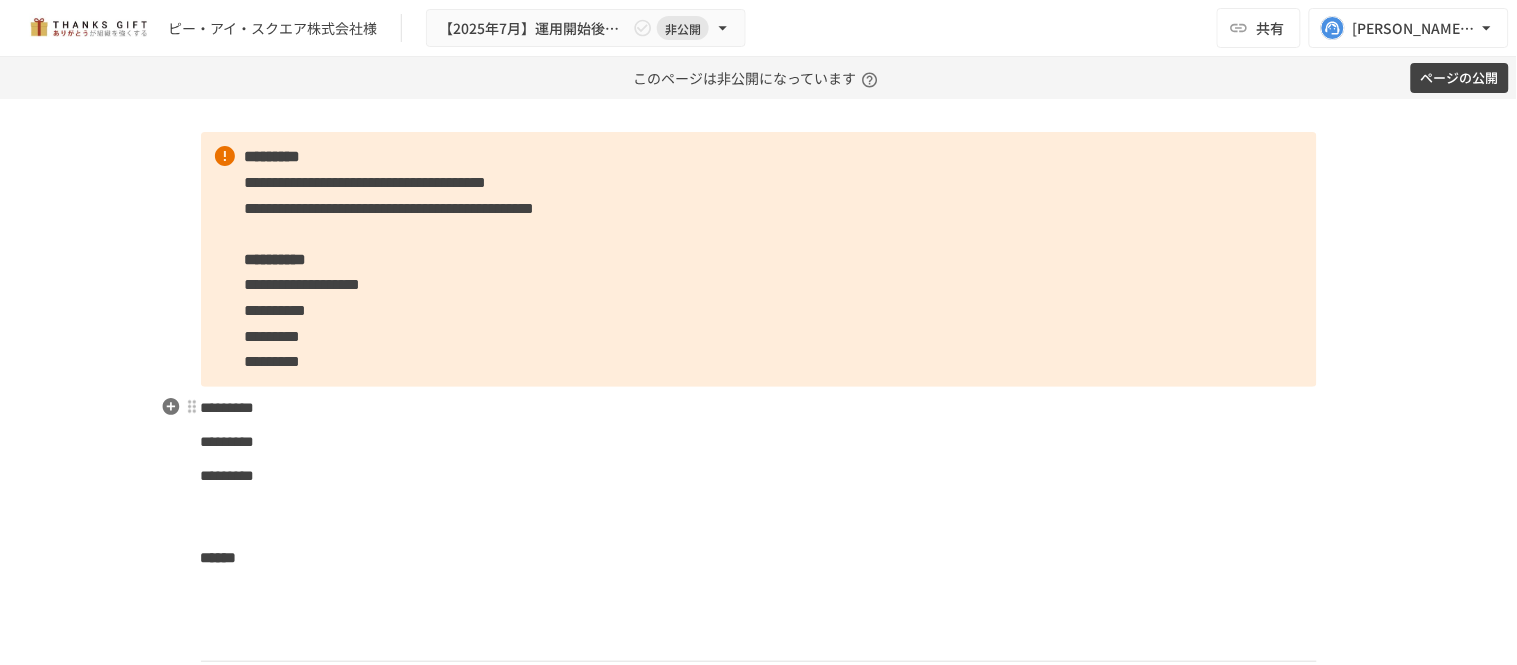 click on "*********" at bounding box center [228, 407] 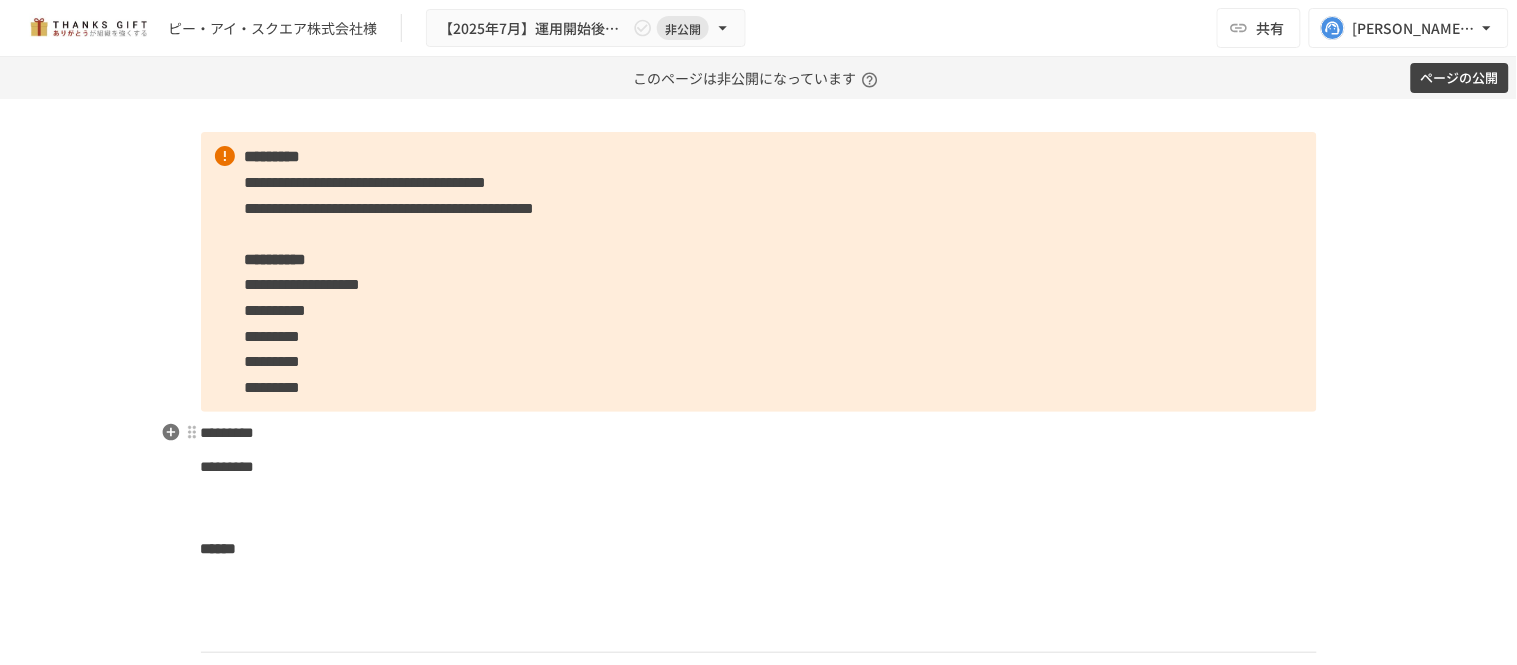 click on "*********" at bounding box center (228, 432) 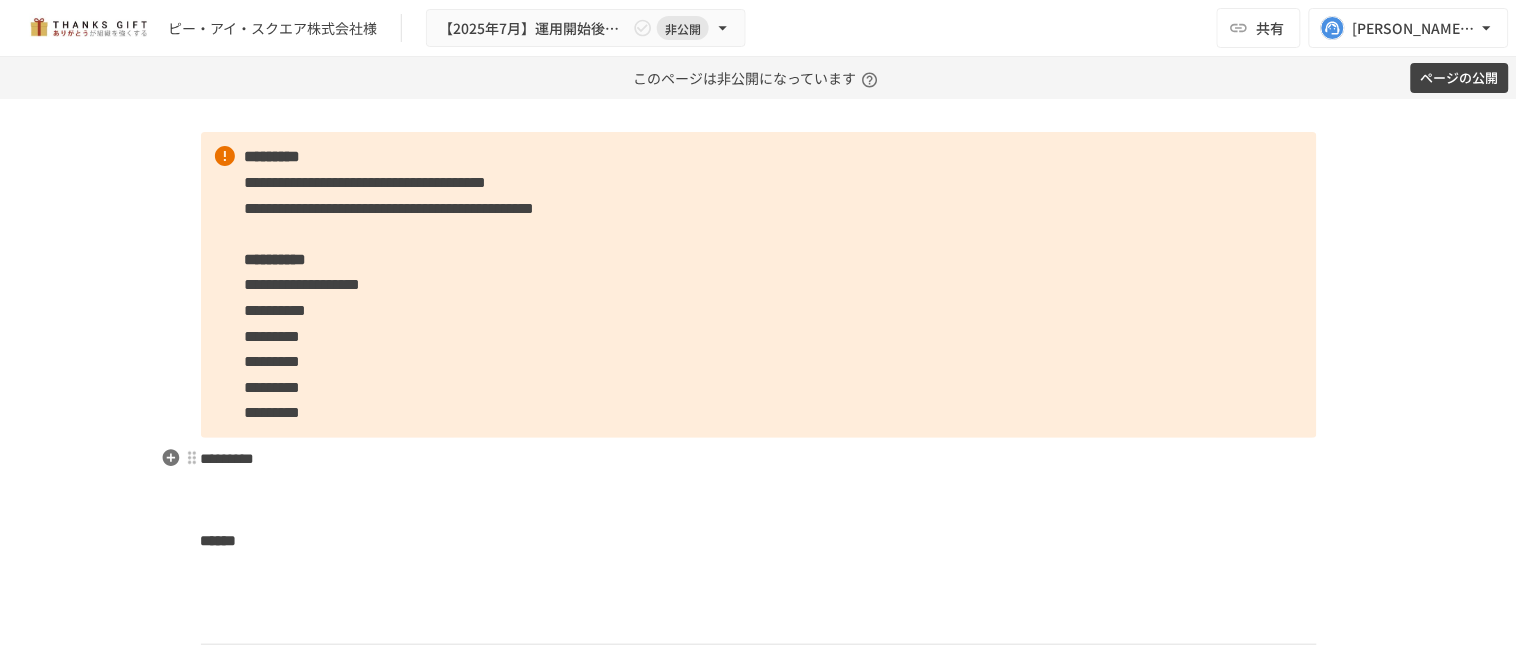 click on "*********" at bounding box center (228, 458) 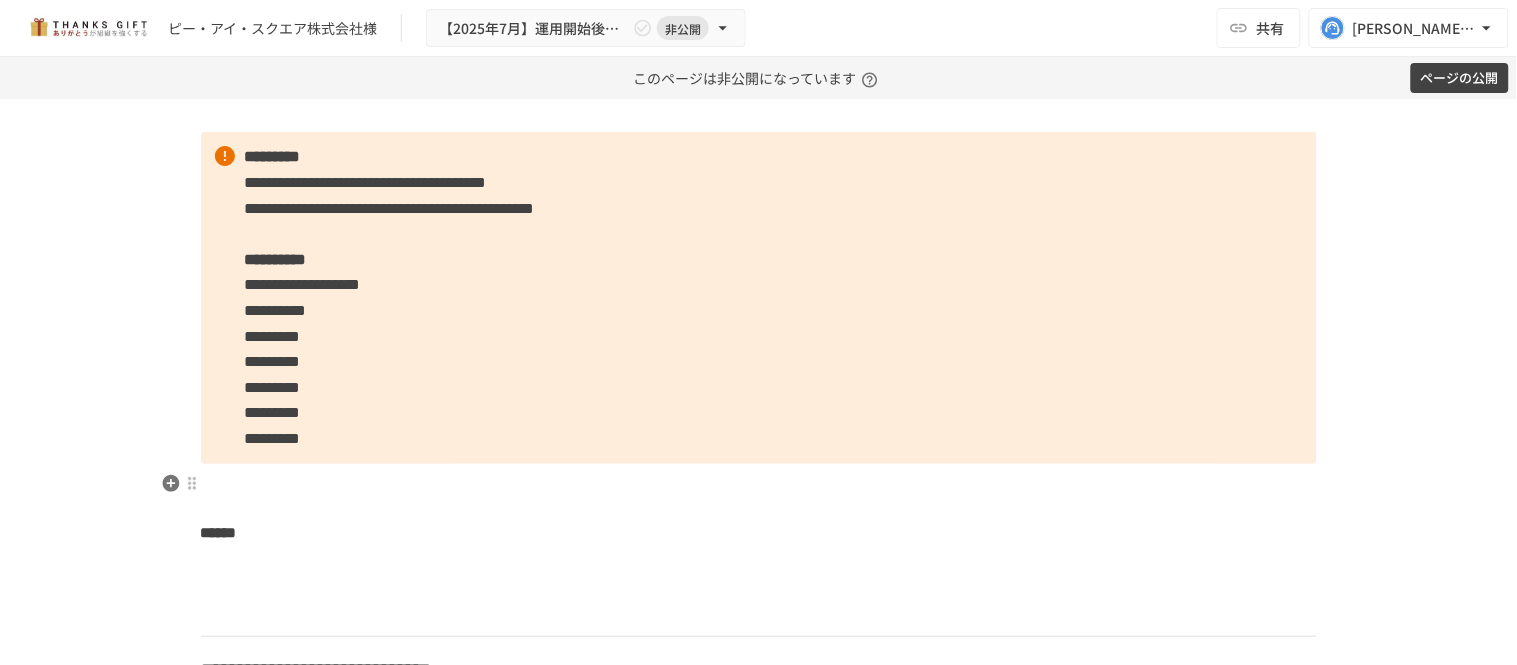 click on "******" at bounding box center [219, 532] 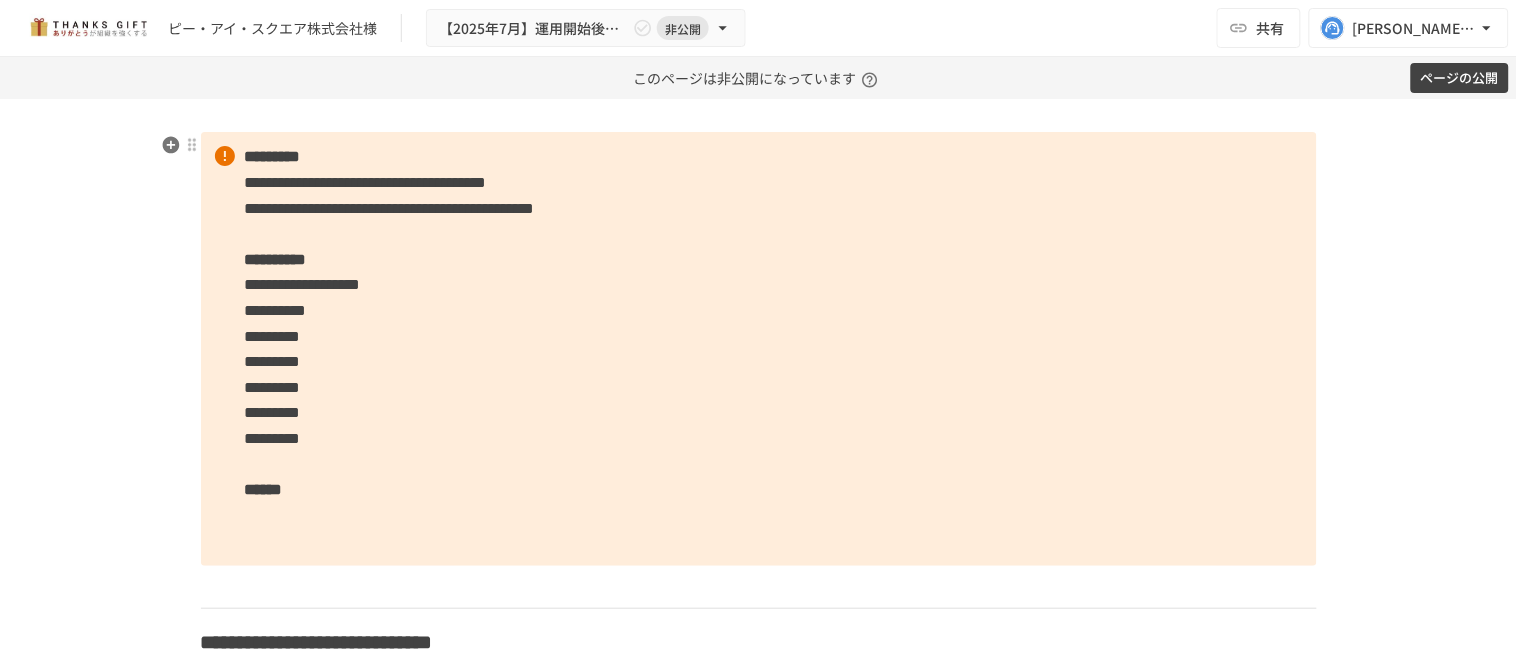click on "**********" at bounding box center [276, 310] 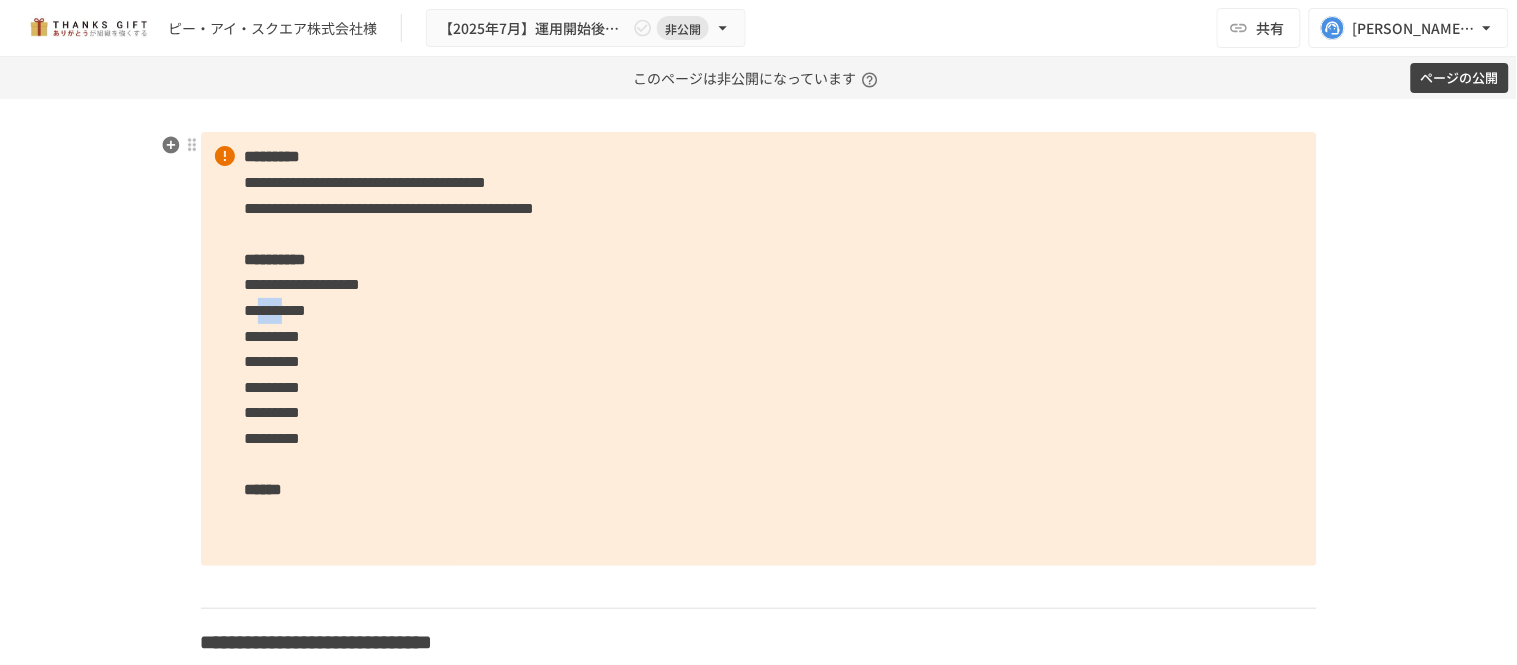 click on "**********" at bounding box center [276, 310] 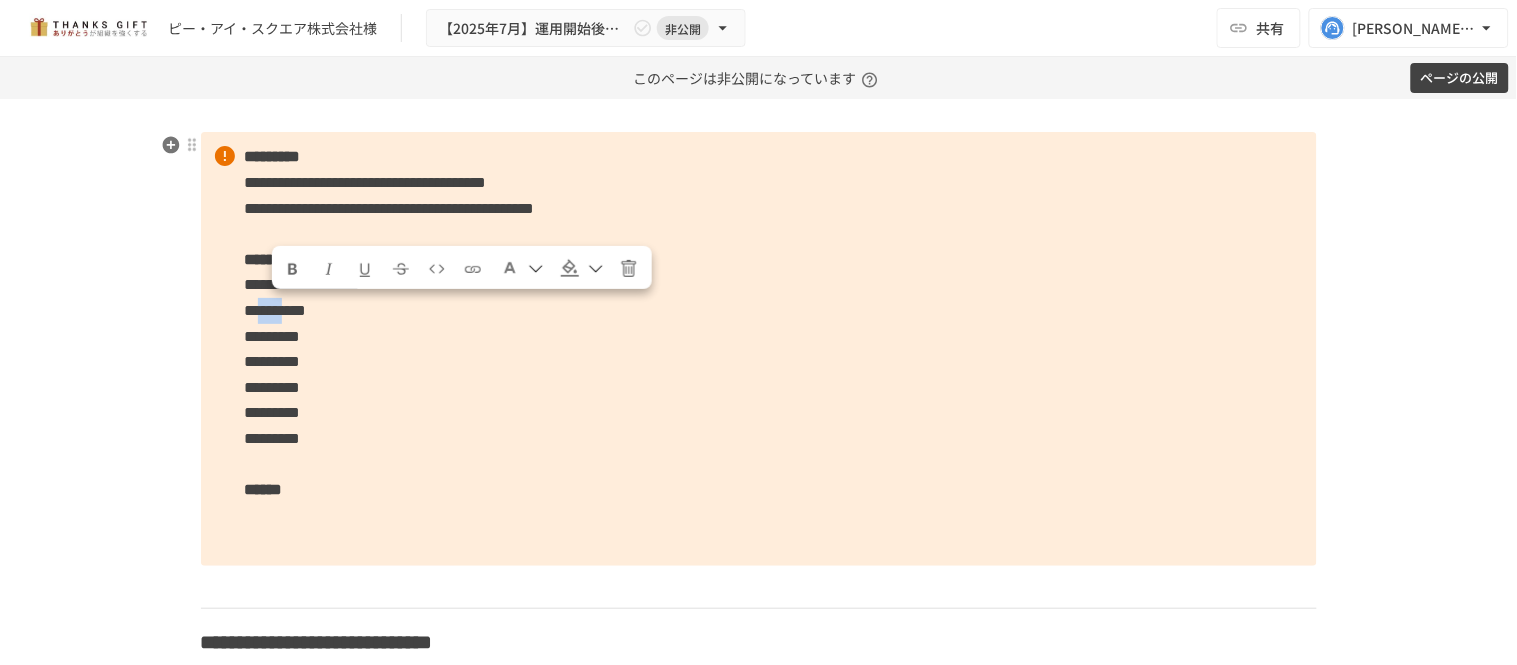 click on "**********" at bounding box center [276, 310] 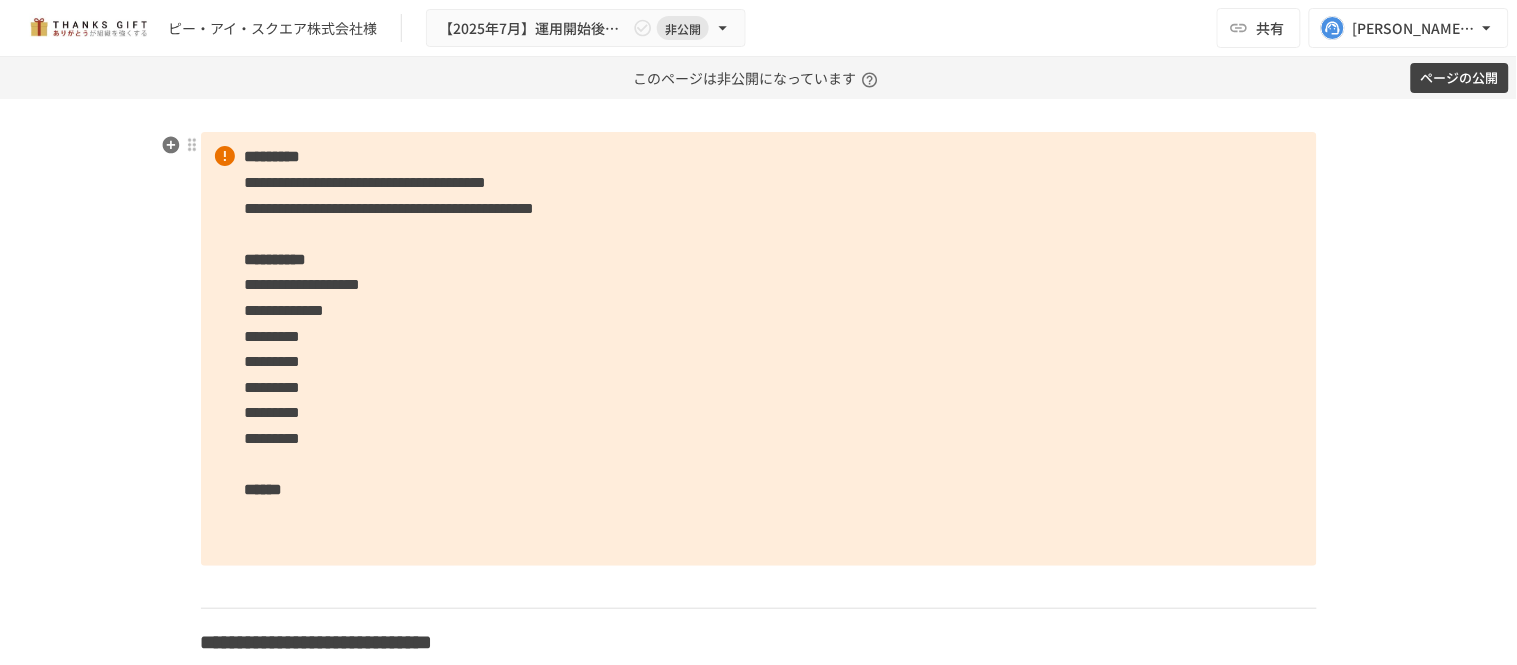 click on "**********" at bounding box center [285, 310] 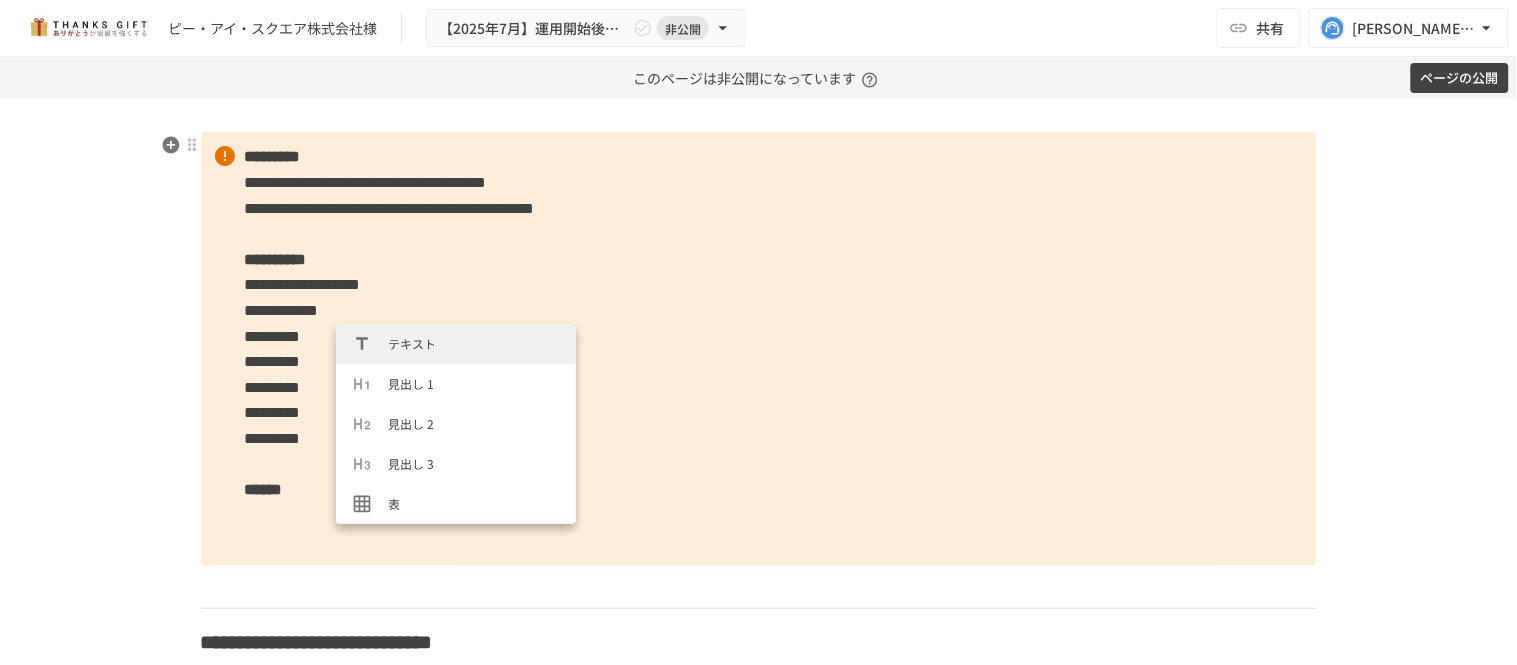 click on "**********" at bounding box center [759, 349] 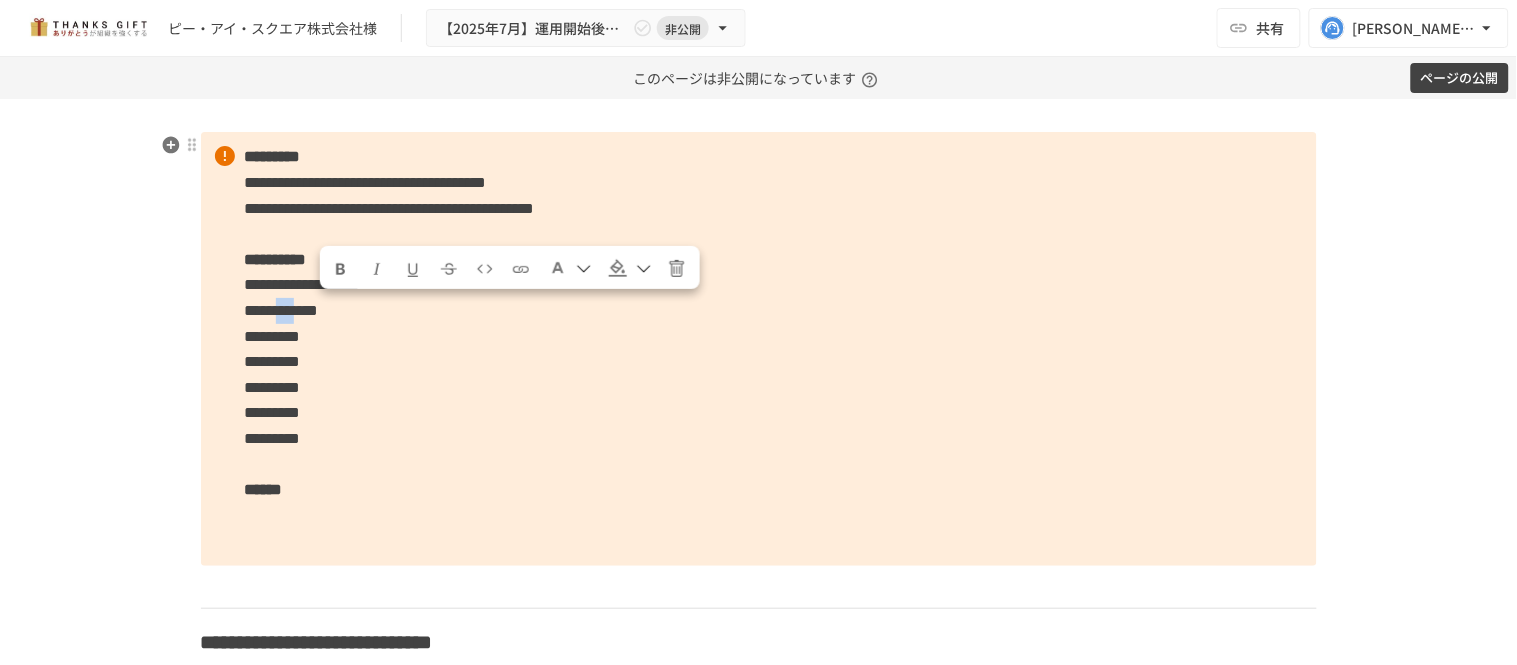 drag, startPoint x: 345, startPoint y: 306, endPoint x: 317, endPoint y: 306, distance: 28 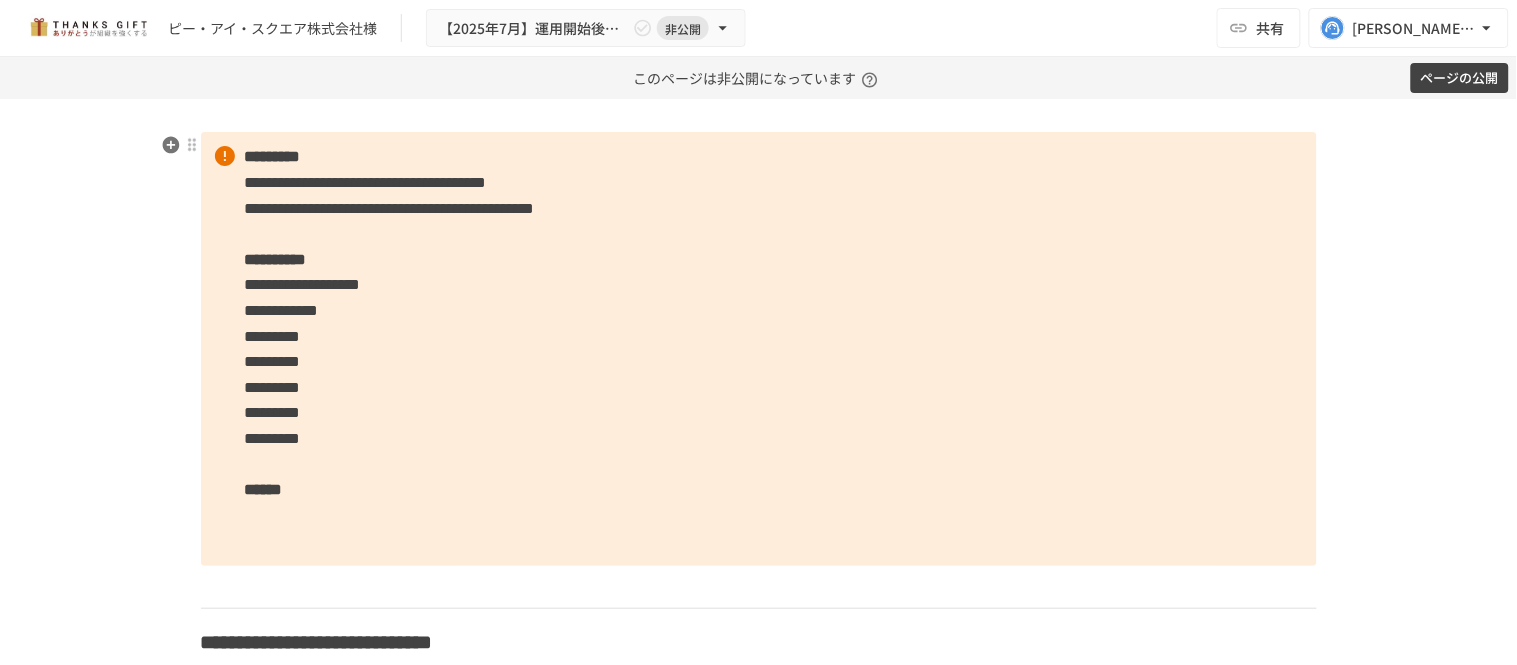 click on "*********" at bounding box center [273, 336] 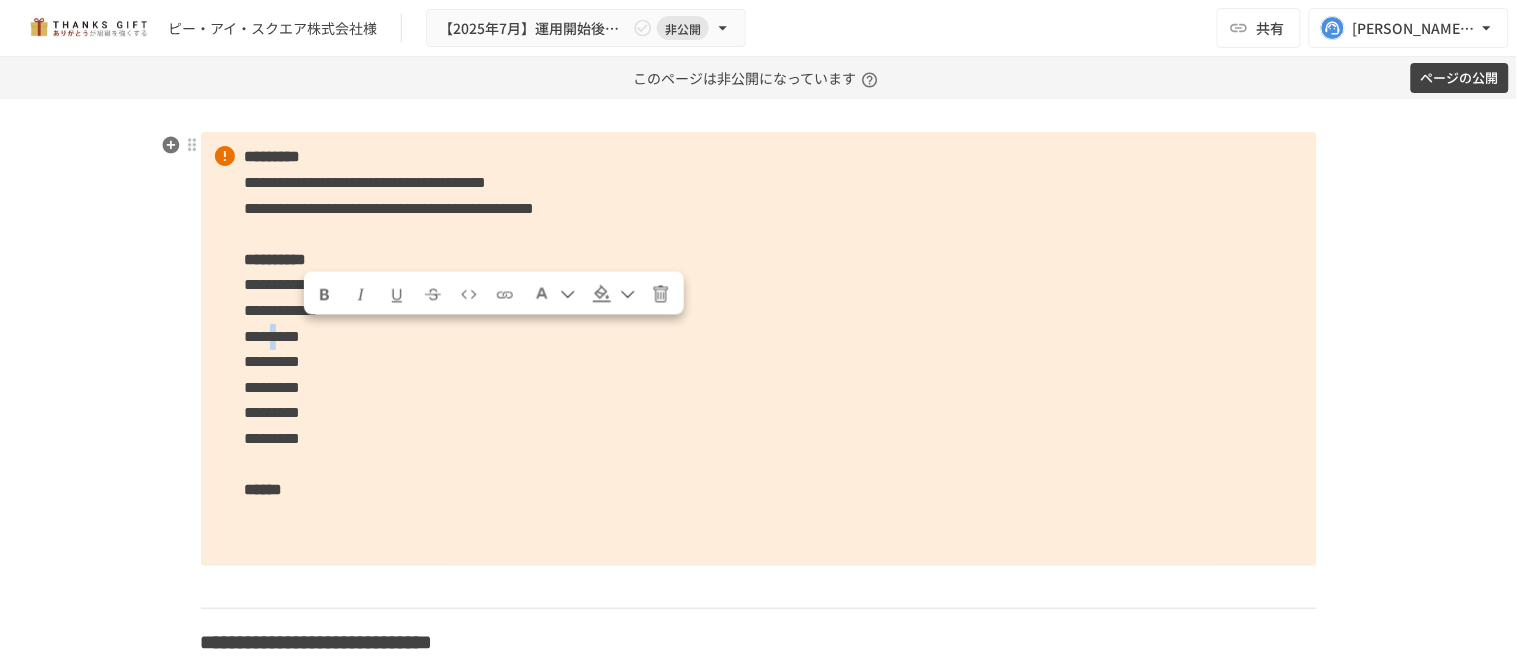 click on "*********" at bounding box center [273, 336] 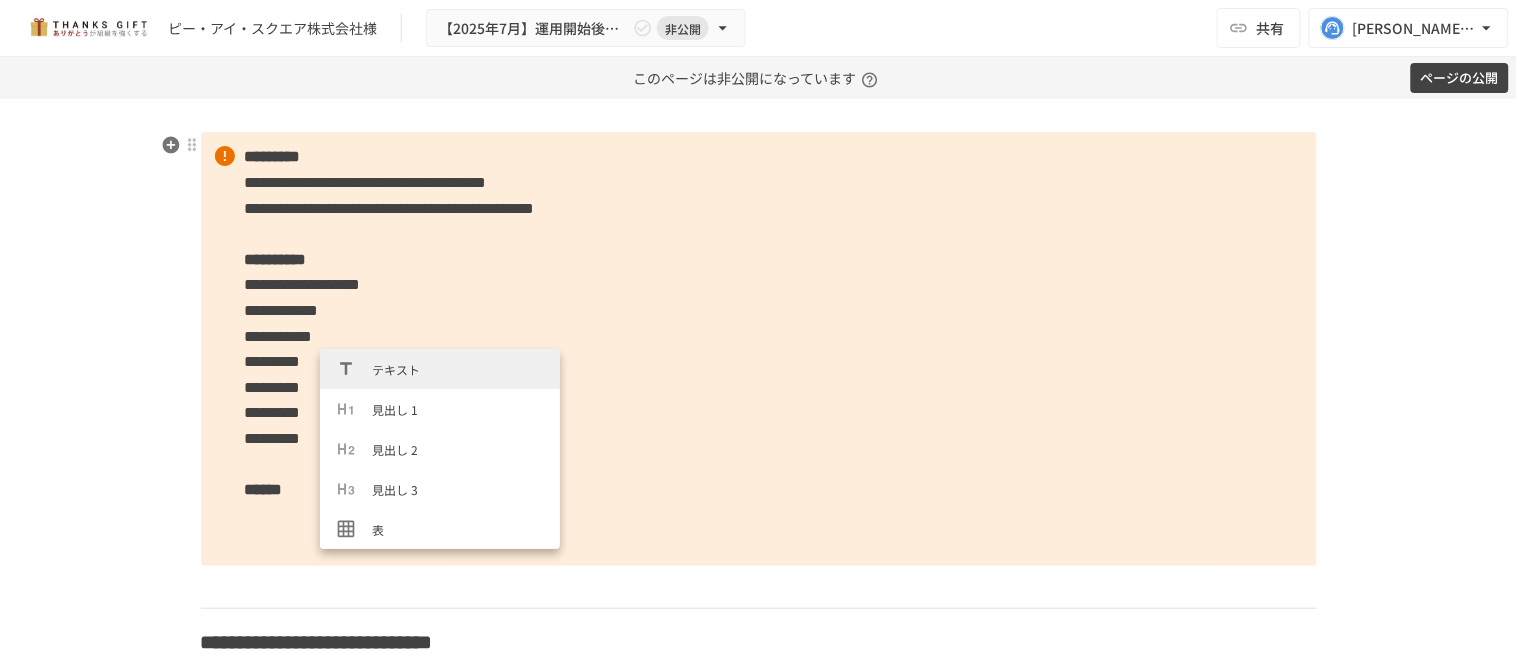 click on "*********" at bounding box center (273, 361) 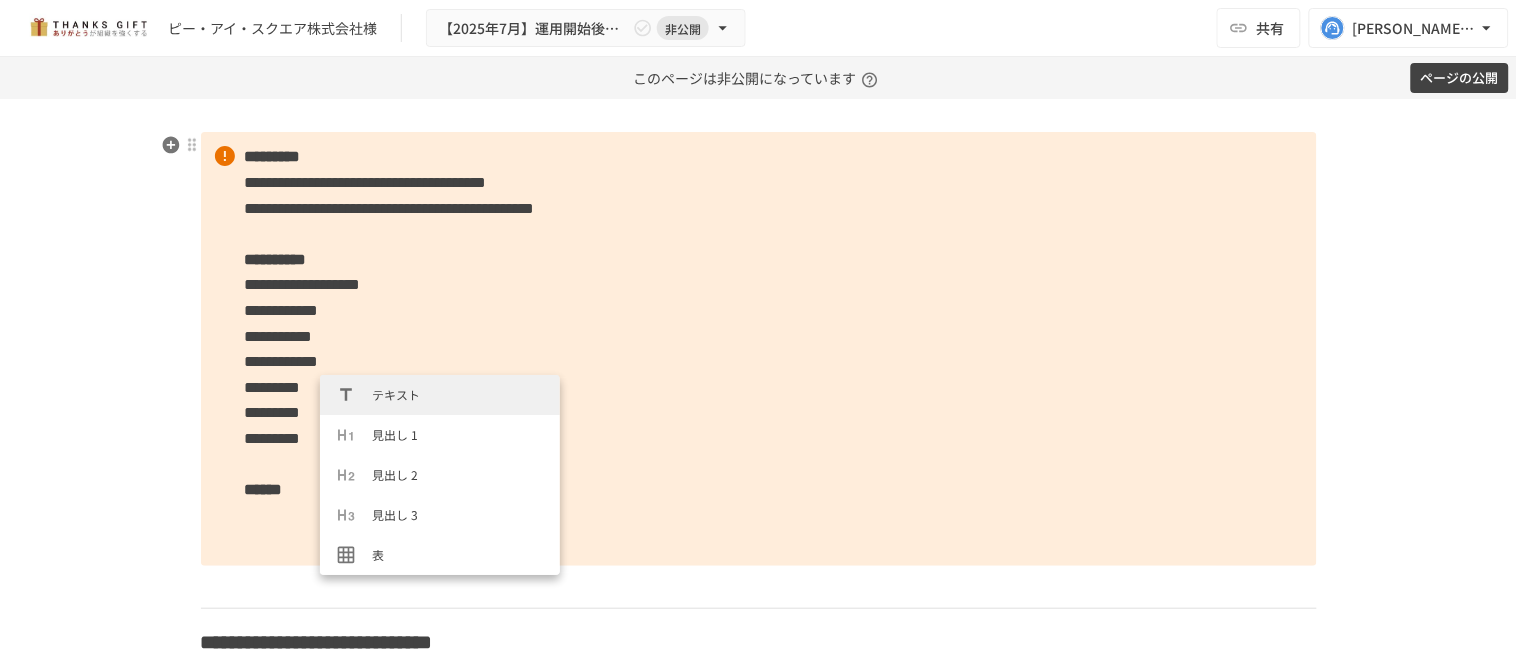 click on "*********" at bounding box center [273, 387] 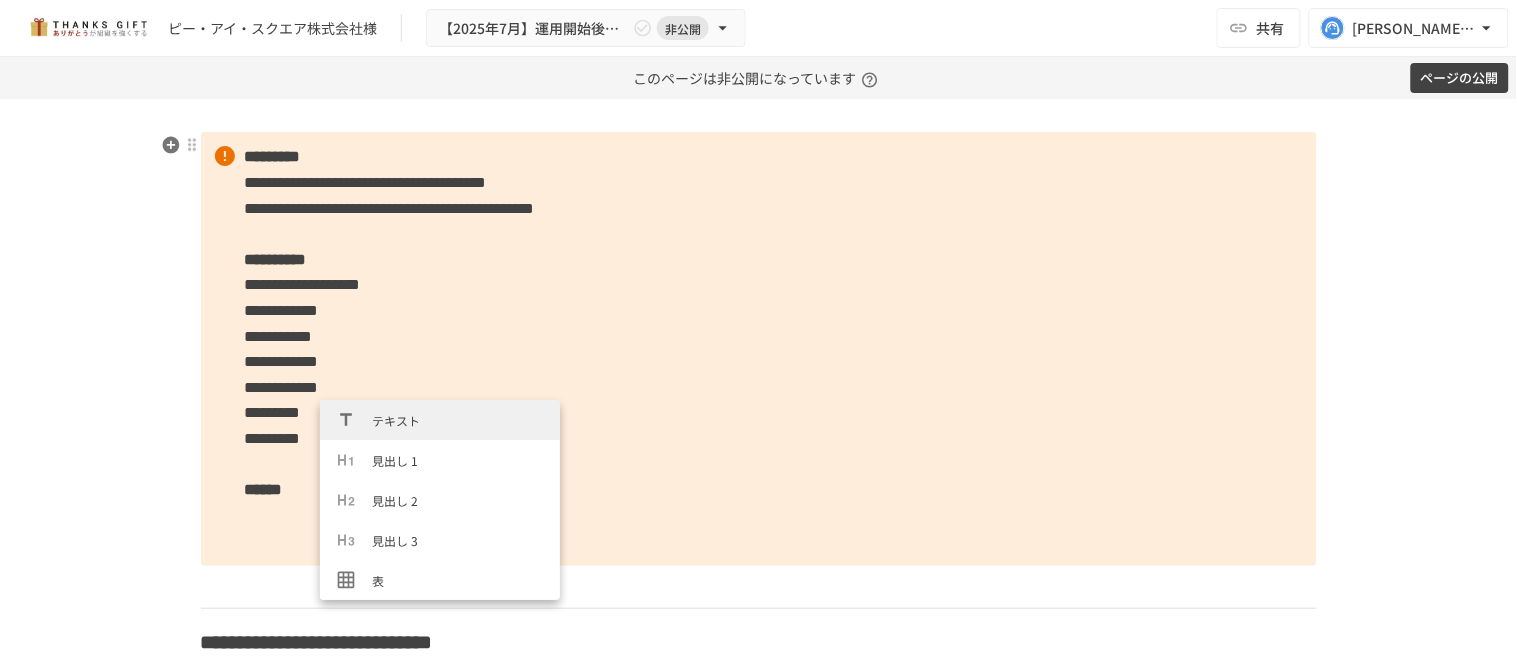 click on "*********" at bounding box center [273, 412] 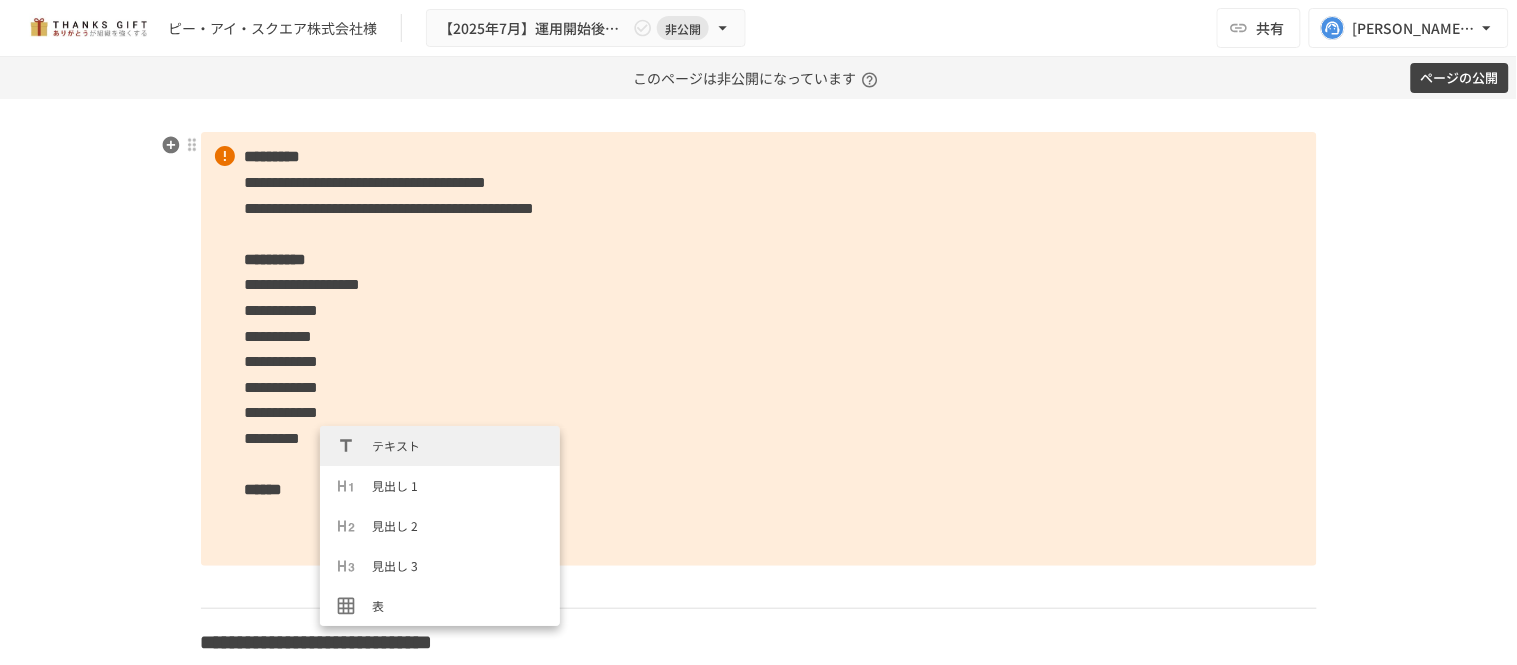 click on "*********" at bounding box center (273, 438) 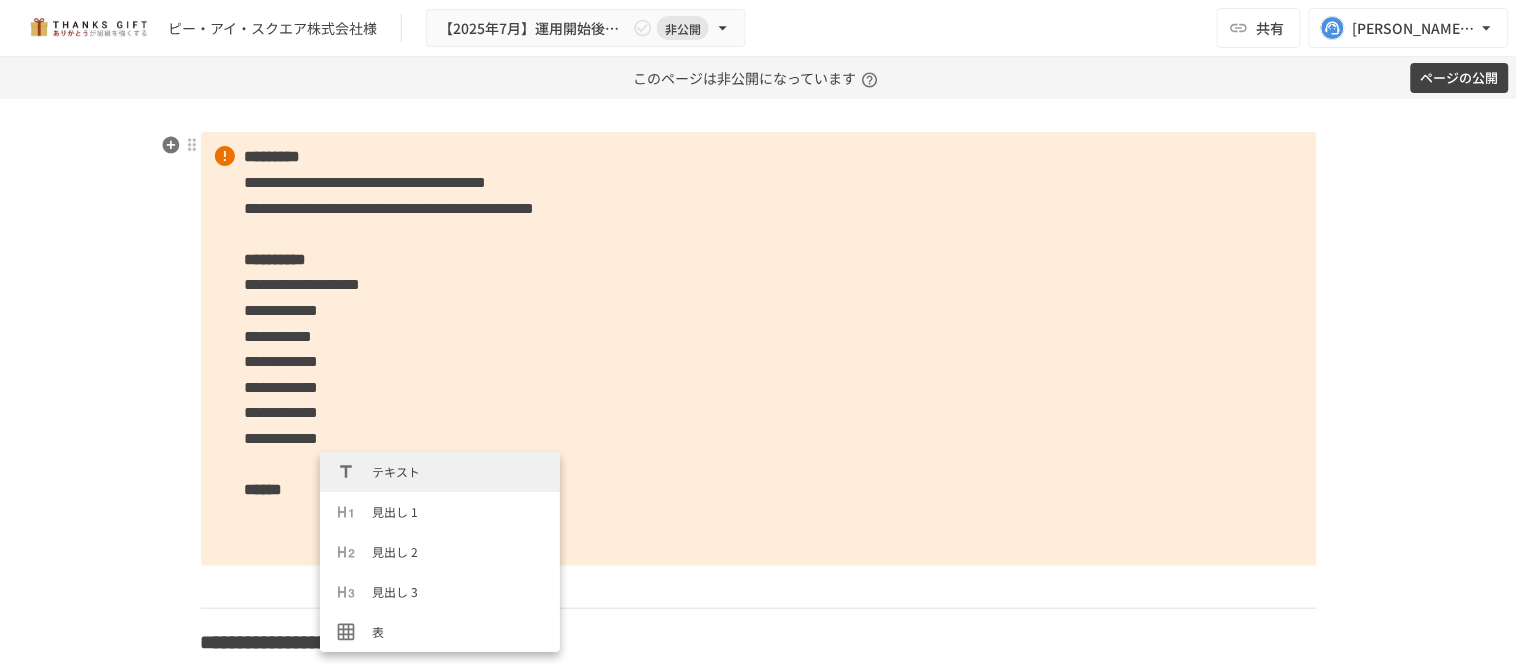click on "**********" at bounding box center [759, 349] 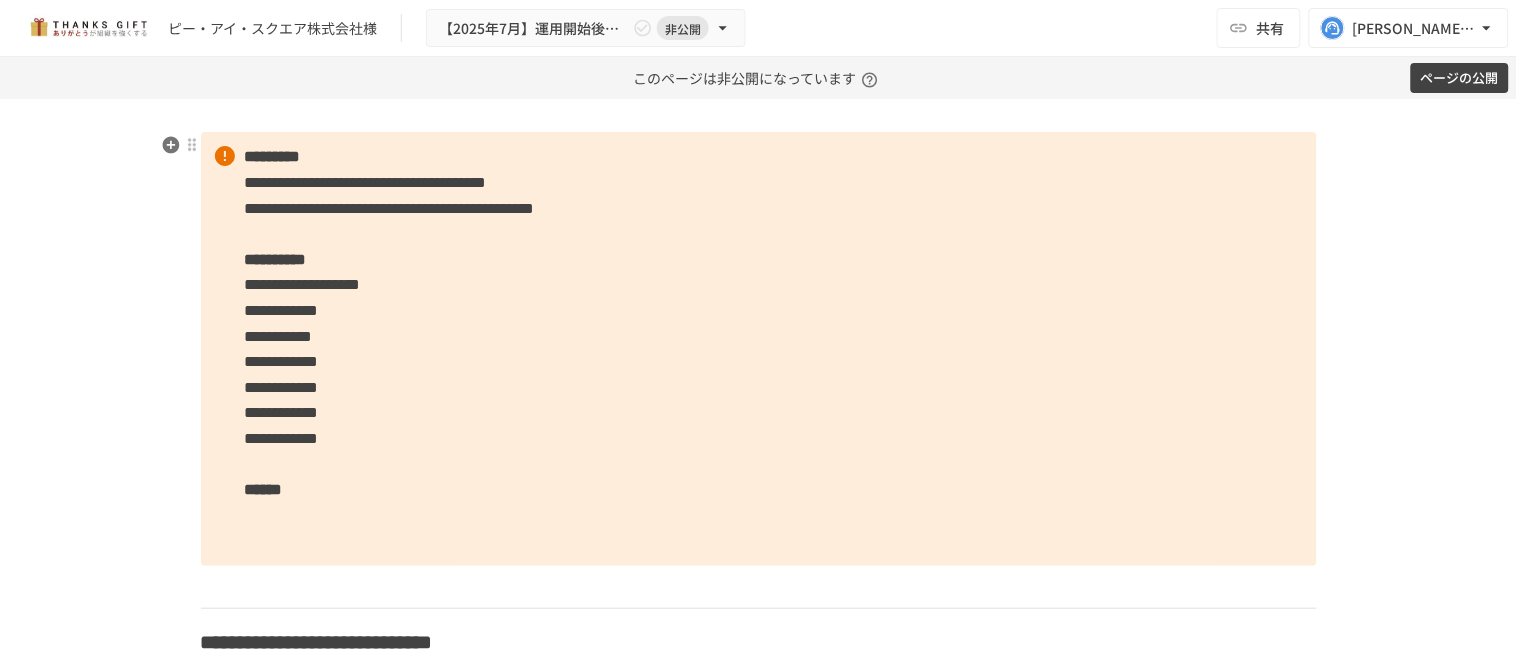 click on "**********" at bounding box center (759, 349) 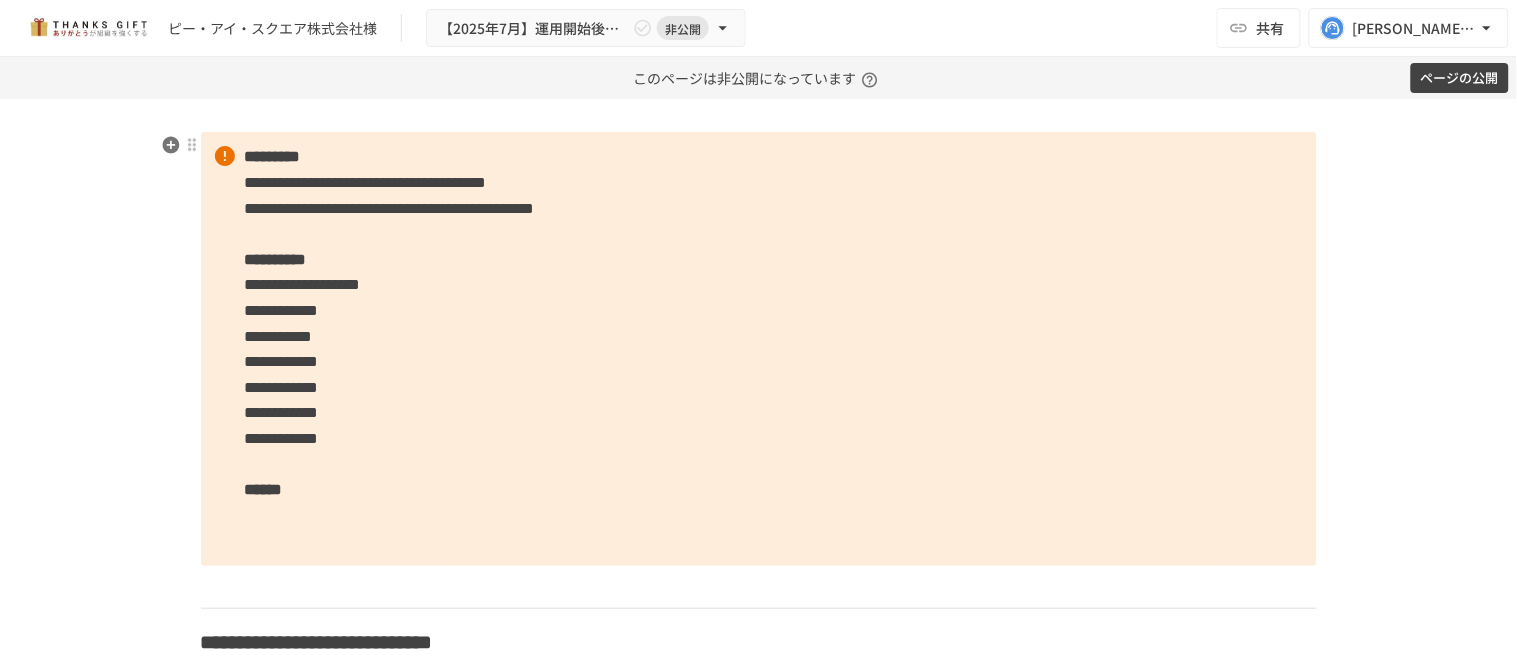 click on "**********" at bounding box center (759, 349) 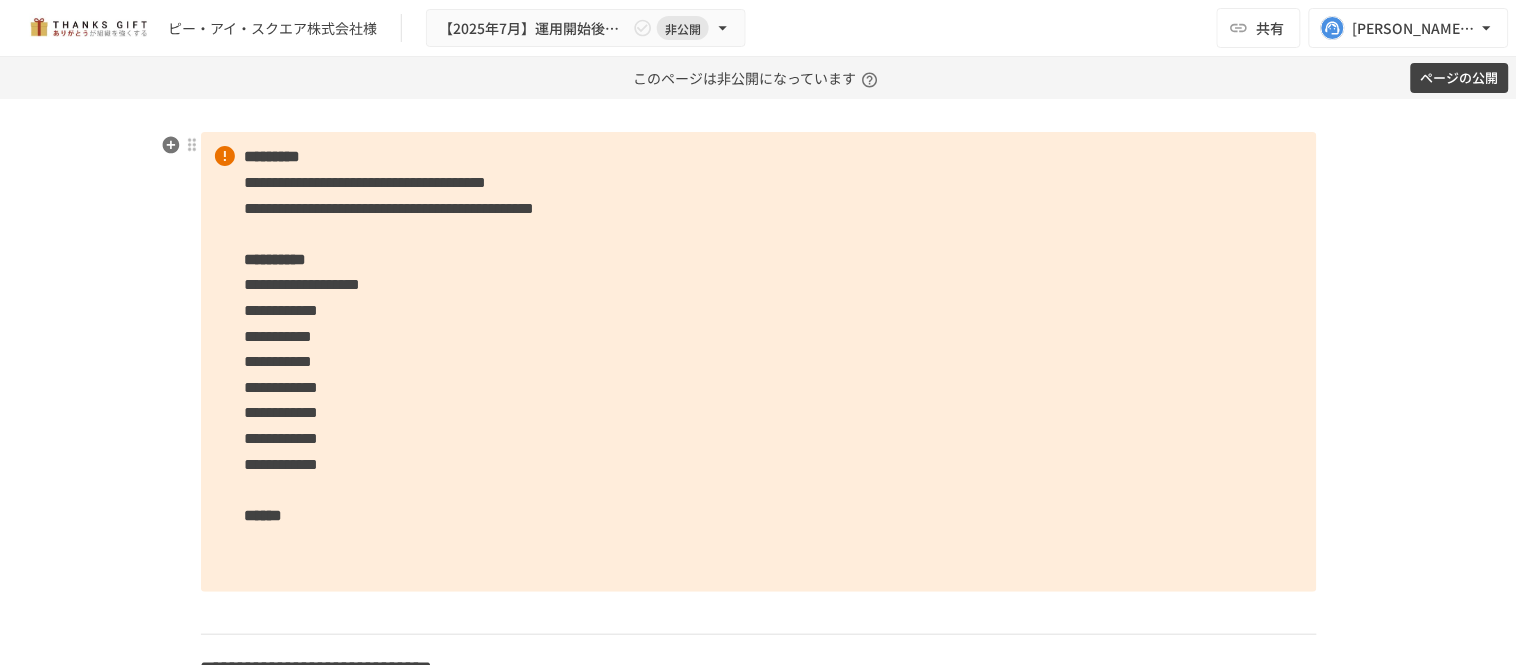 click on "**********" at bounding box center [759, 361] 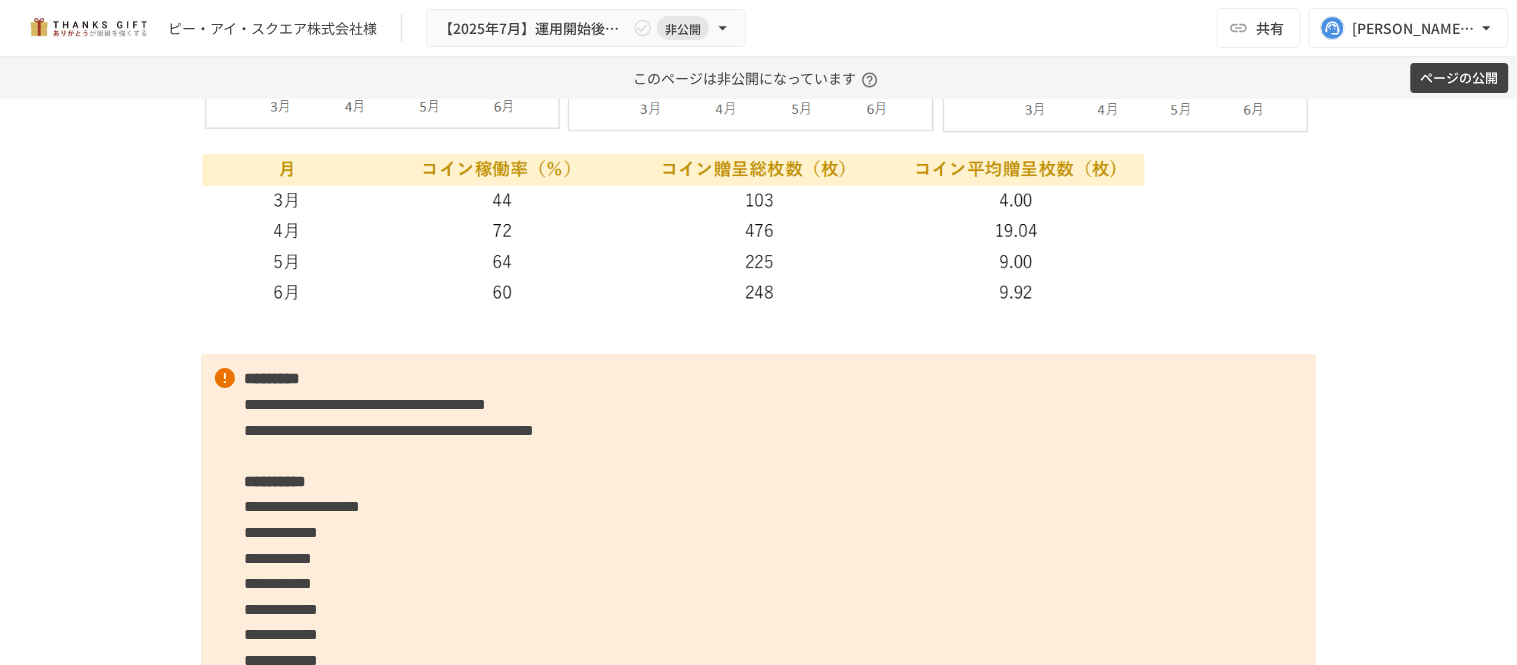 scroll, scrollTop: 3832, scrollLeft: 0, axis: vertical 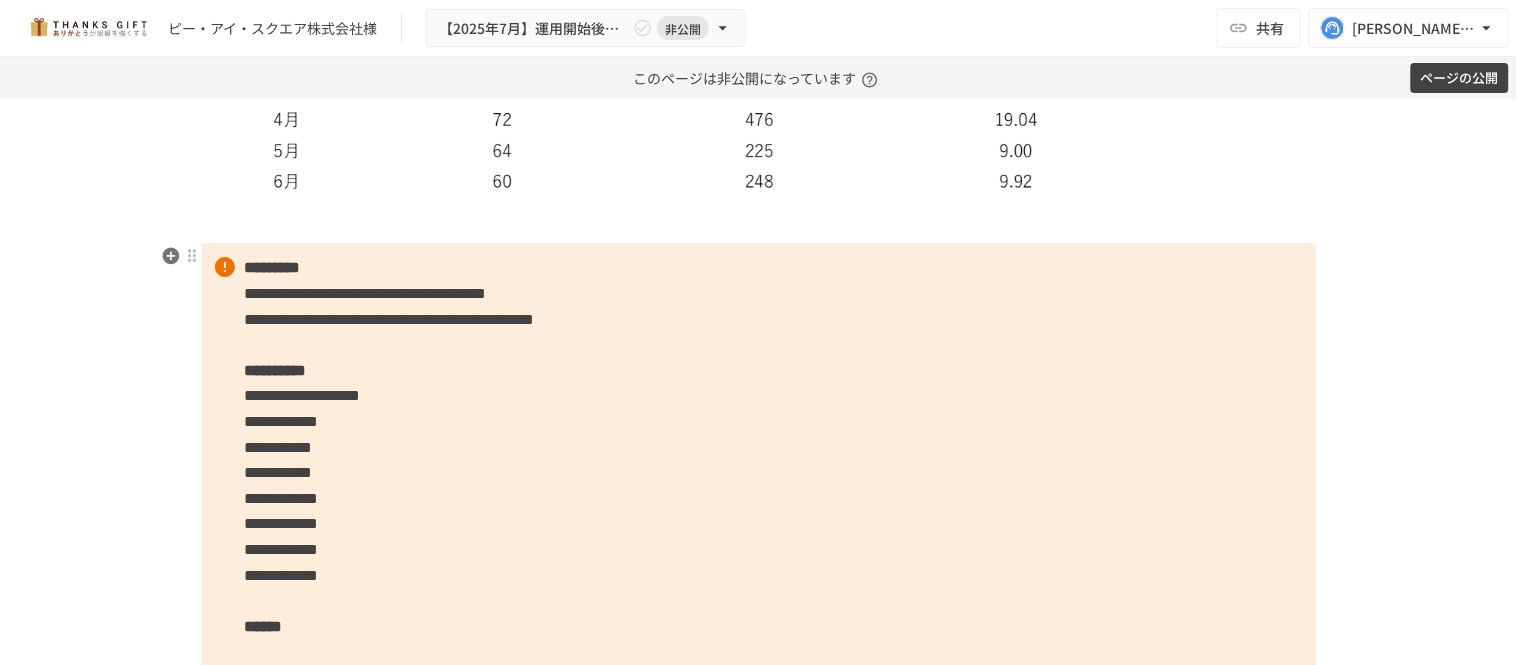 click on "**********" at bounding box center (759, 472) 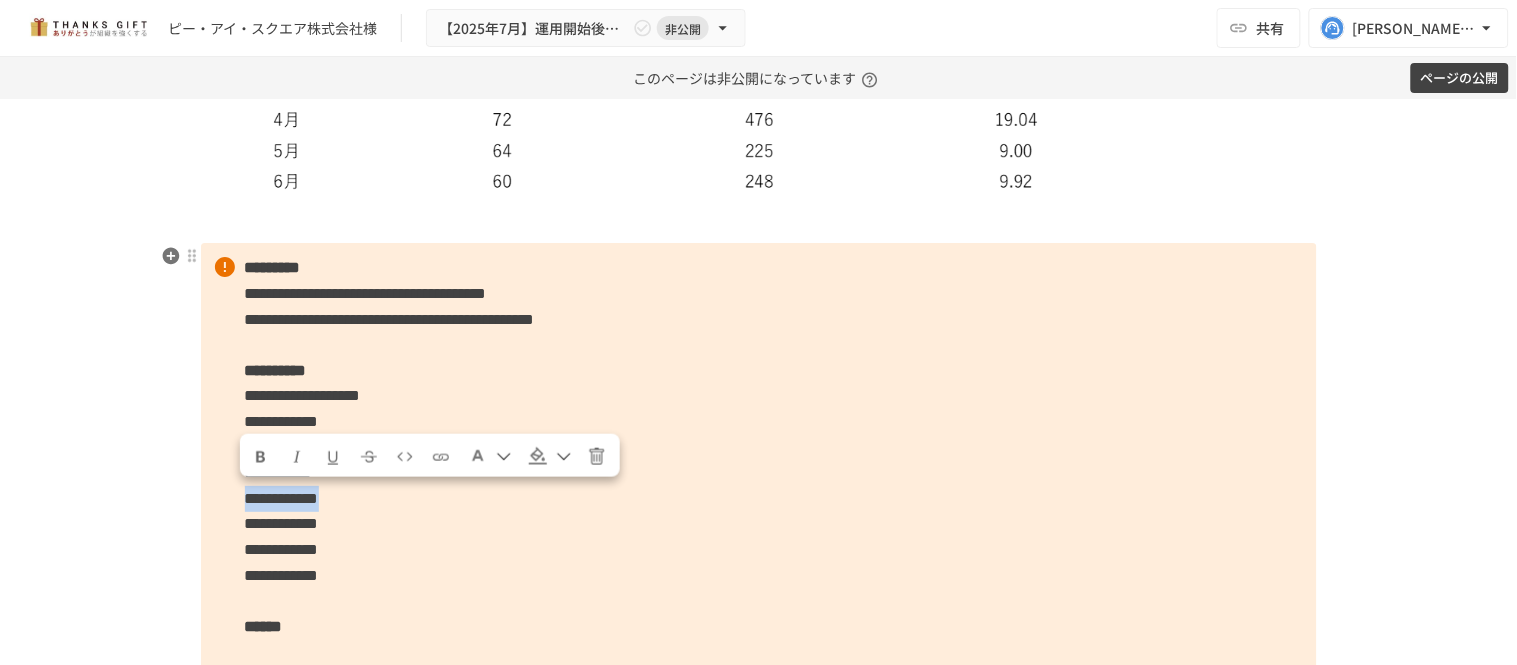 drag, startPoint x: 405, startPoint y: 496, endPoint x: 218, endPoint y: 506, distance: 187.26718 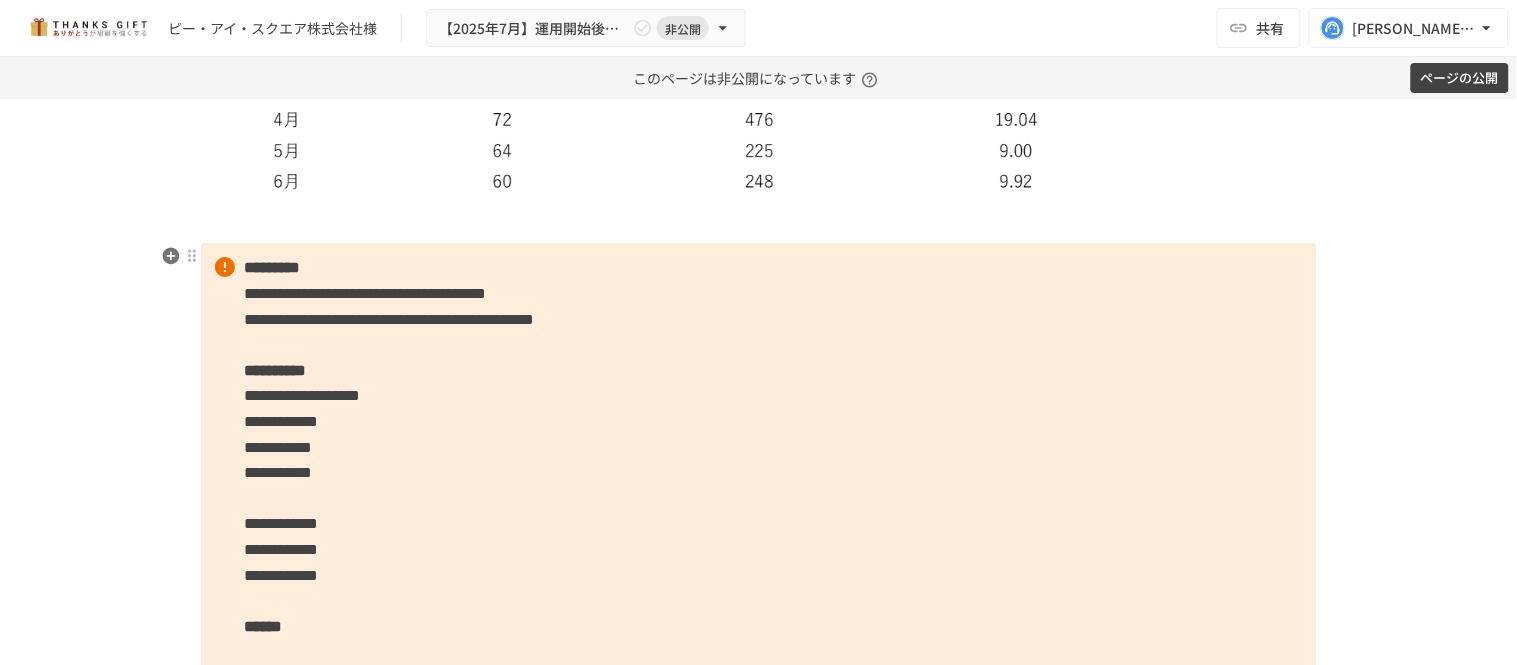 click on "**********" at bounding box center [759, 472] 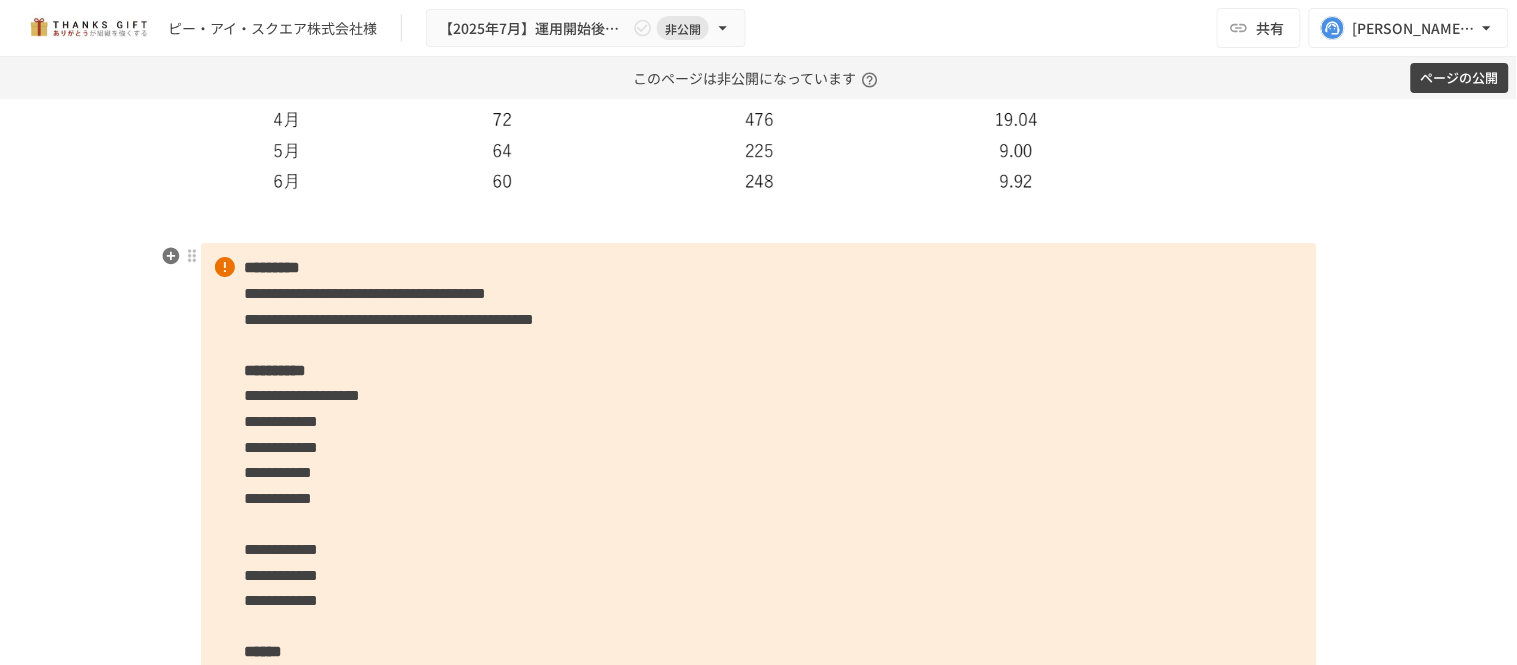 click on "**********" at bounding box center [759, 485] 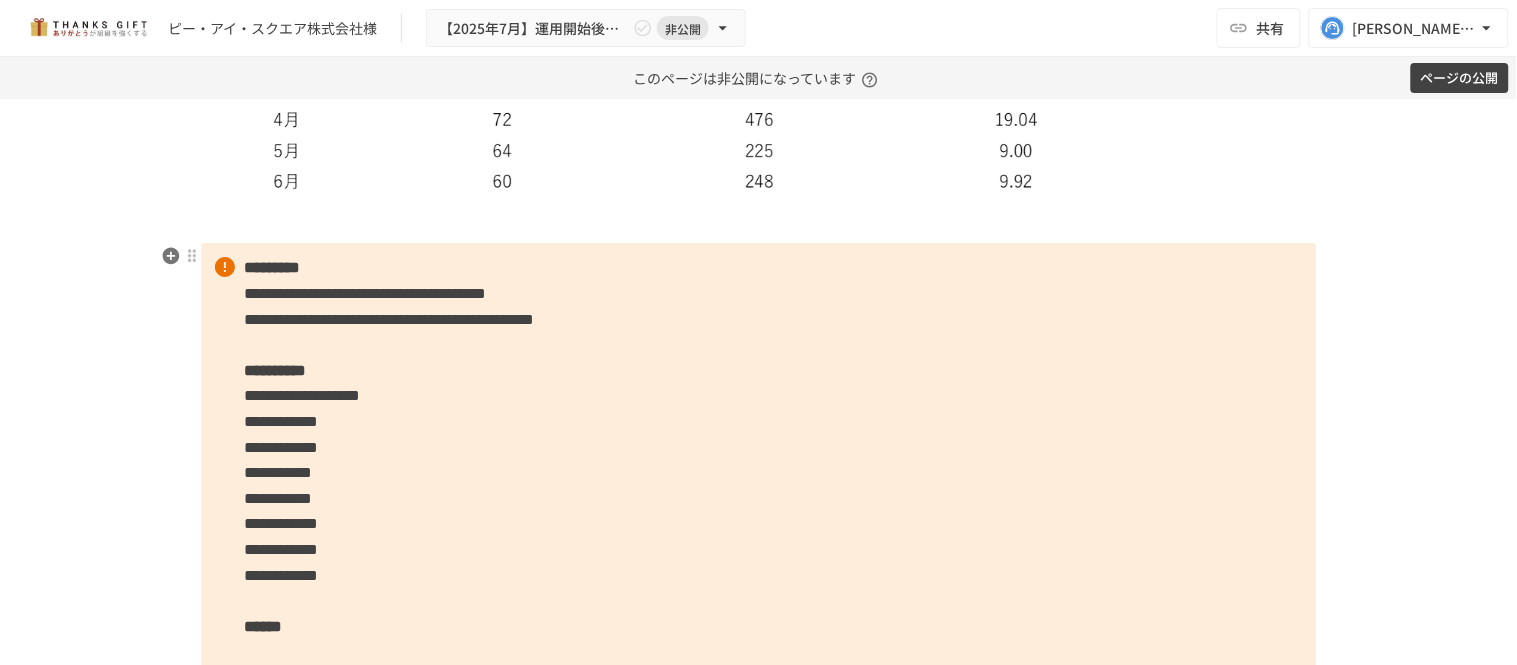 click on "**********" at bounding box center (759, 472) 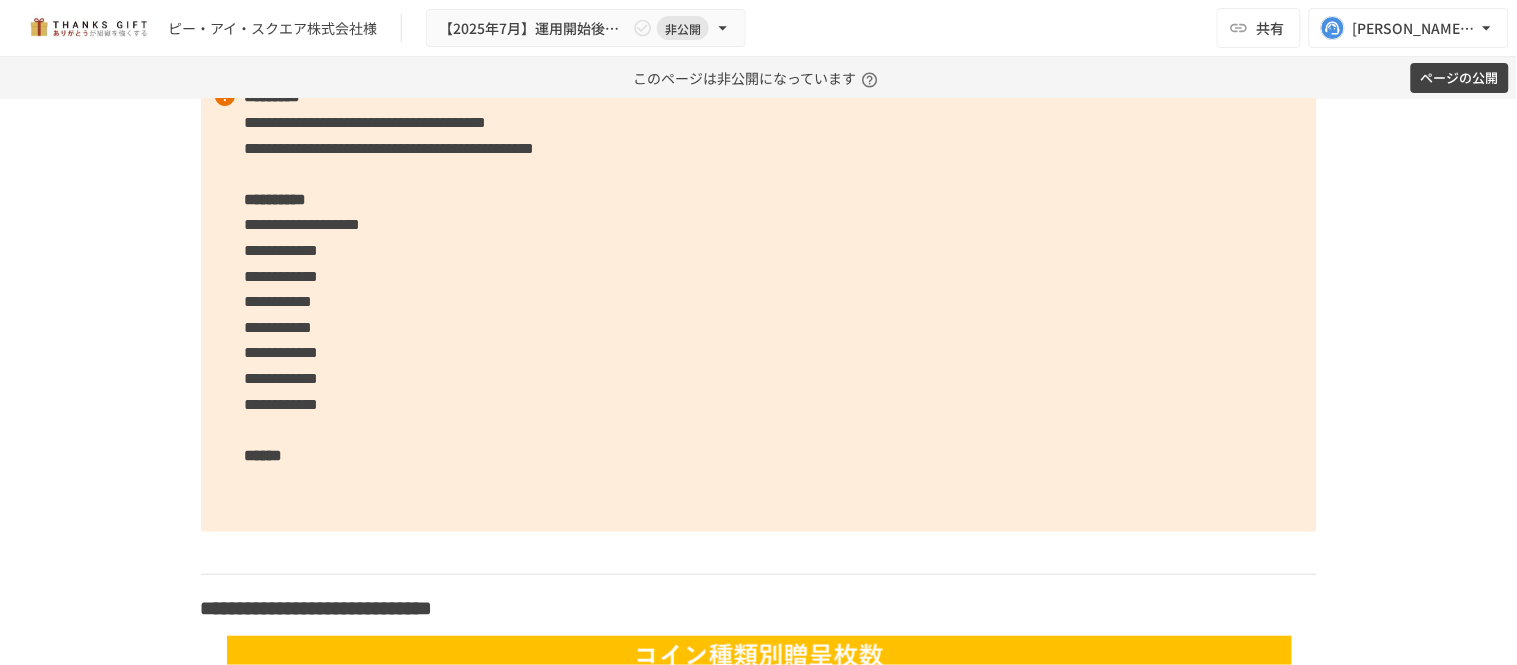 scroll, scrollTop: 3832, scrollLeft: 0, axis: vertical 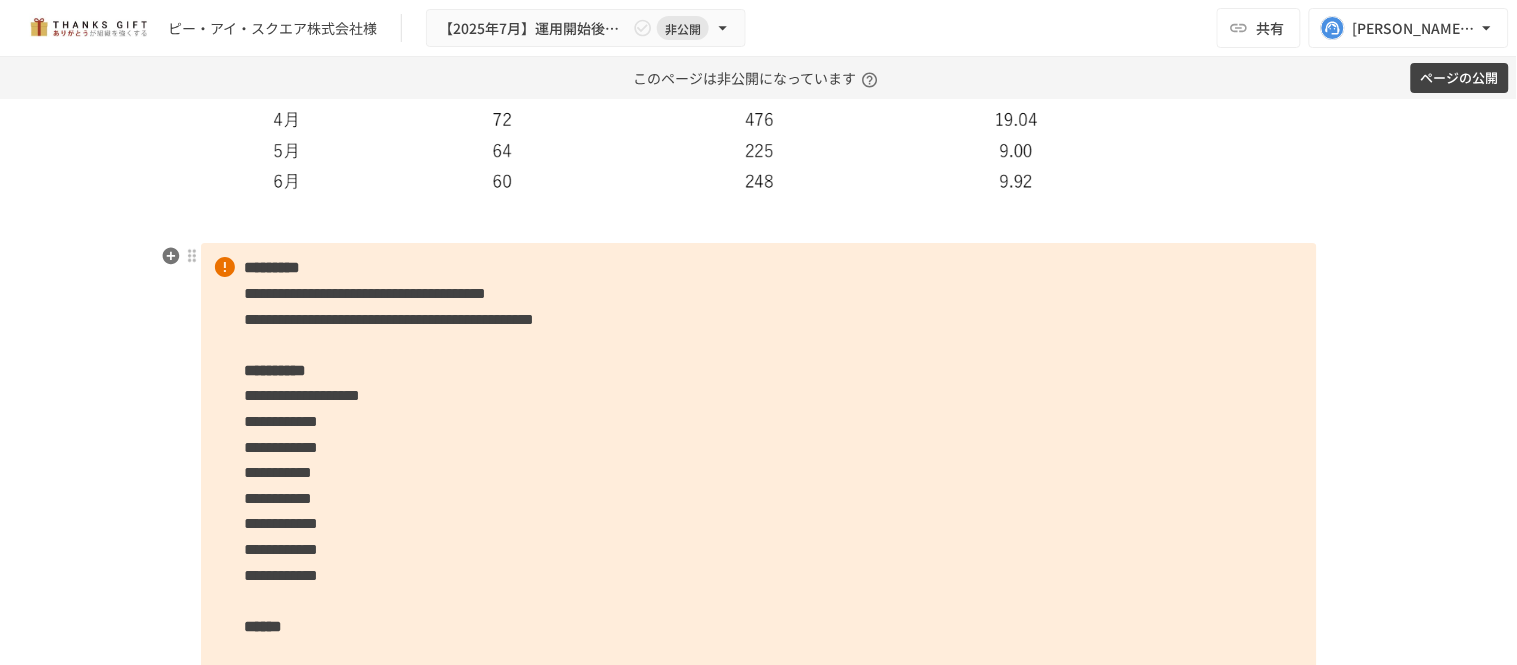 click on "**********" at bounding box center [759, 472] 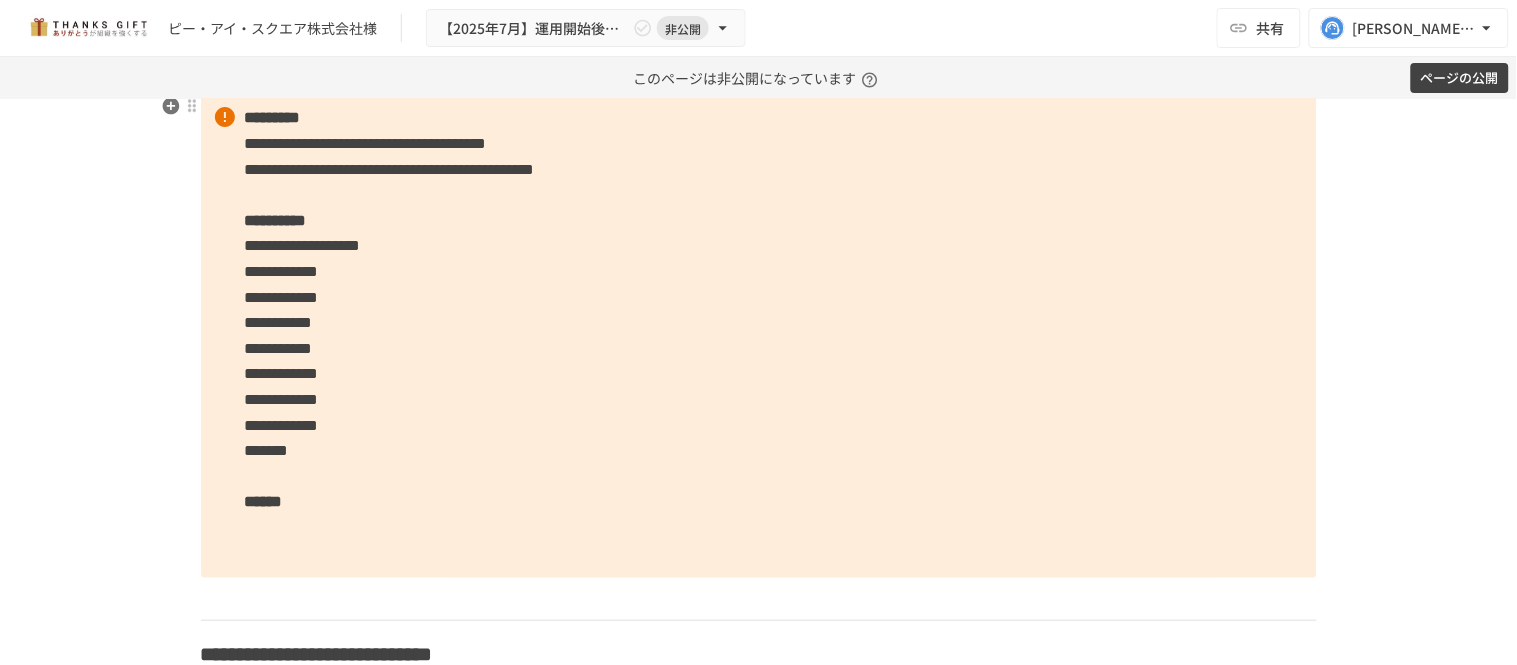 scroll, scrollTop: 3943, scrollLeft: 0, axis: vertical 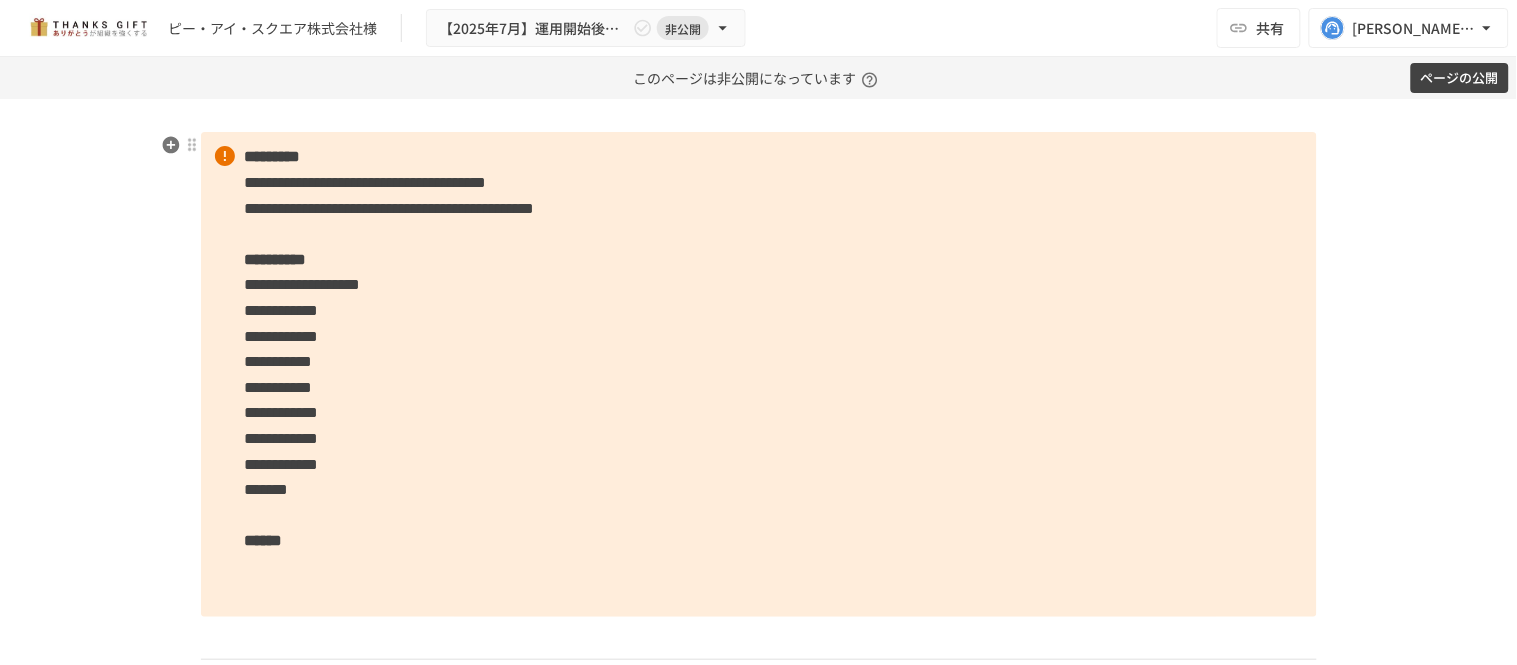 click on "**********" at bounding box center [759, 374] 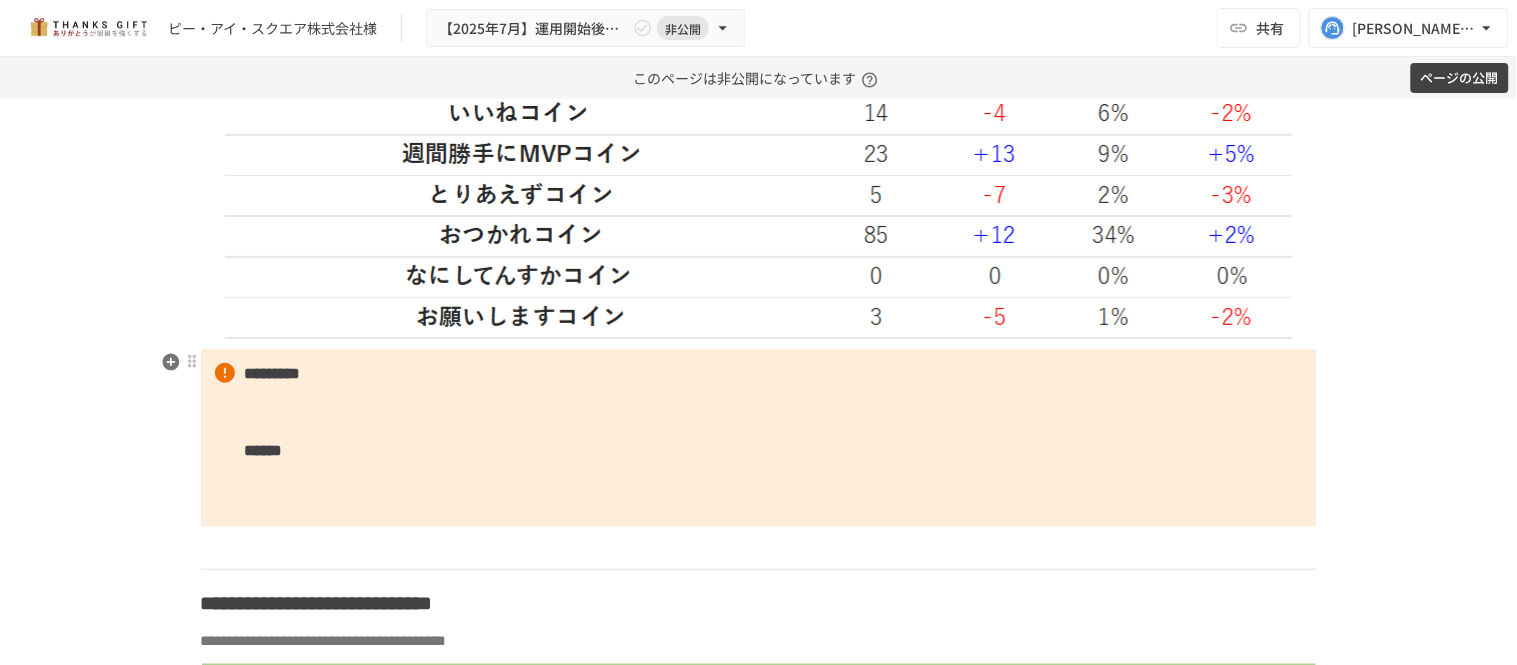 scroll, scrollTop: 4721, scrollLeft: 0, axis: vertical 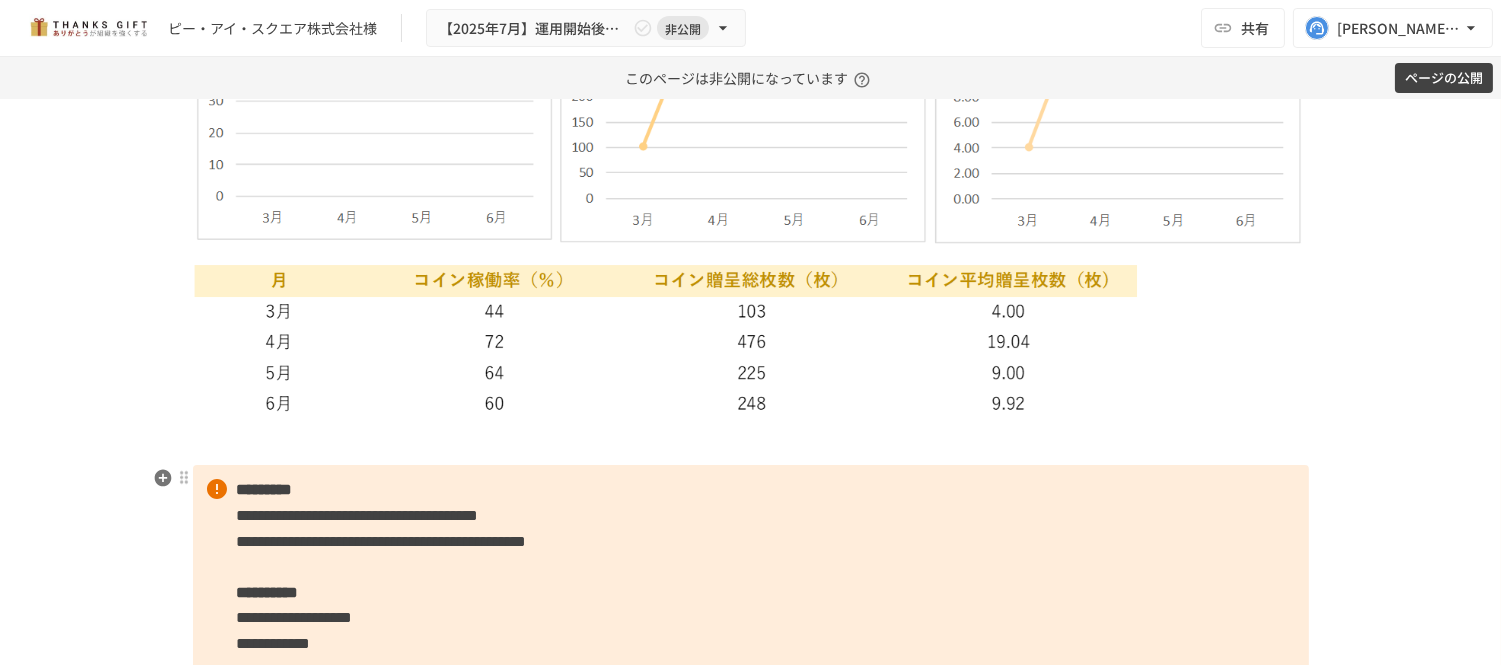 click on "**********" at bounding box center [751, 733] 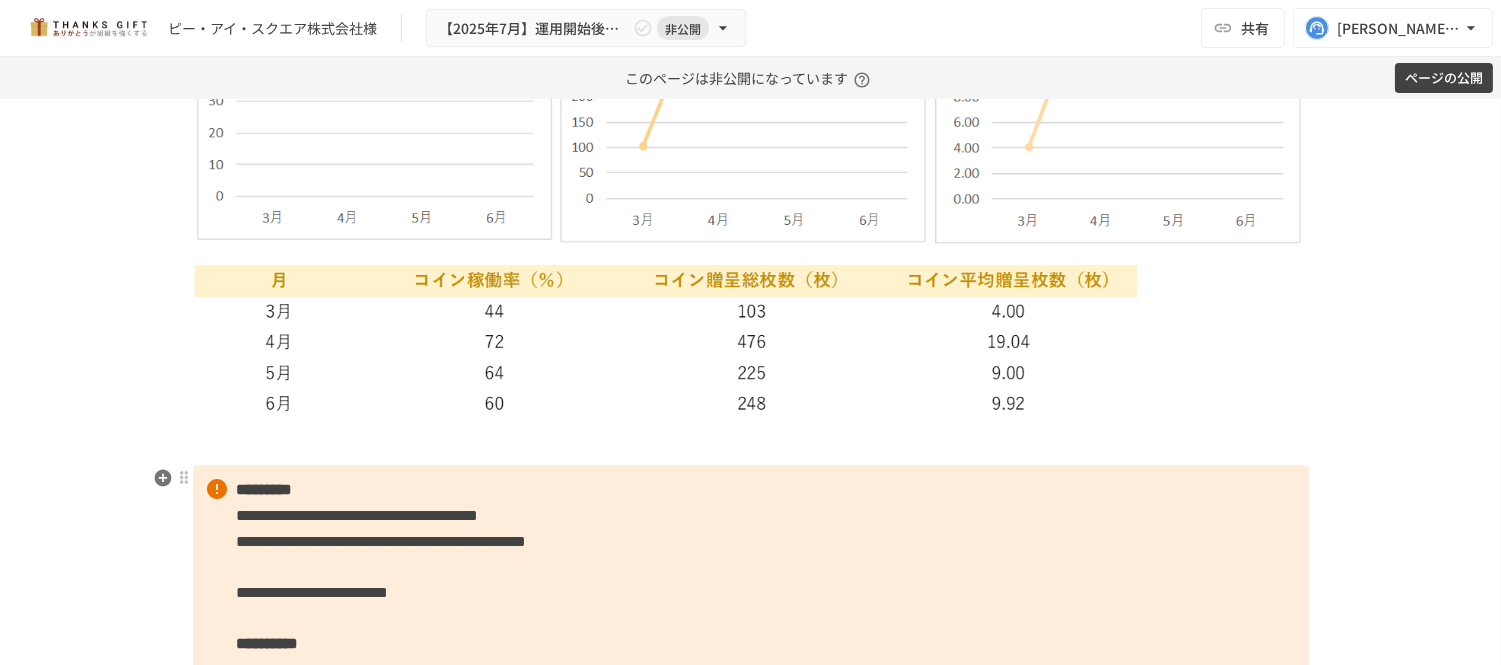 click on "**********" at bounding box center (751, 758) 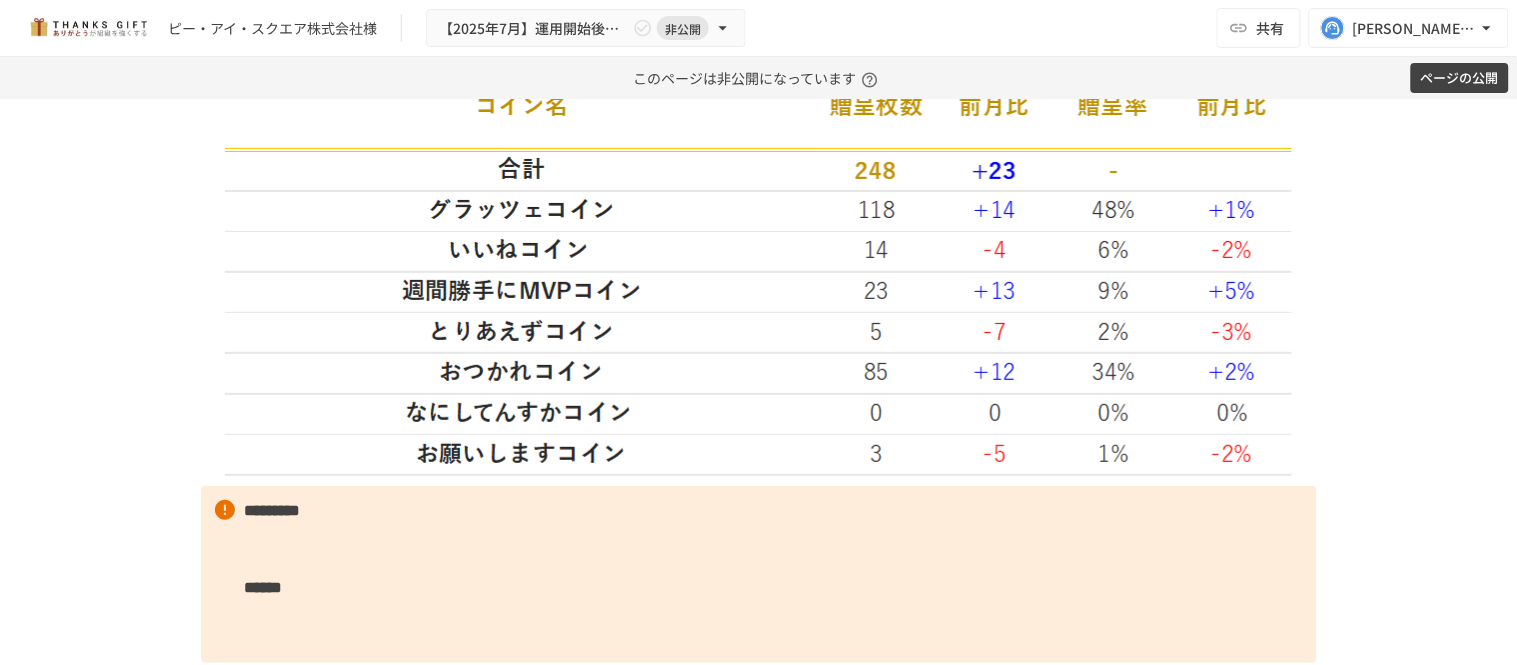 scroll, scrollTop: 4832, scrollLeft: 0, axis: vertical 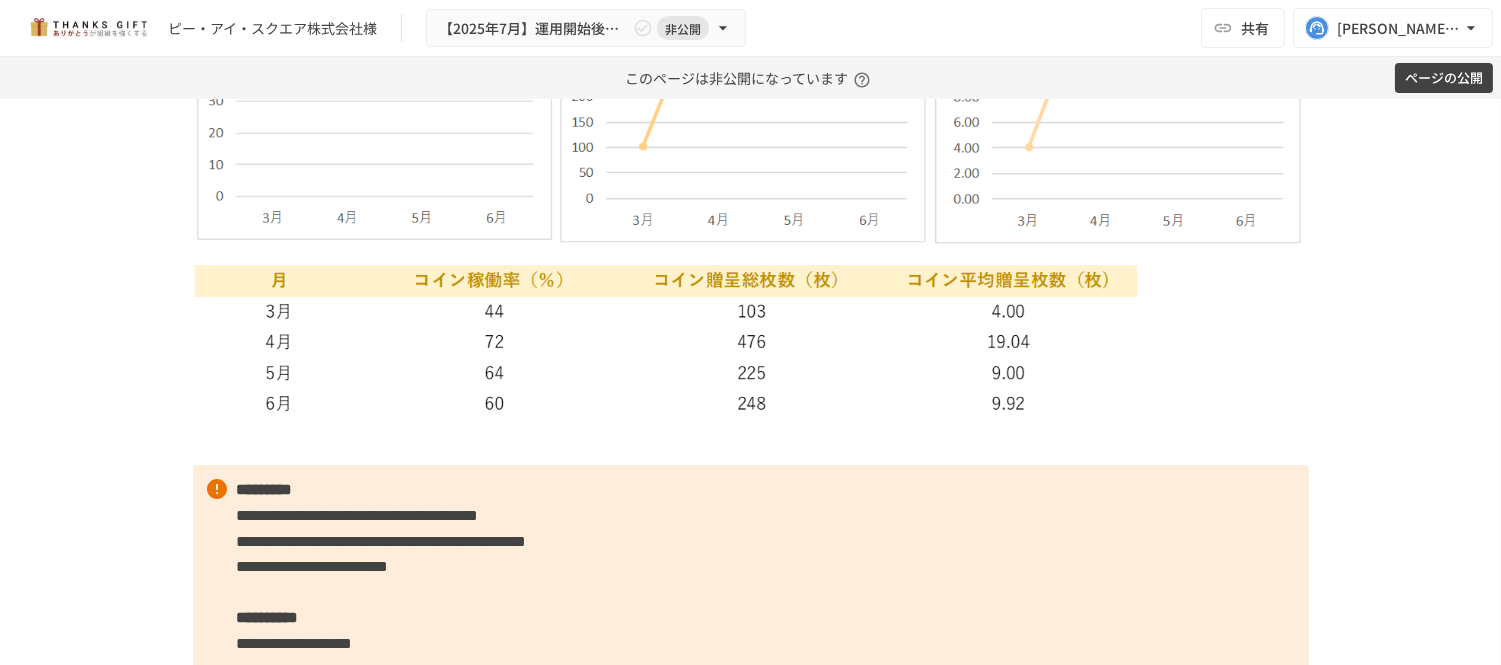 click at bounding box center [751, 127] 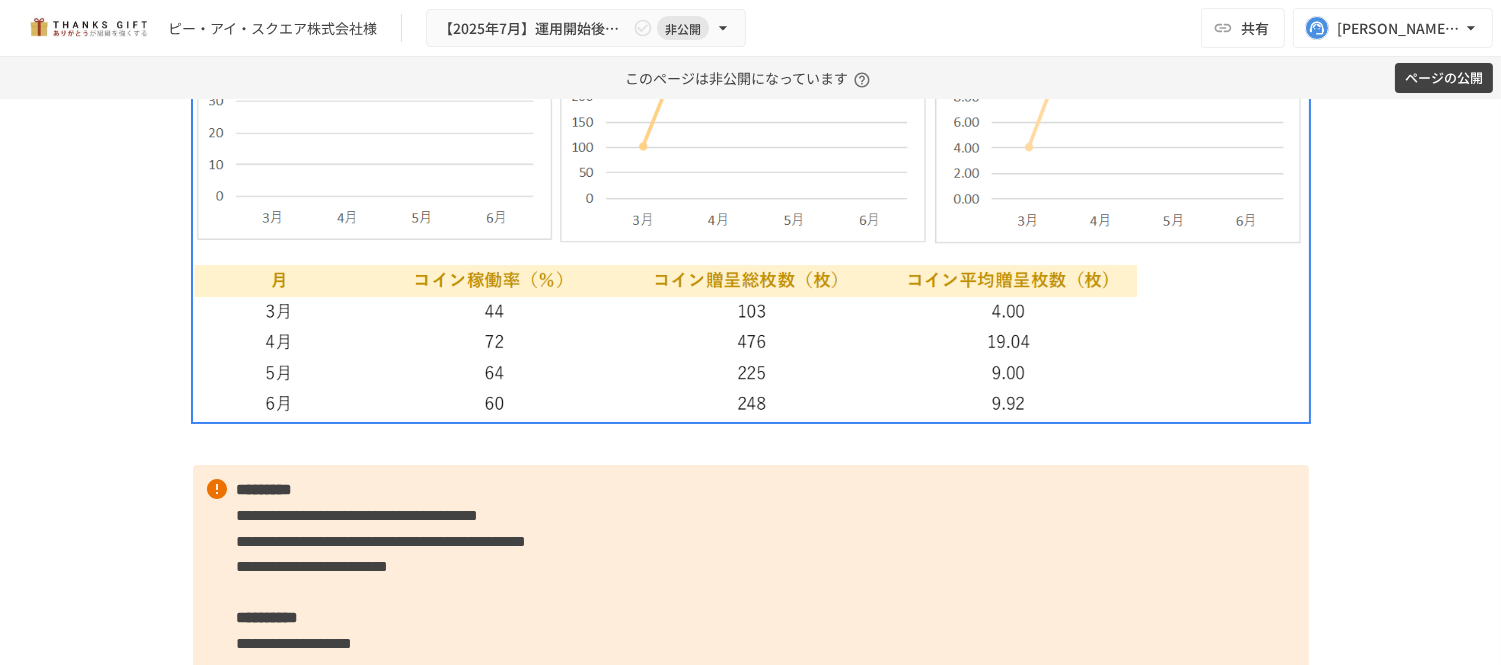 click at bounding box center [751, 444] 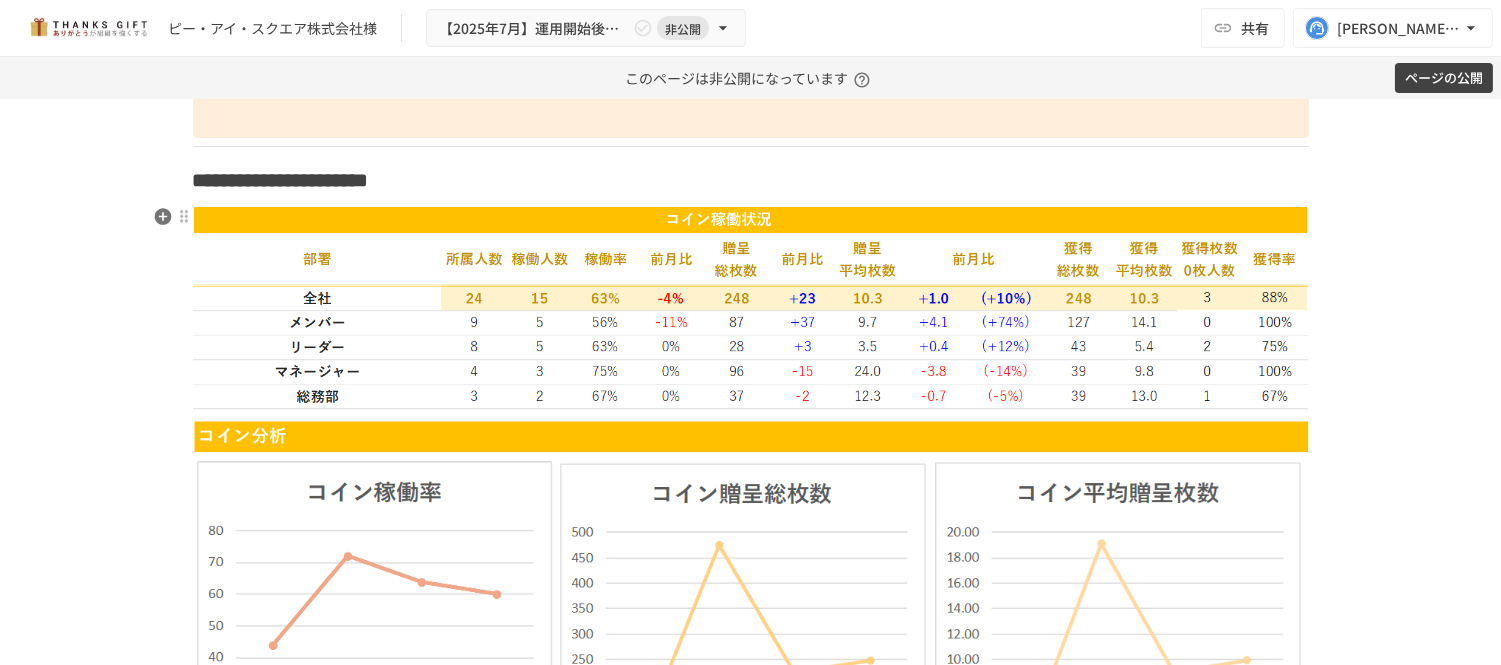 scroll, scrollTop: 3054, scrollLeft: 0, axis: vertical 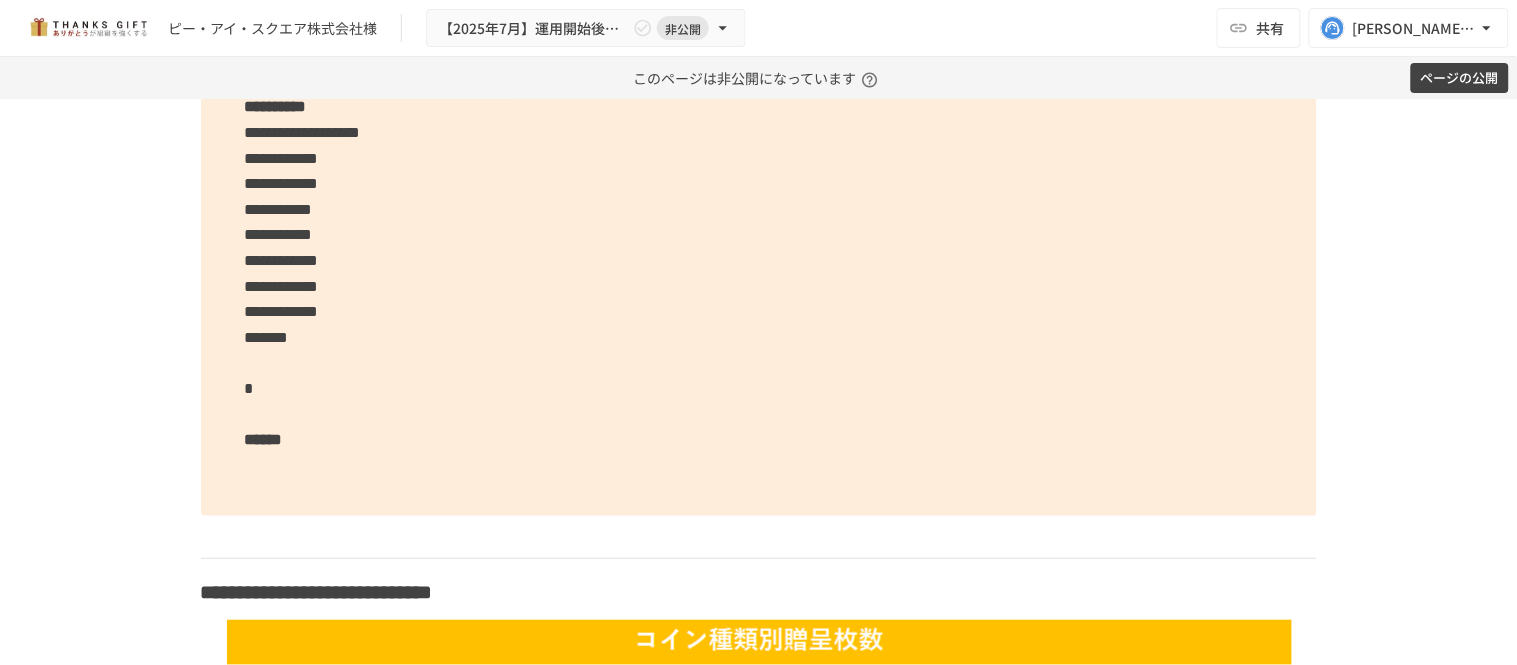 click on "**********" at bounding box center (759, 234) 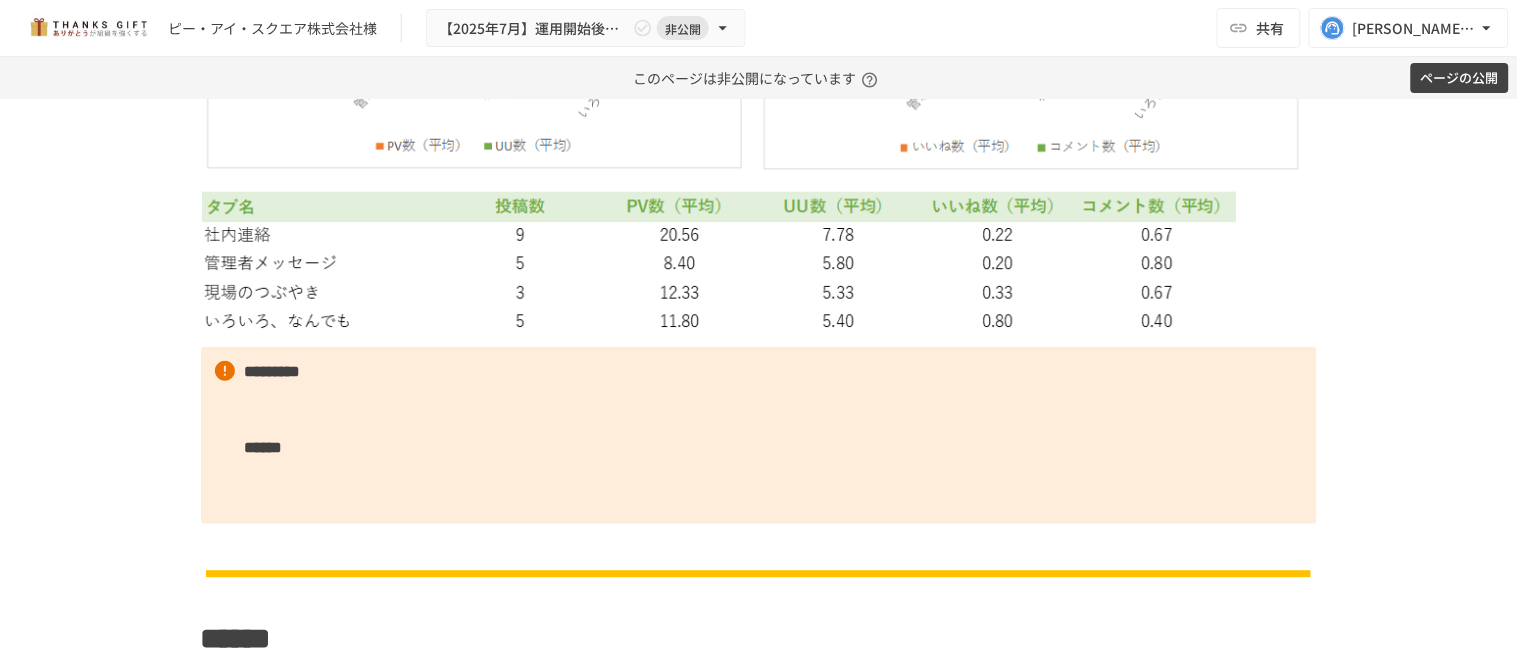scroll, scrollTop: 7054, scrollLeft: 0, axis: vertical 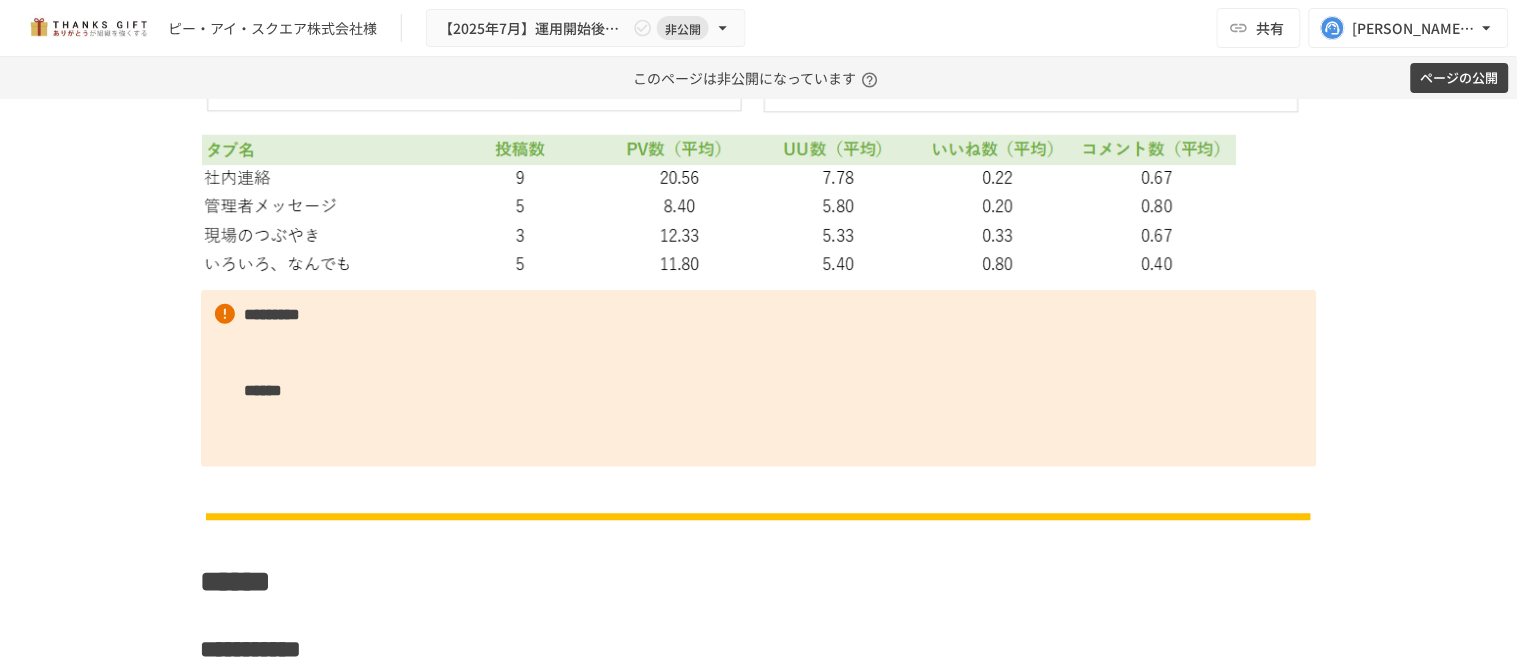 click at bounding box center [759, -272] 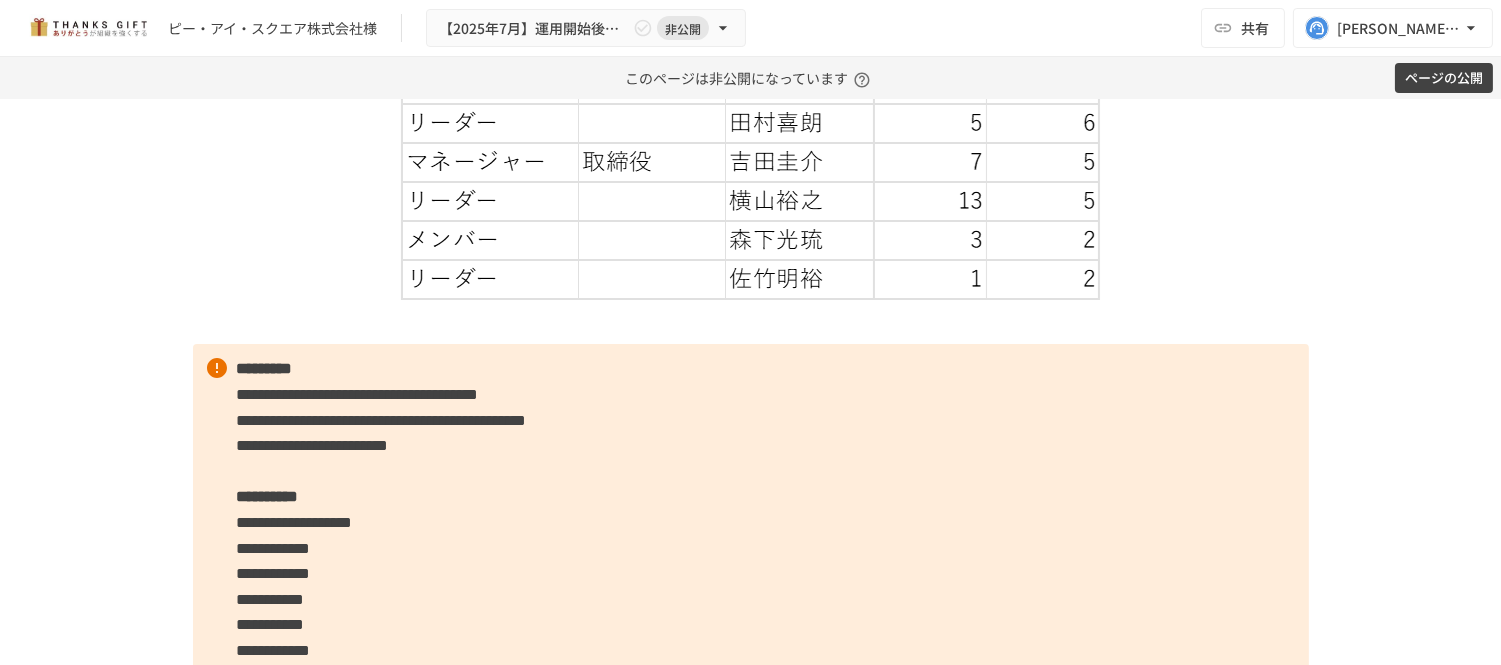 scroll, scrollTop: 4387, scrollLeft: 0, axis: vertical 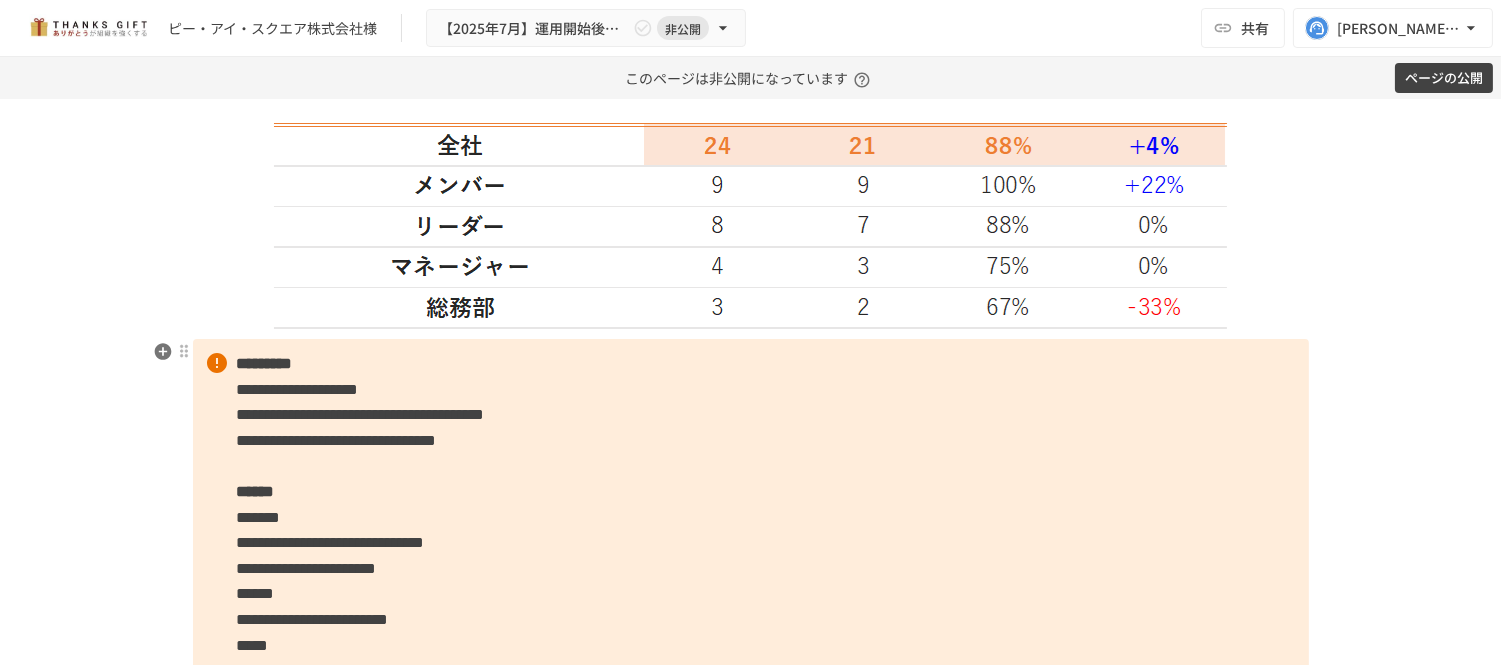 click on "**********" at bounding box center (751, 556) 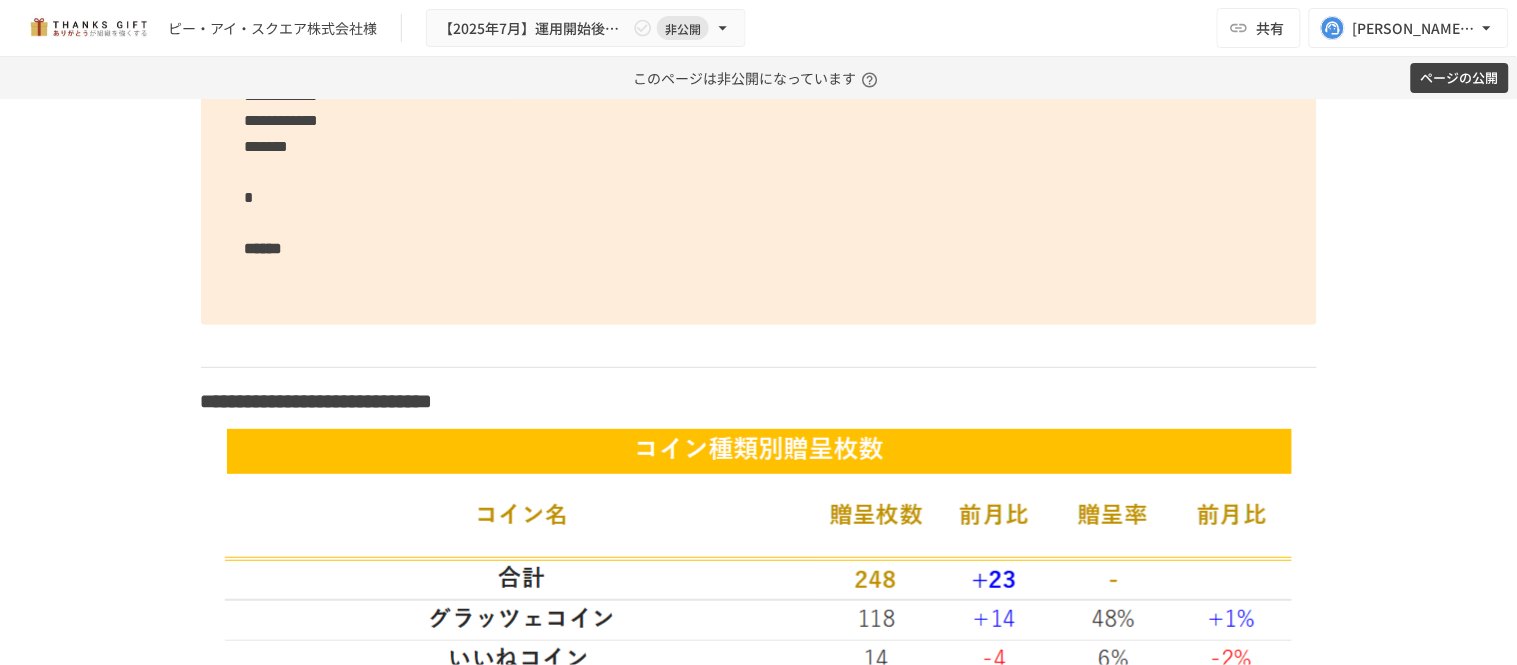scroll, scrollTop: 5054, scrollLeft: 0, axis: vertical 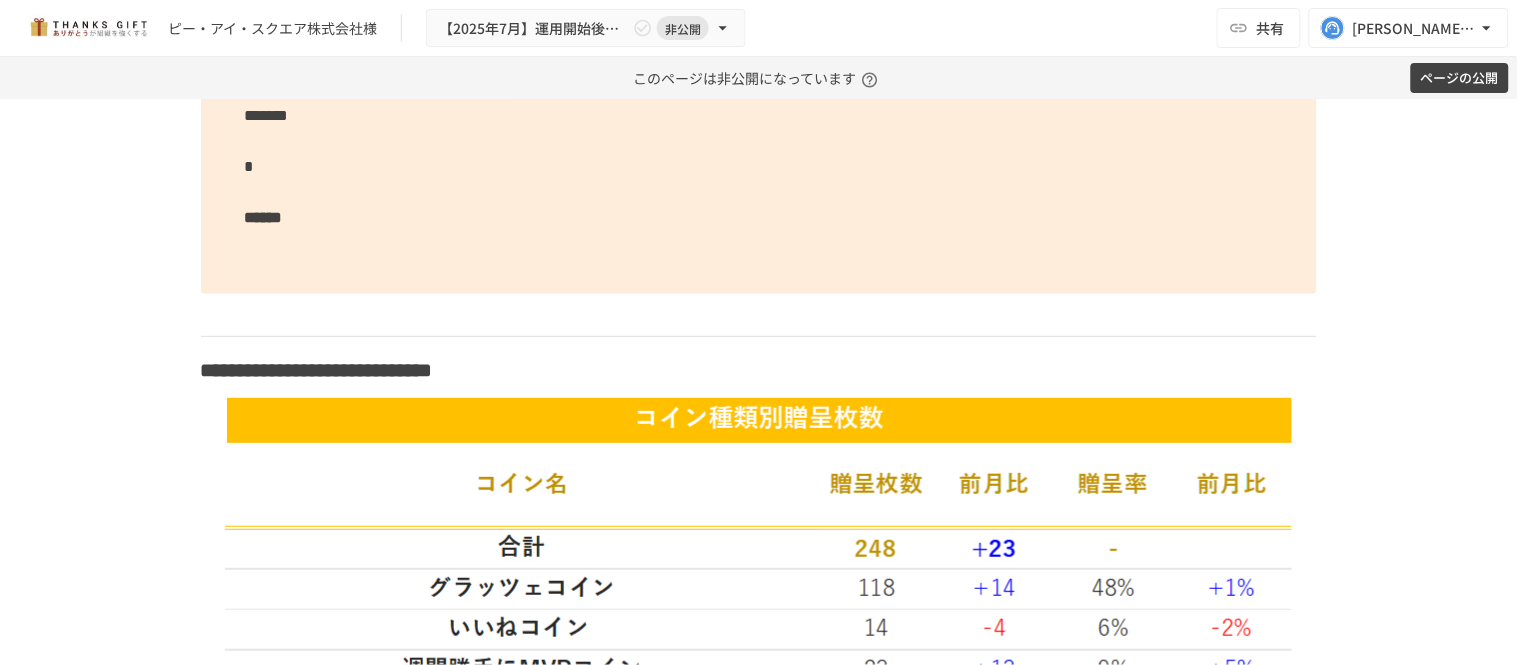 click on "**********" at bounding box center [759, 12] 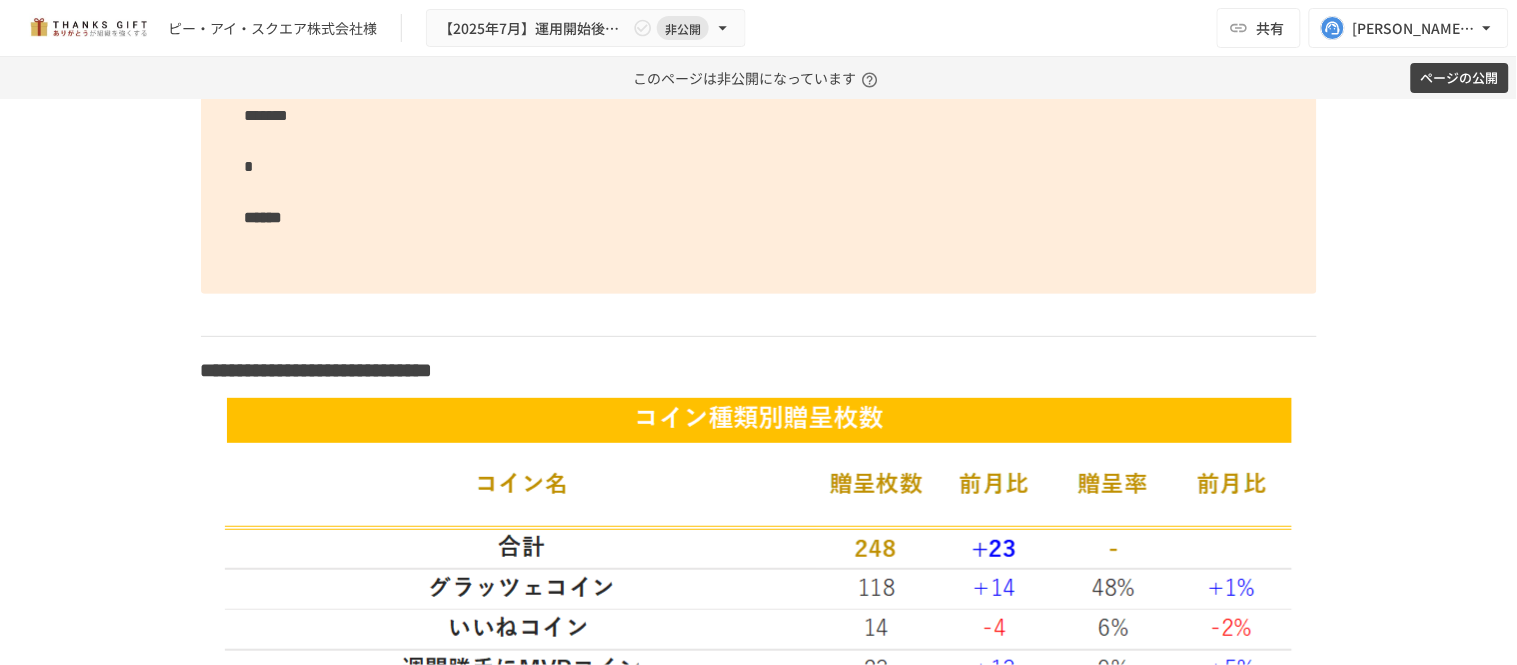 click on "**********" at bounding box center [759, 12] 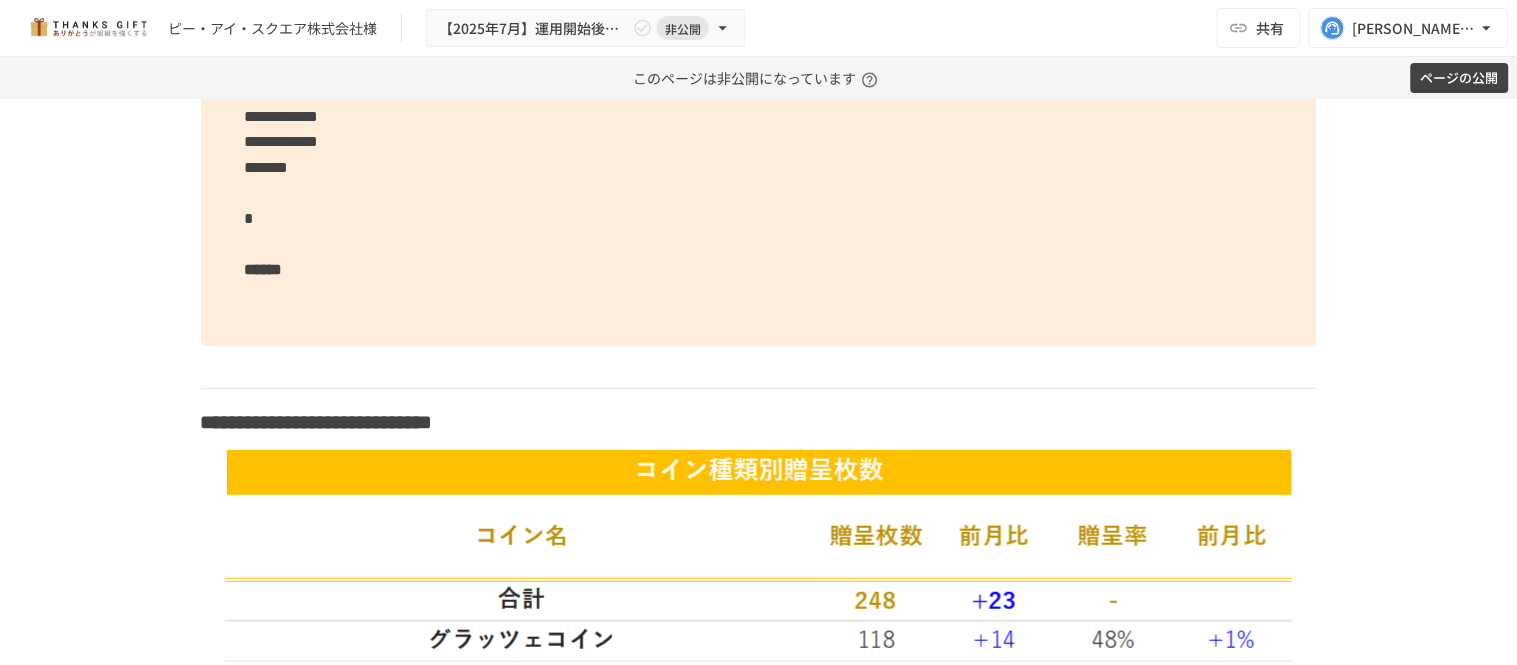 scroll, scrollTop: 4943, scrollLeft: 0, axis: vertical 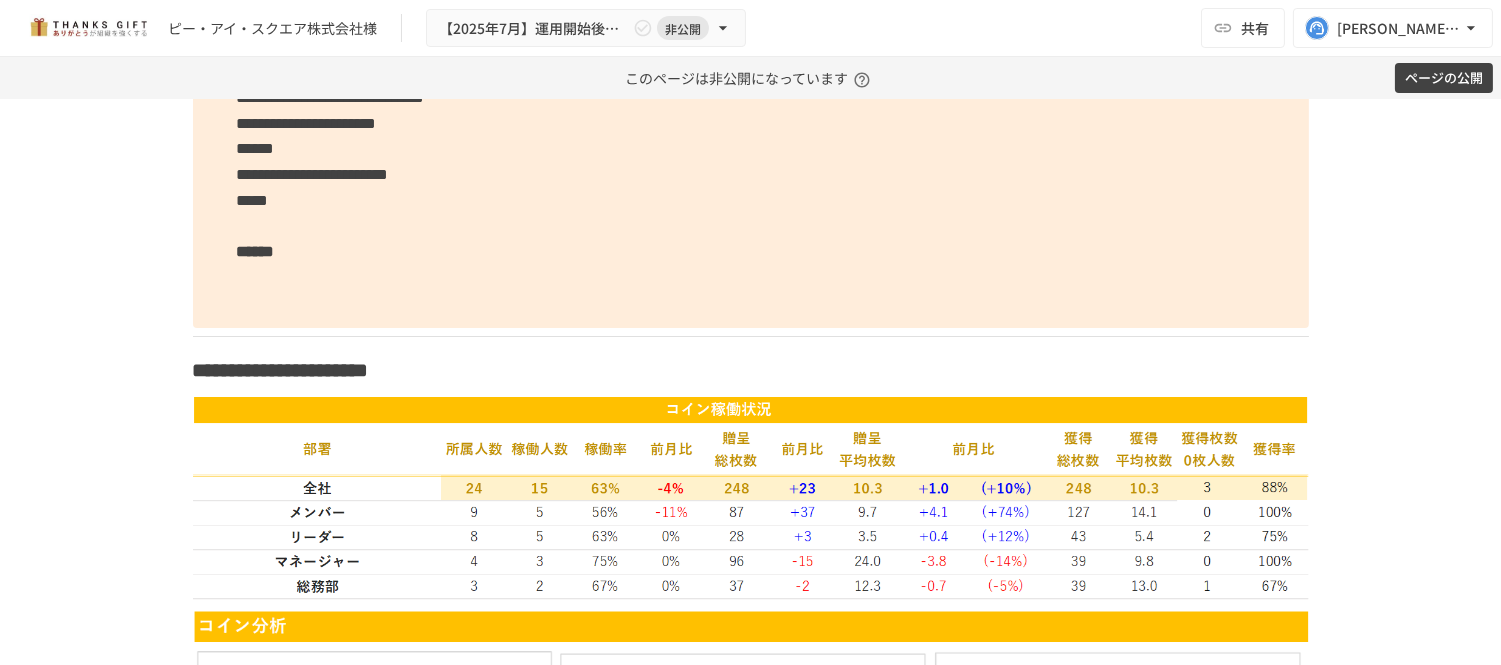 click on "**********" at bounding box center [751, 111] 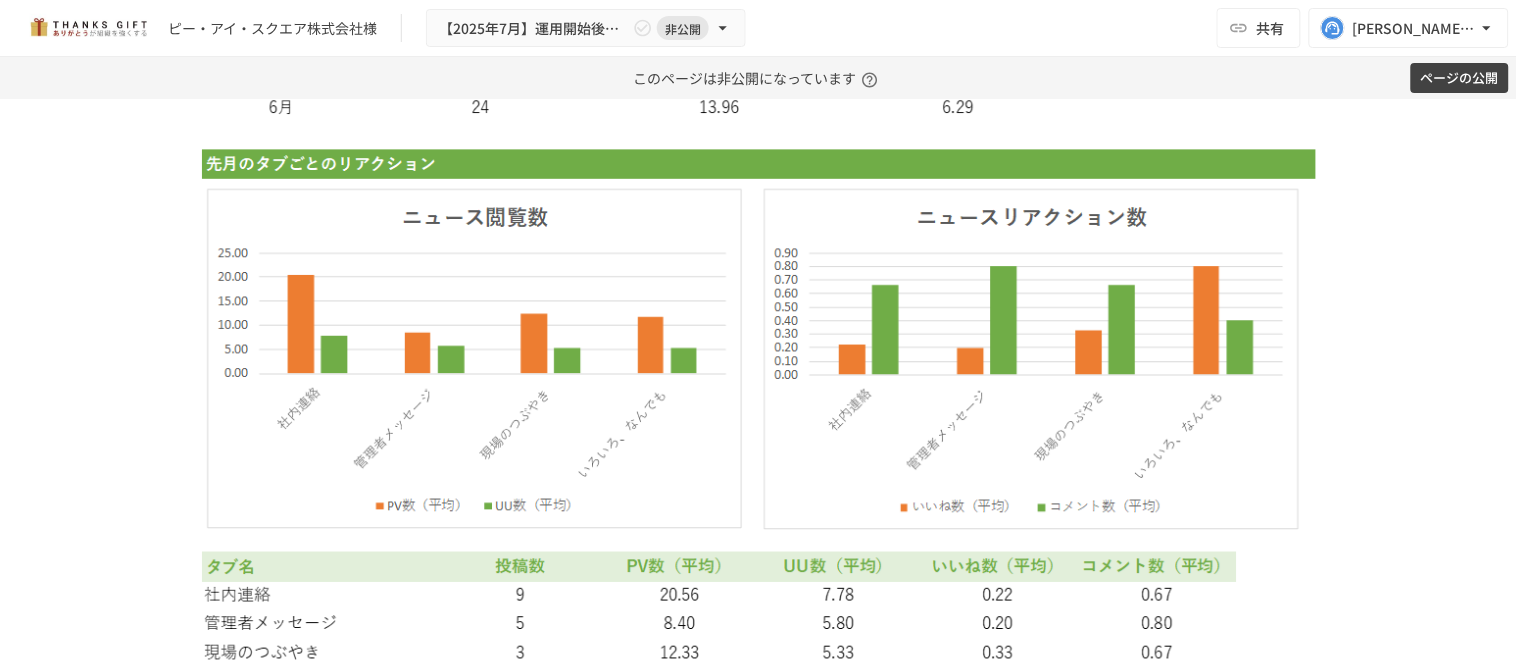 scroll, scrollTop: 6721, scrollLeft: 0, axis: vertical 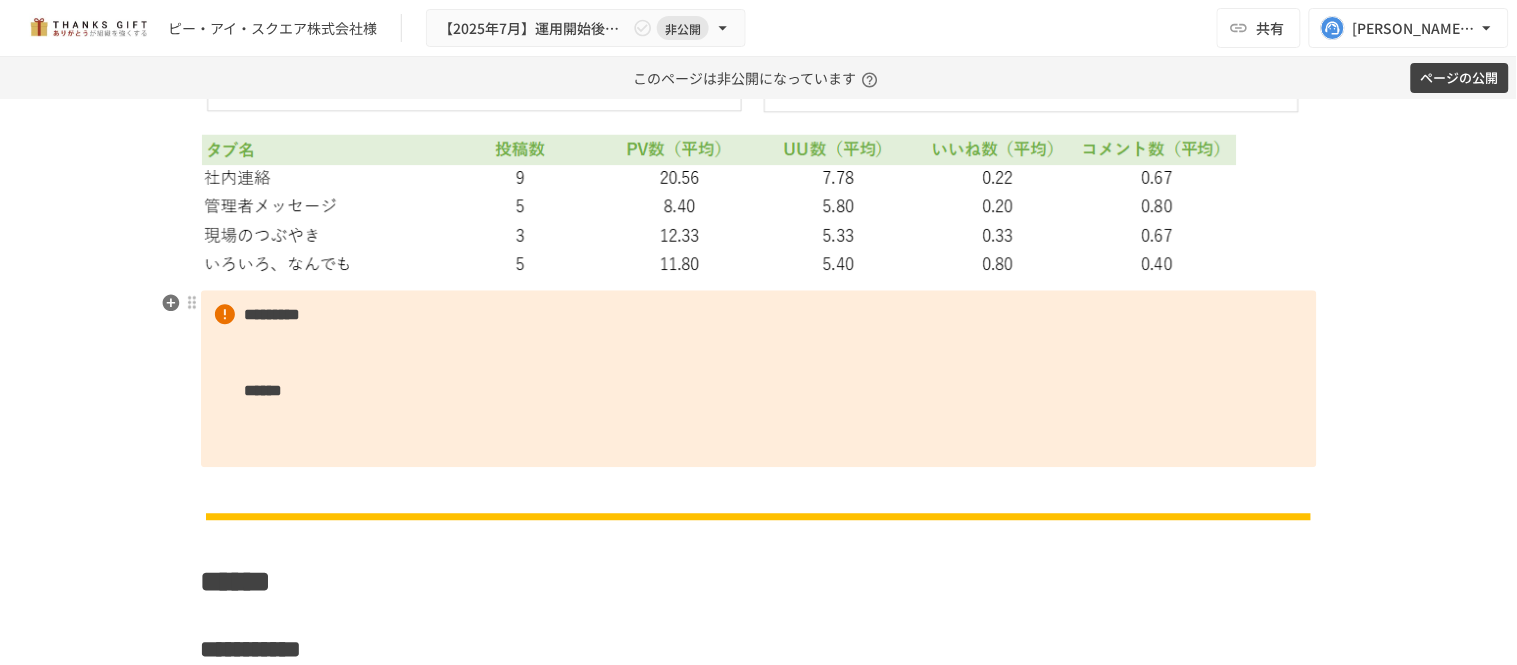 click on "********* ******" at bounding box center [759, 379] 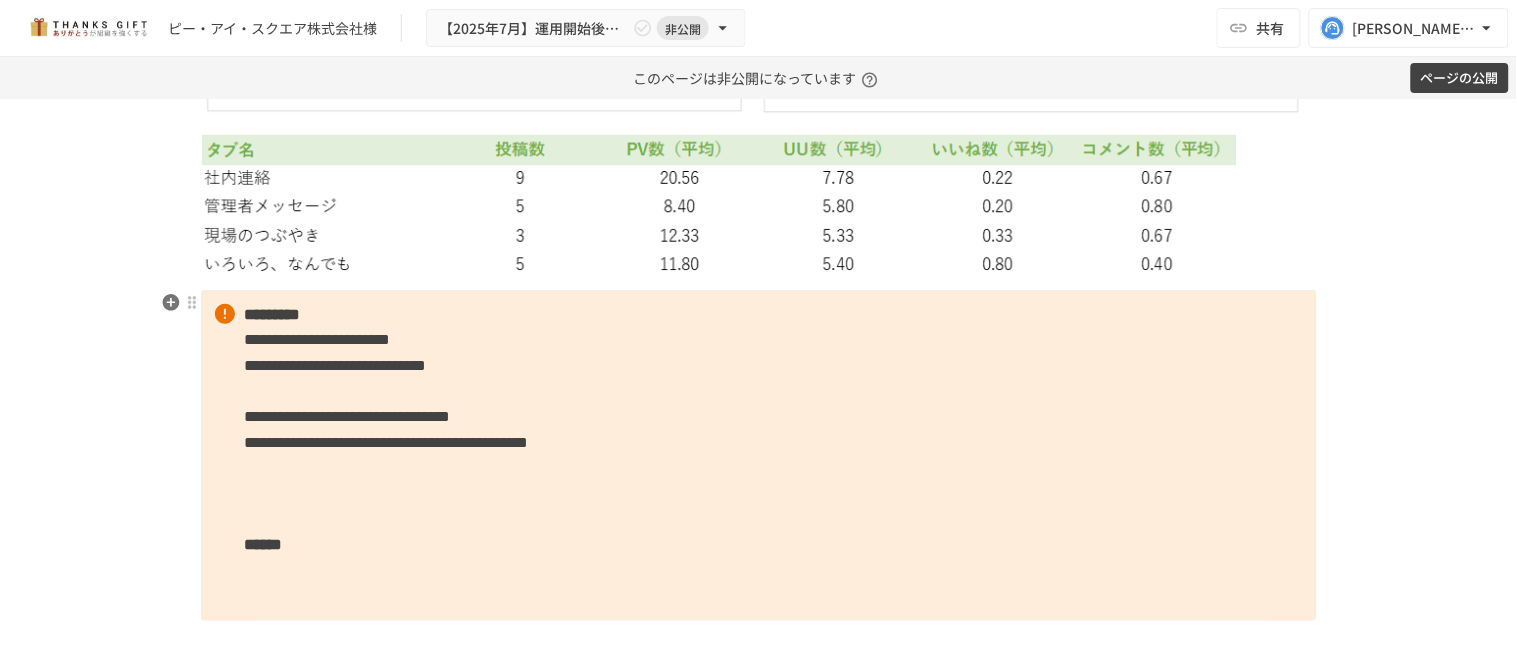 click on "**********" at bounding box center (759, 455) 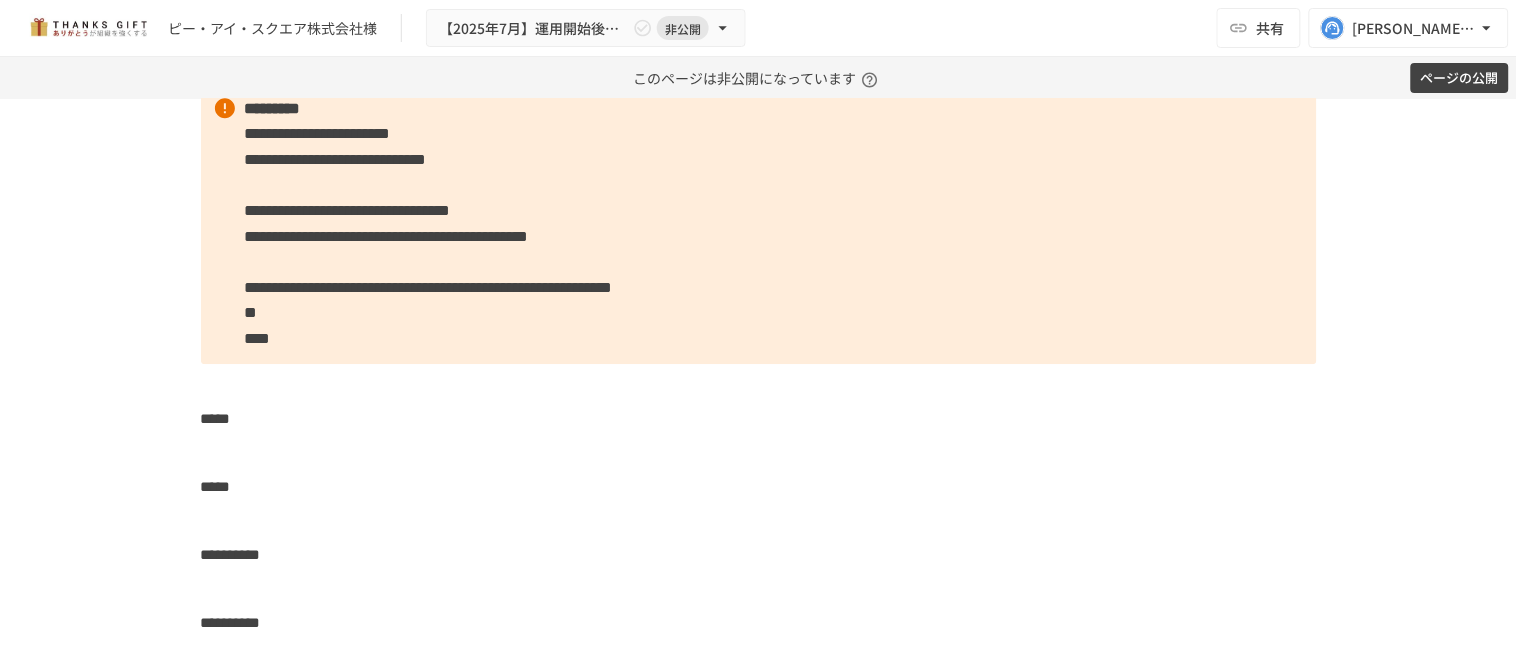scroll, scrollTop: 7233, scrollLeft: 0, axis: vertical 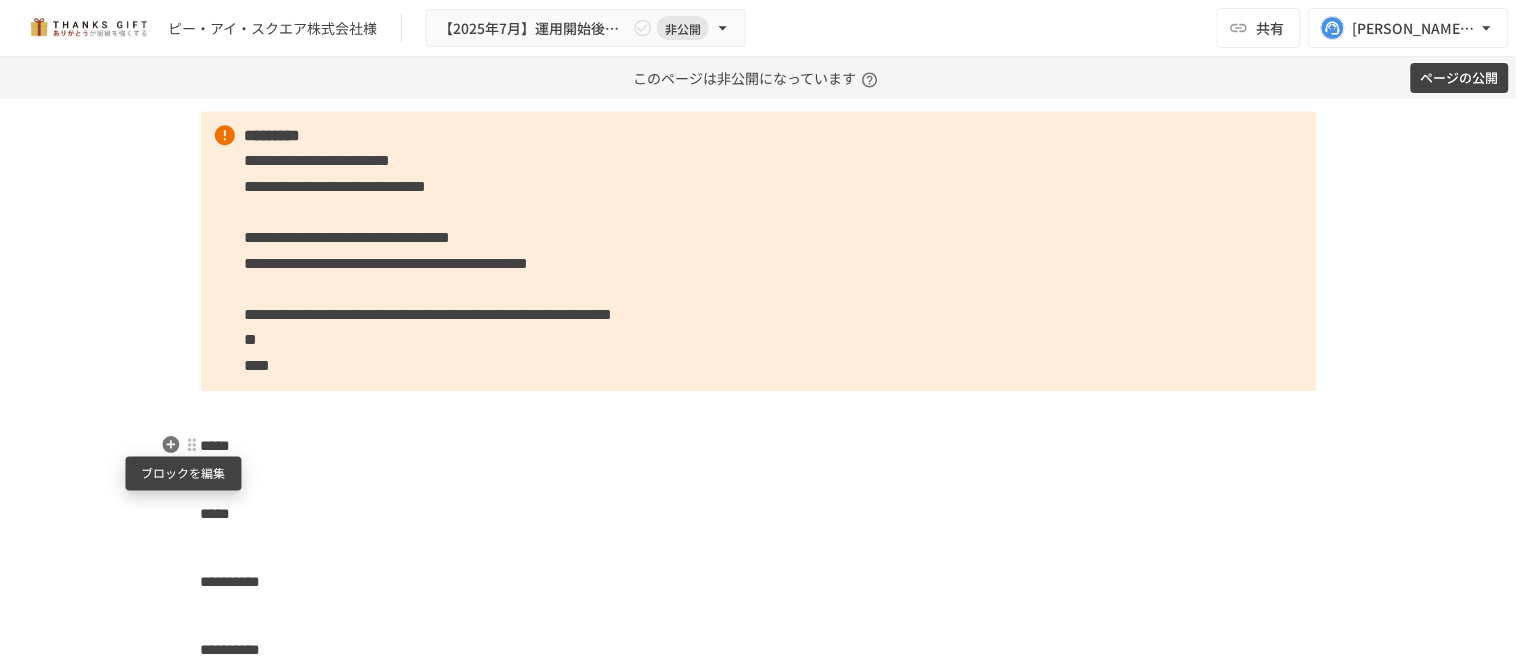 click at bounding box center [192, 445] 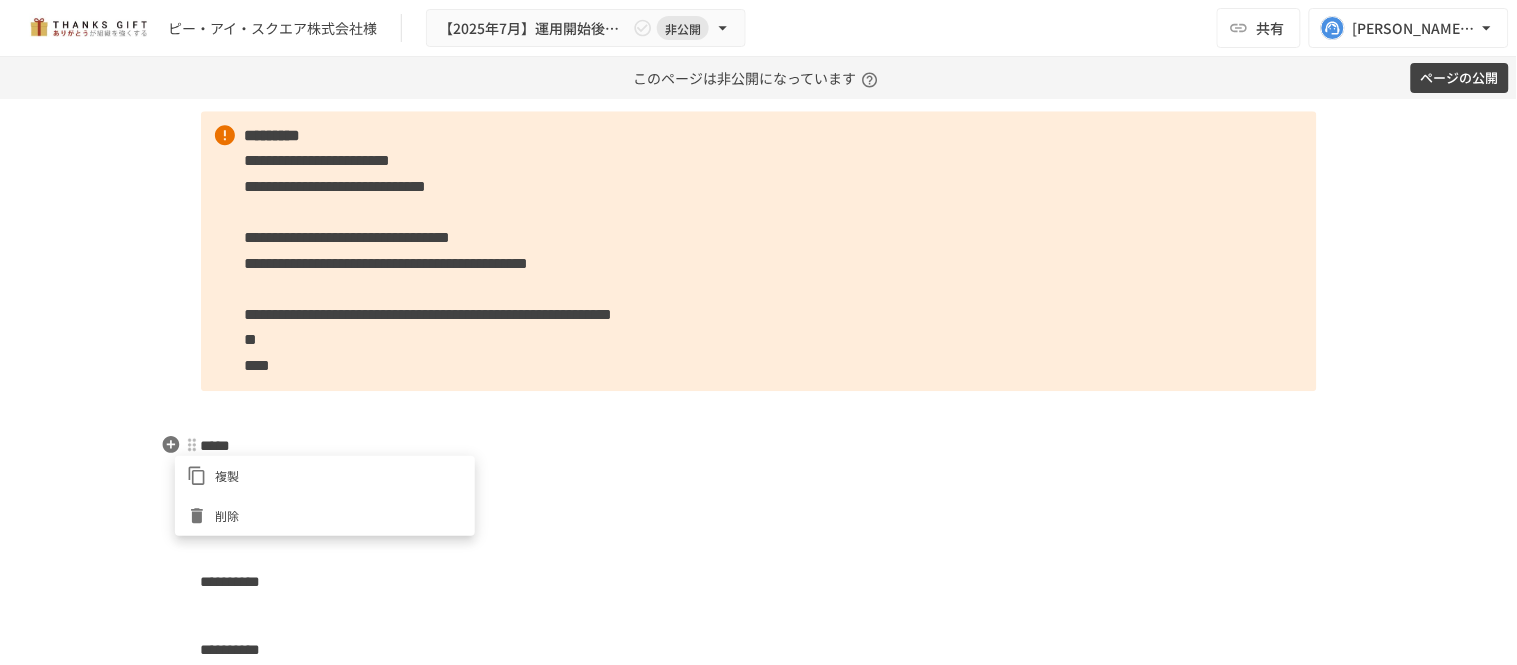 click at bounding box center [758, 332] 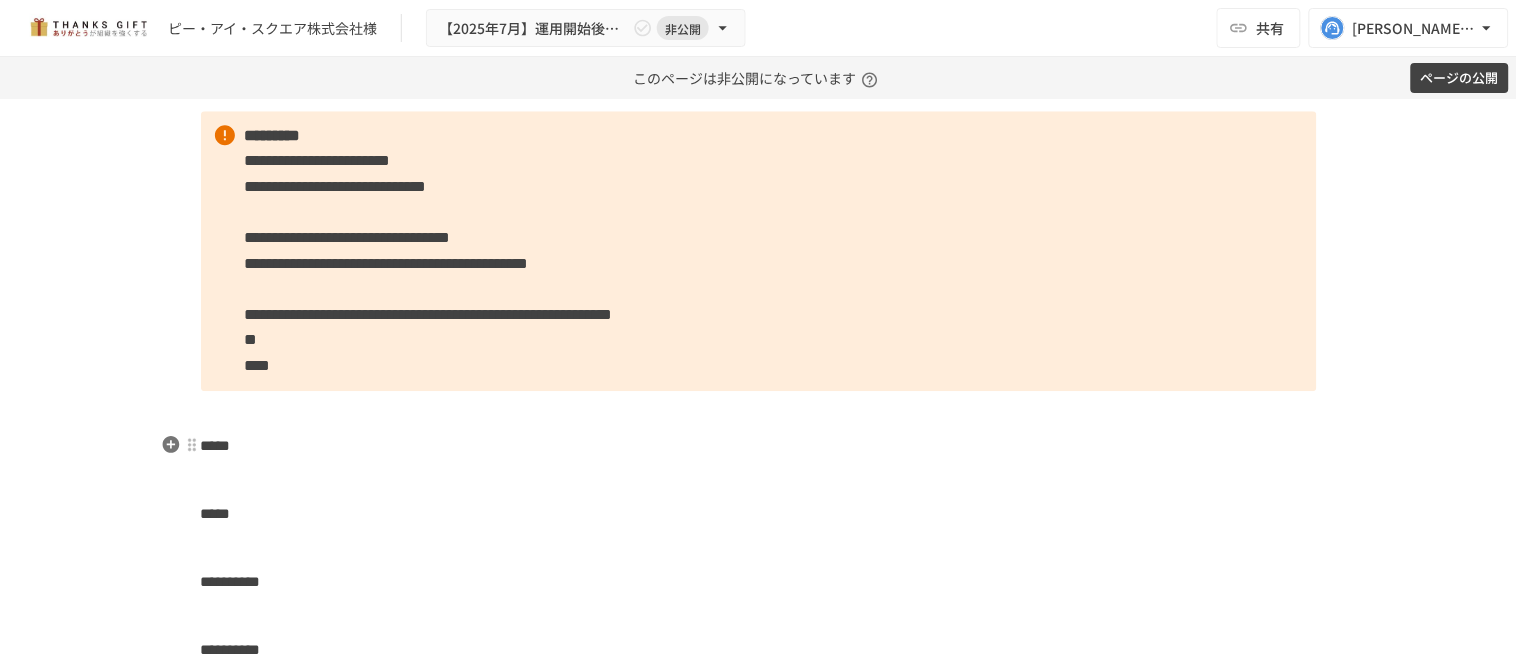 click on "*****" at bounding box center [216, 445] 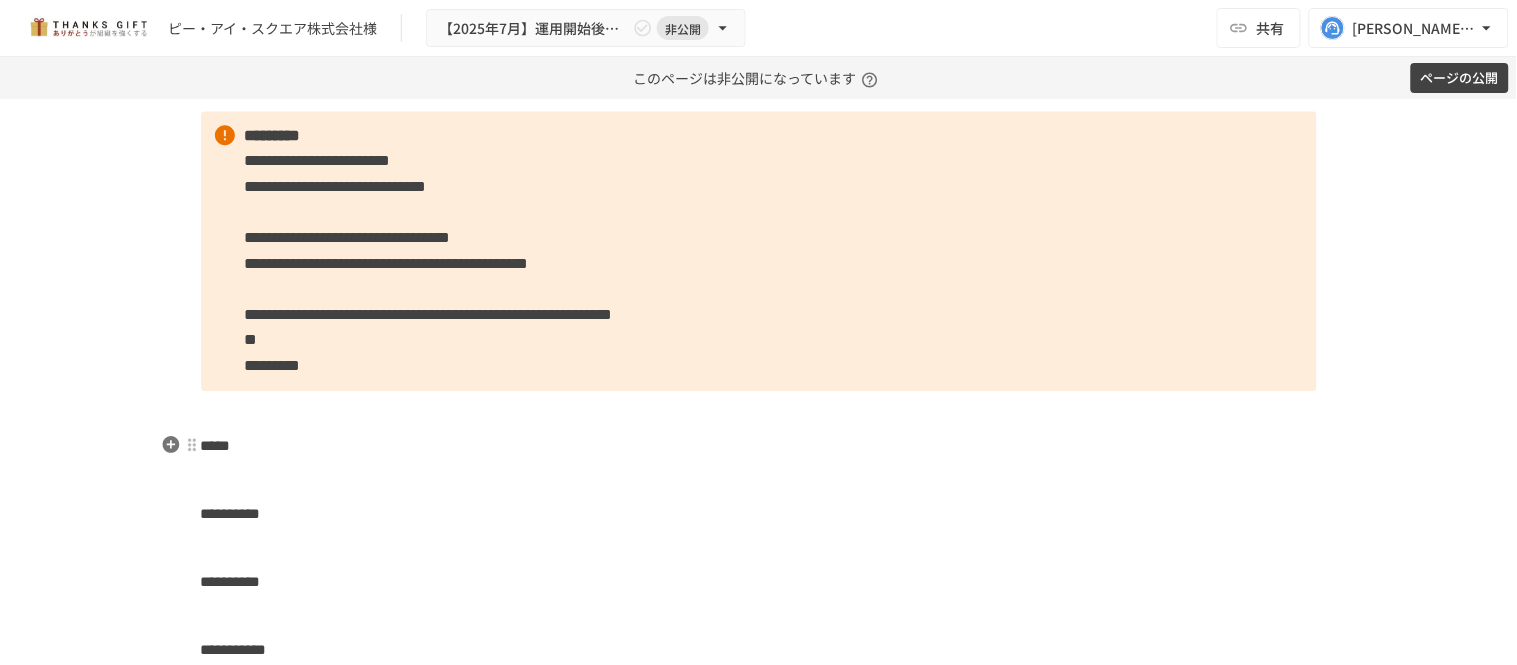 click on "*****" at bounding box center (216, 445) 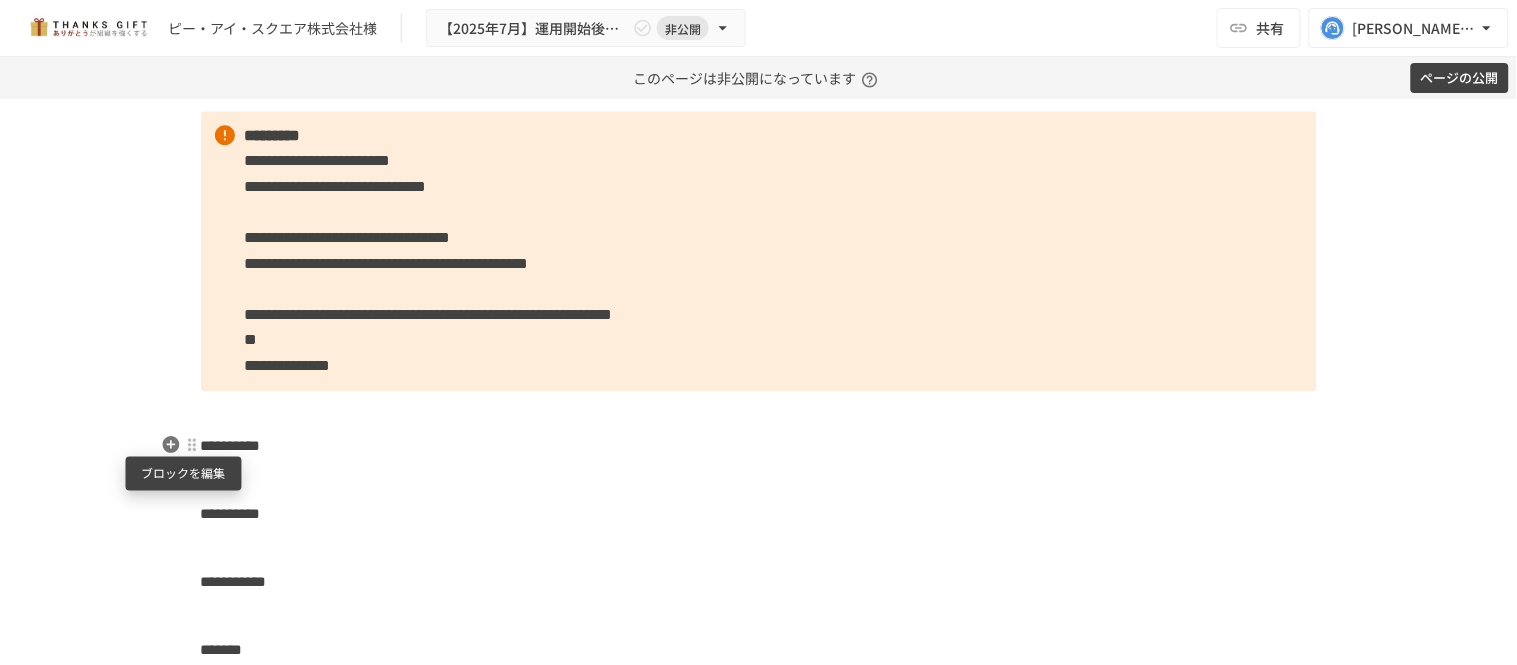 click at bounding box center (192, 445) 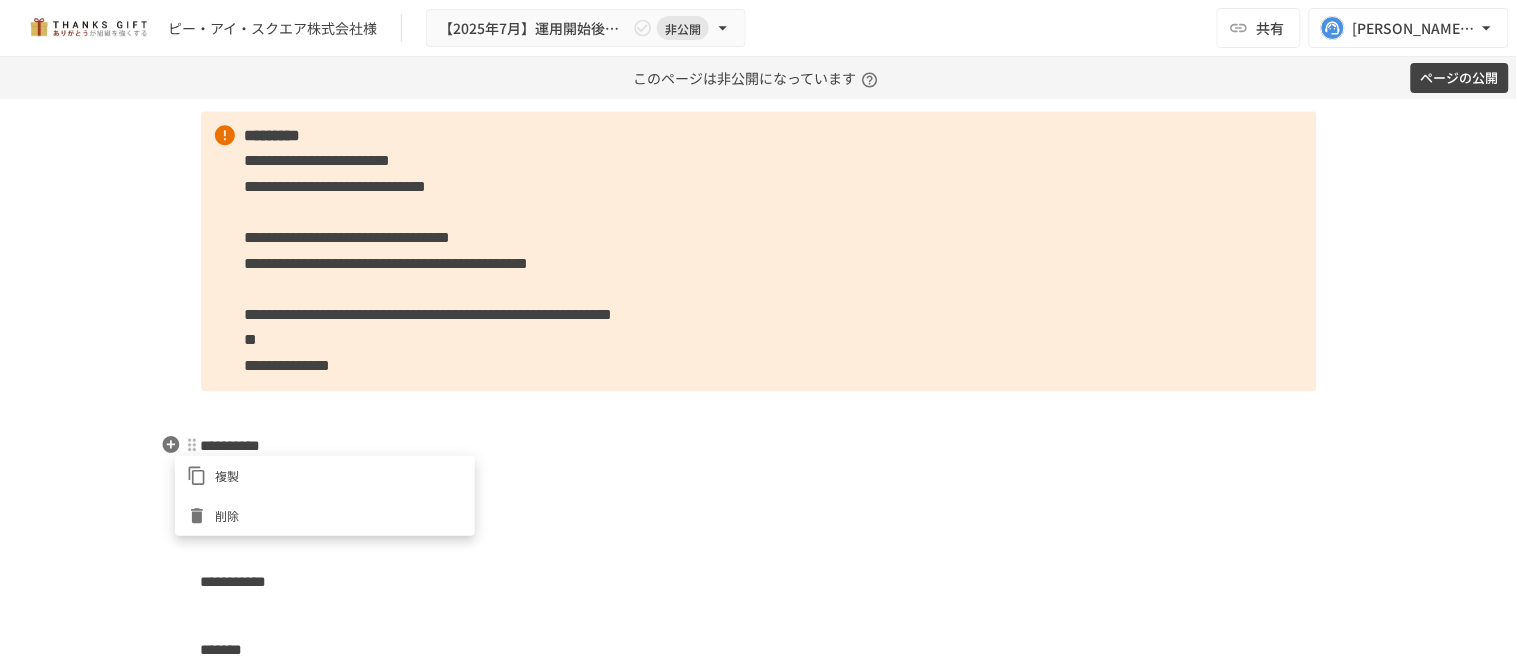click at bounding box center (758, 332) 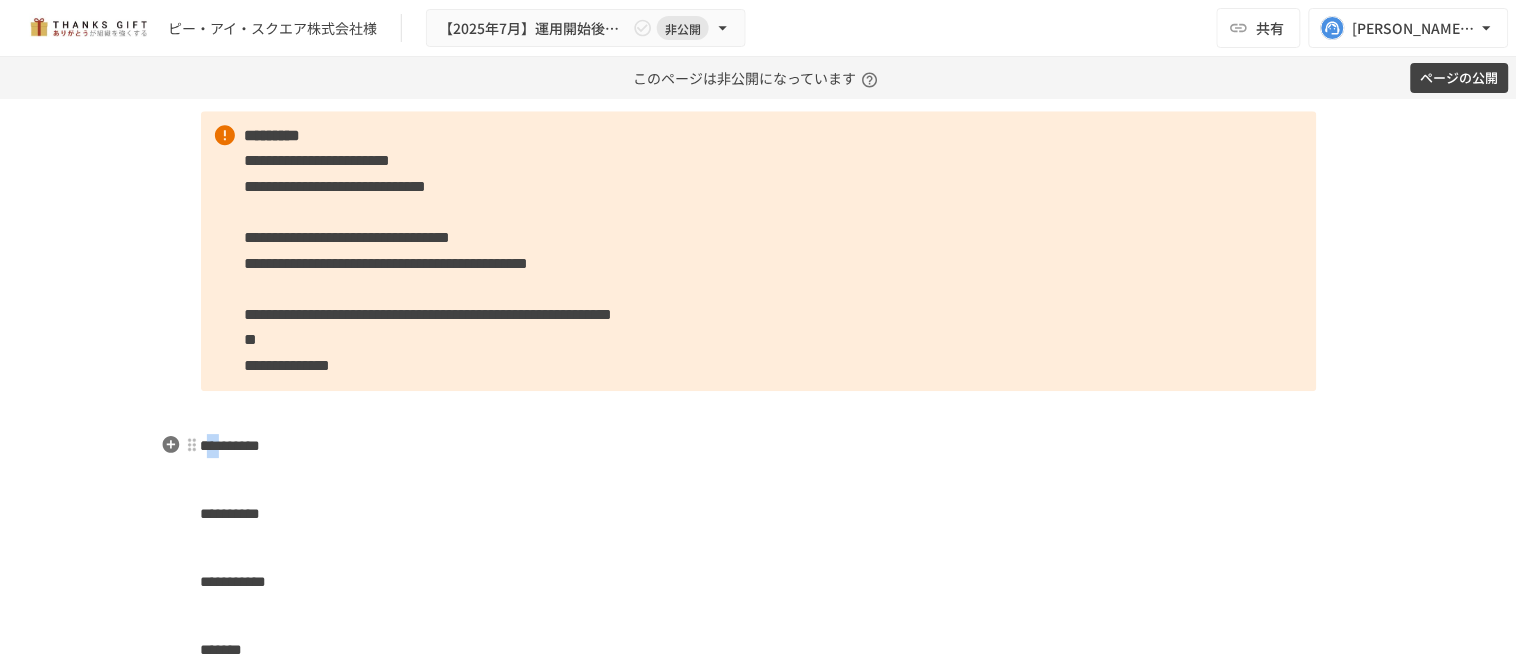 click on "**********" at bounding box center [231, 445] 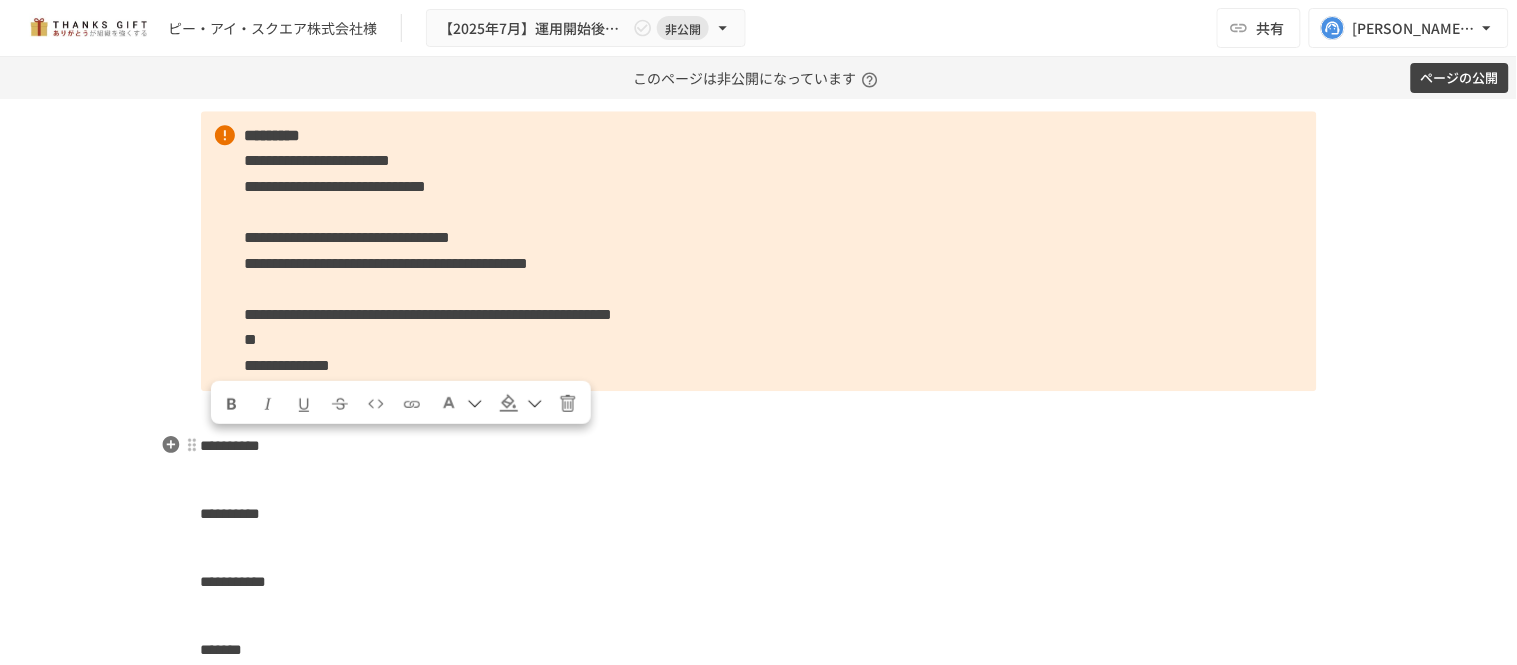 click on "**********" at bounding box center [231, 445] 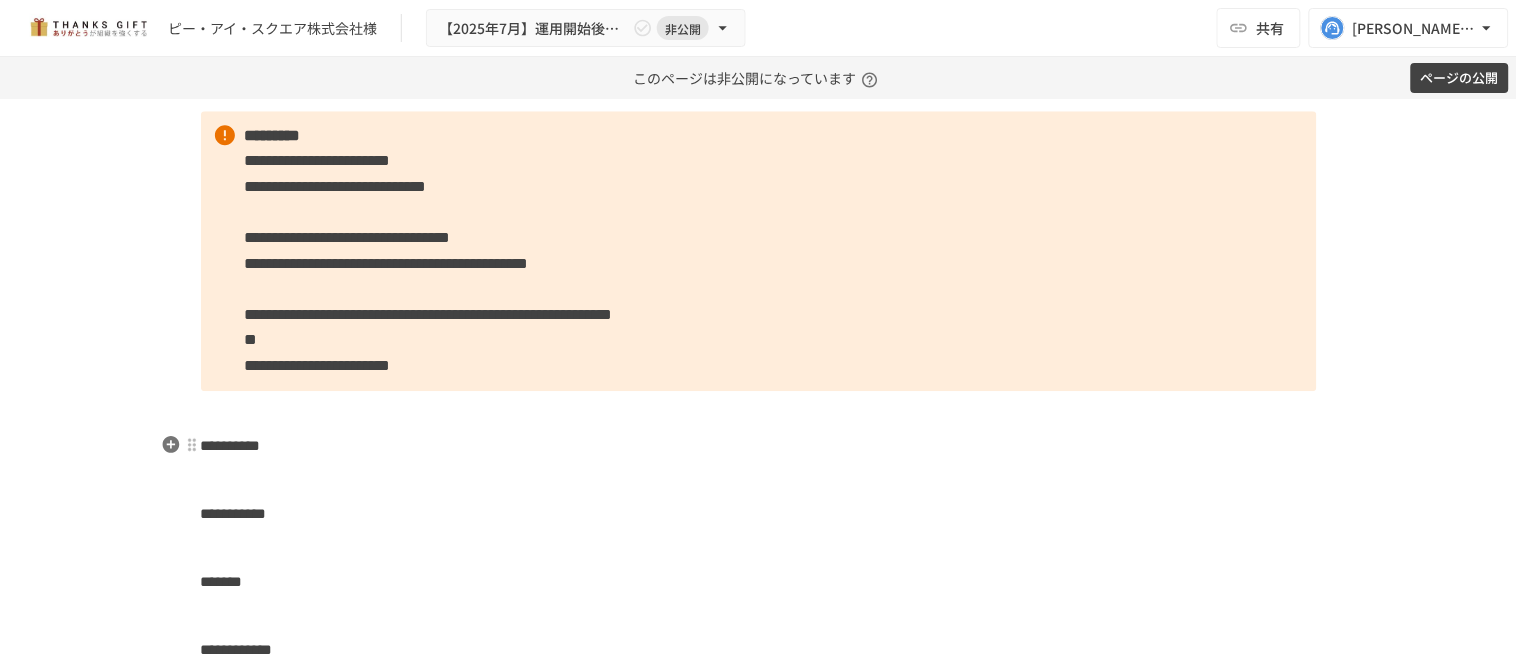 click on "**********" at bounding box center [231, 445] 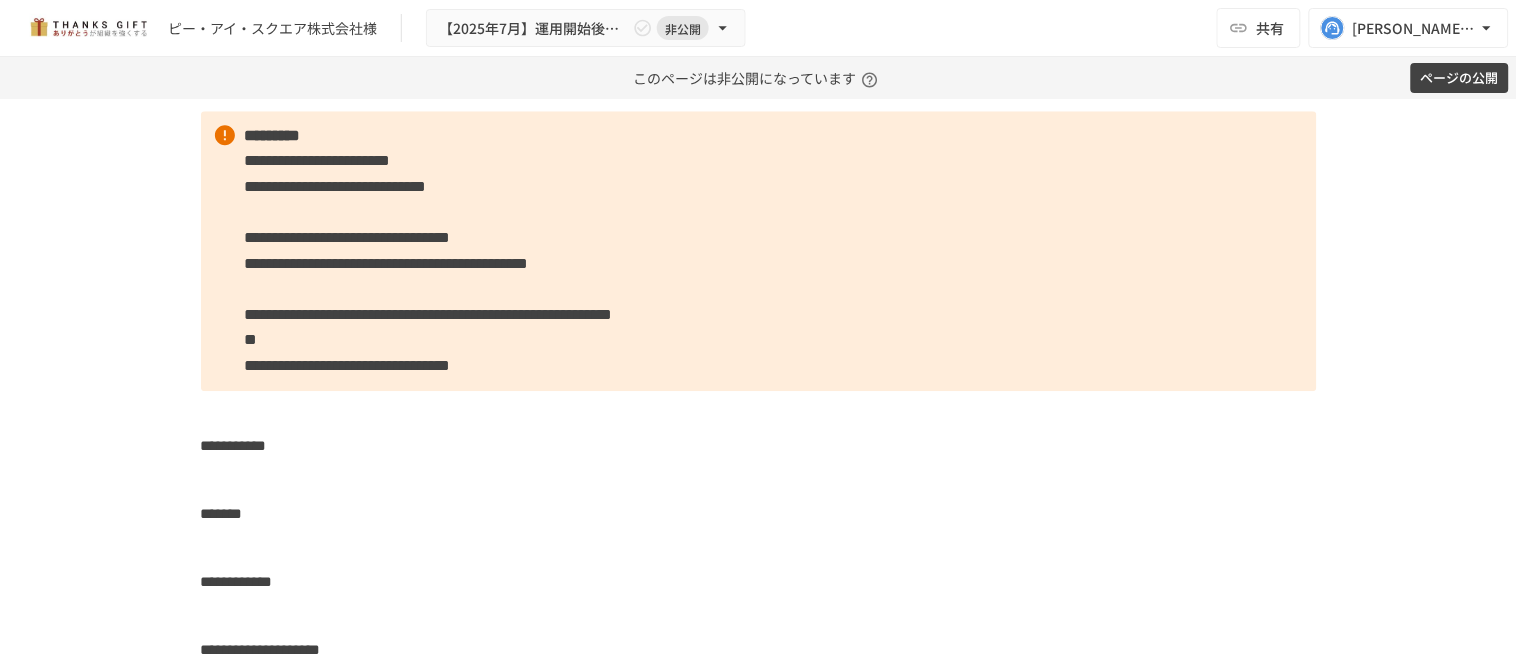 click on "**********" at bounding box center [234, 445] 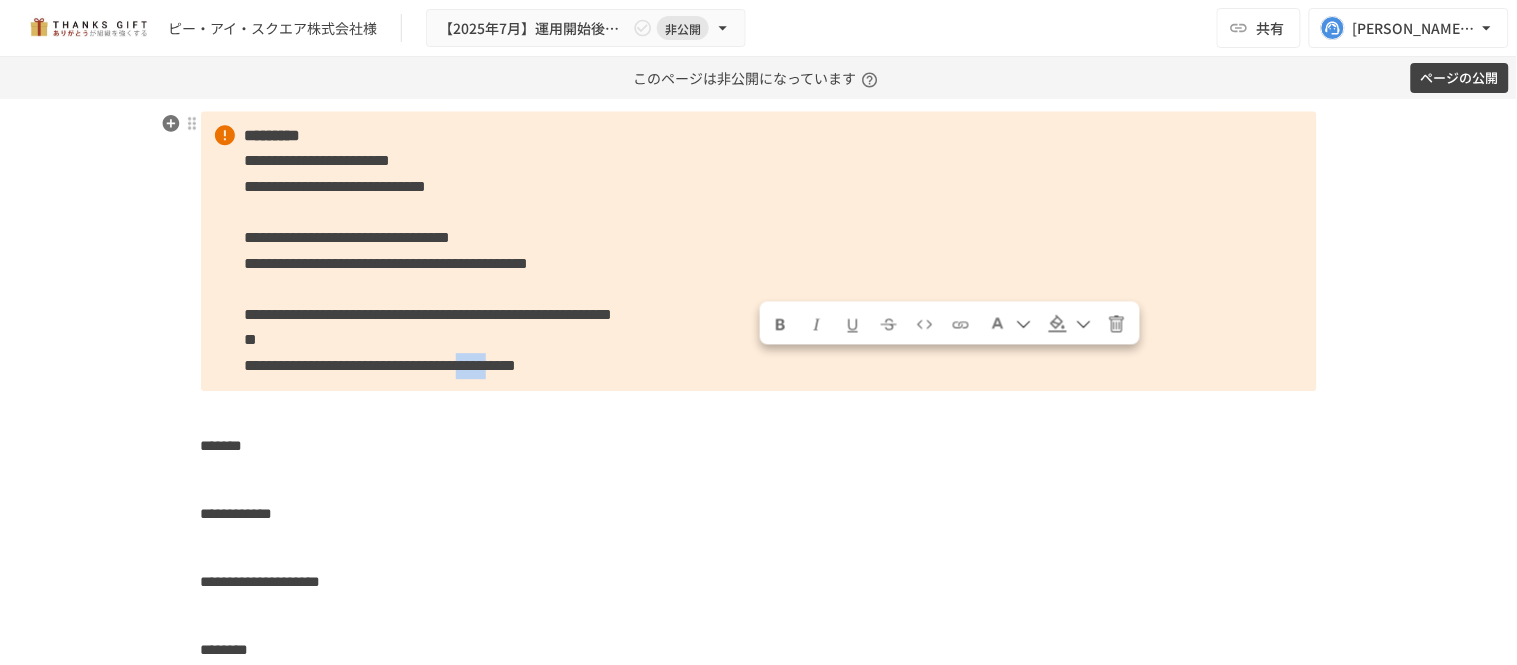 drag, startPoint x: 843, startPoint y: 364, endPoint x: 753, endPoint y: 370, distance: 90.199776 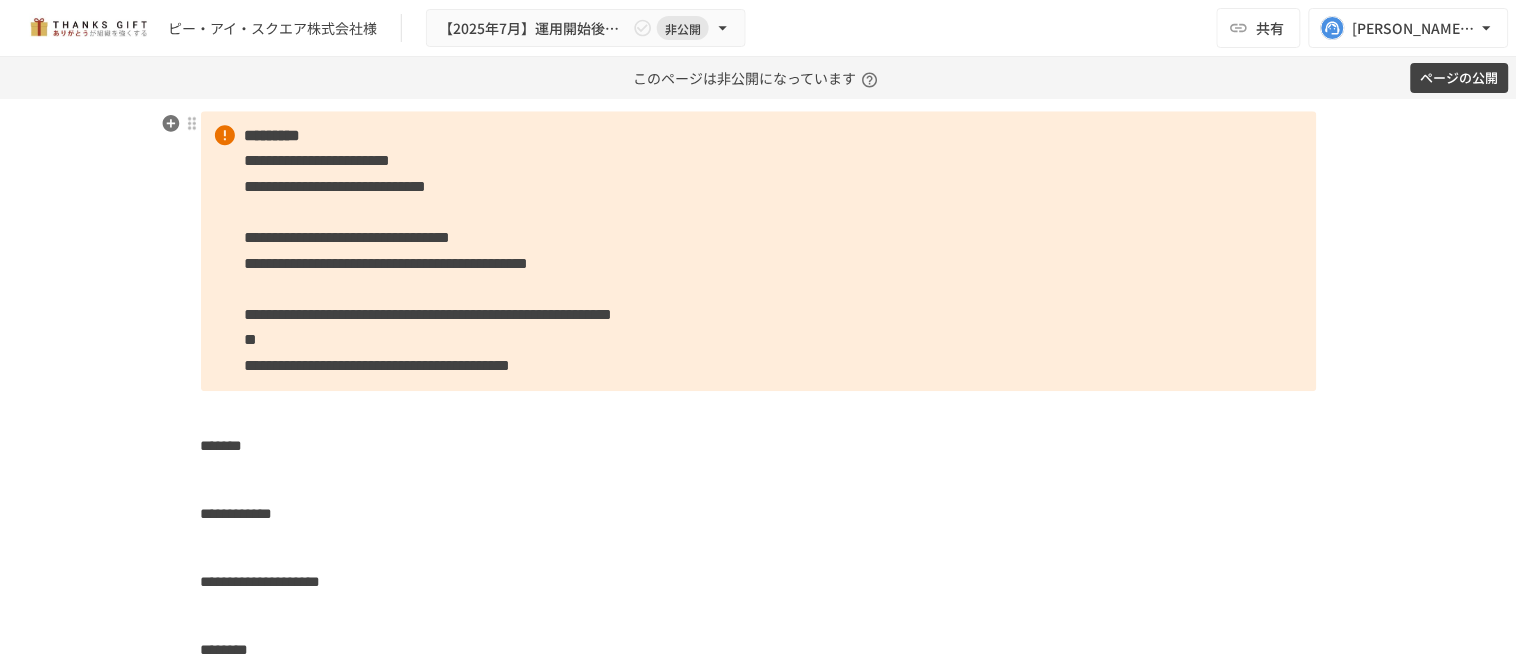 click on "**********" at bounding box center [378, 365] 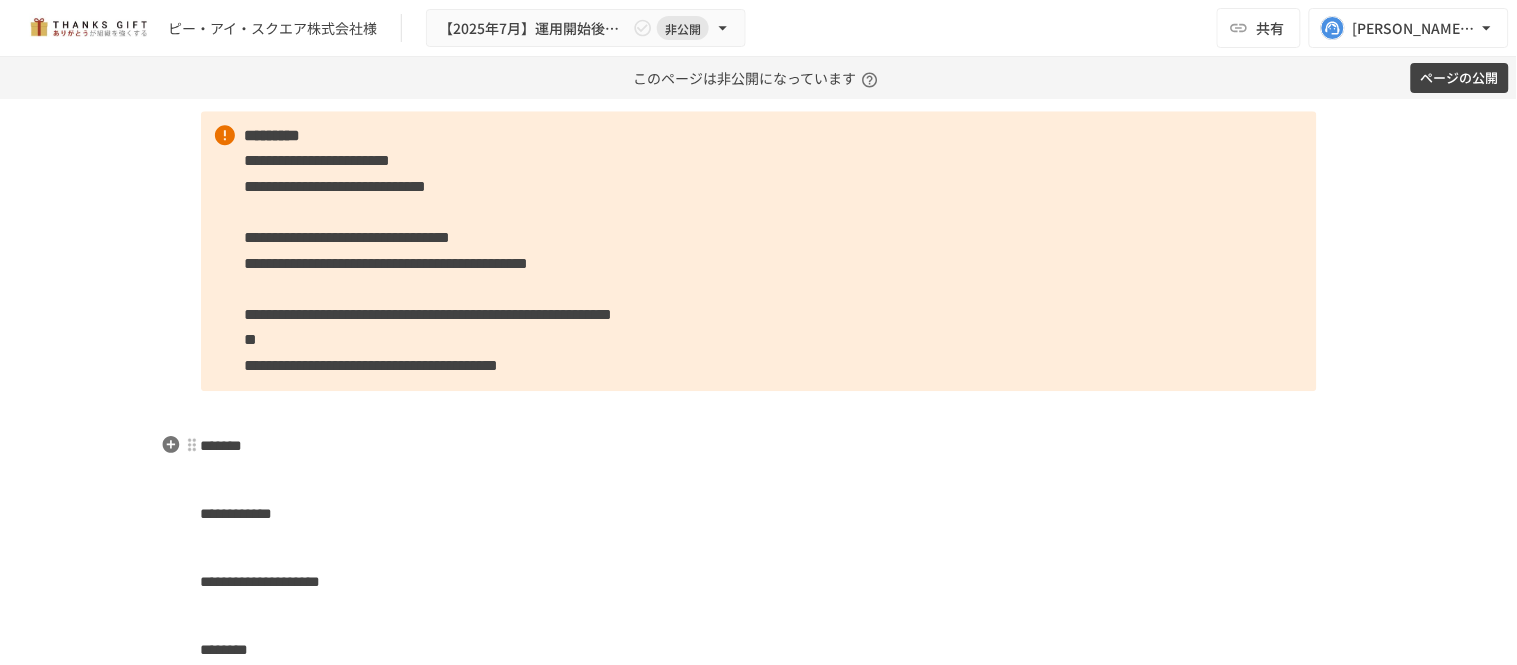 click on "*******" at bounding box center [222, 445] 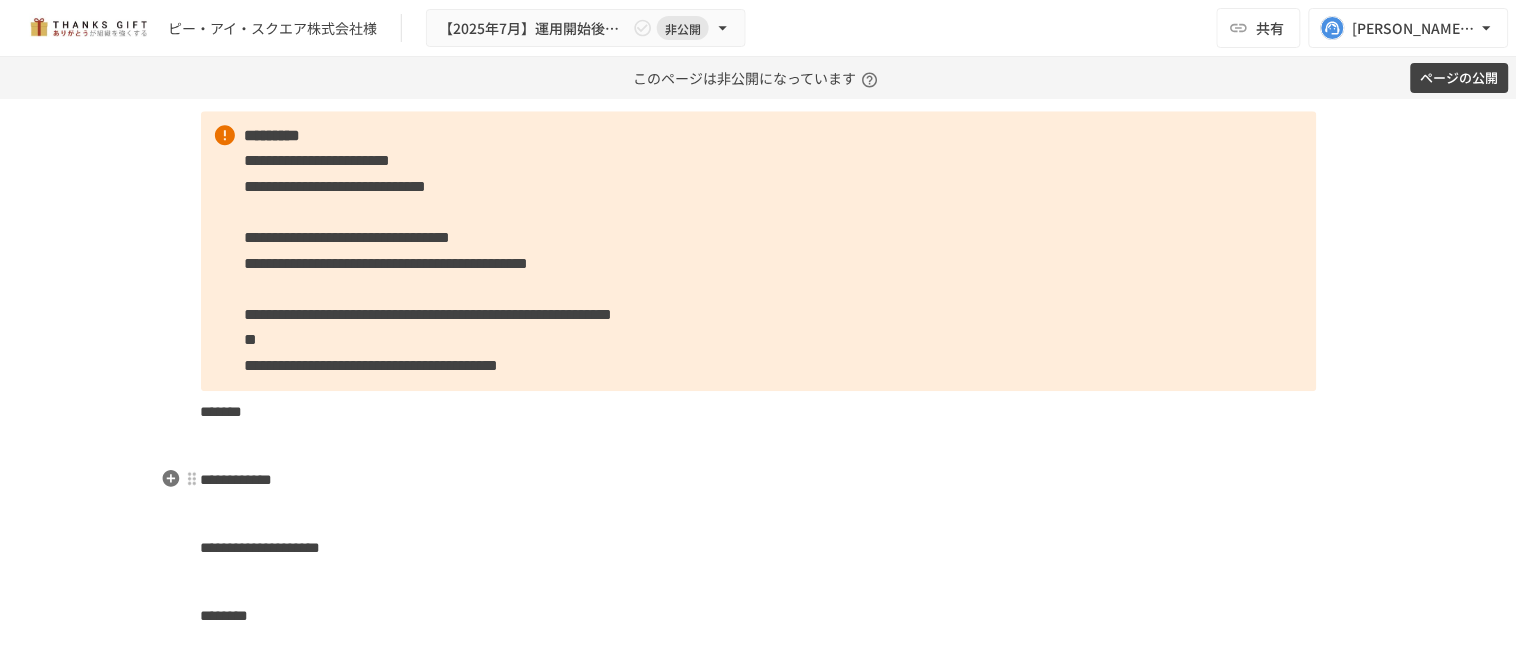 click on "**********" at bounding box center [237, 479] 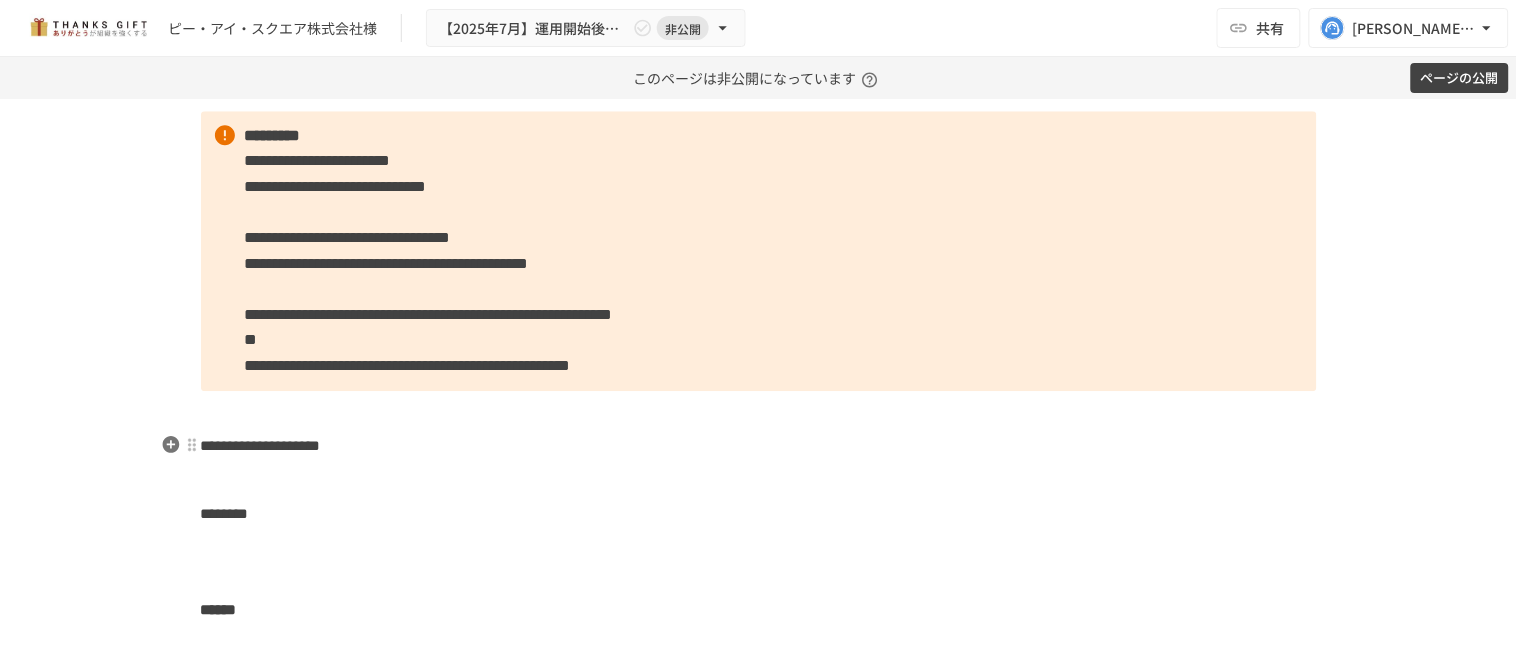 click on "**********" at bounding box center (261, 445) 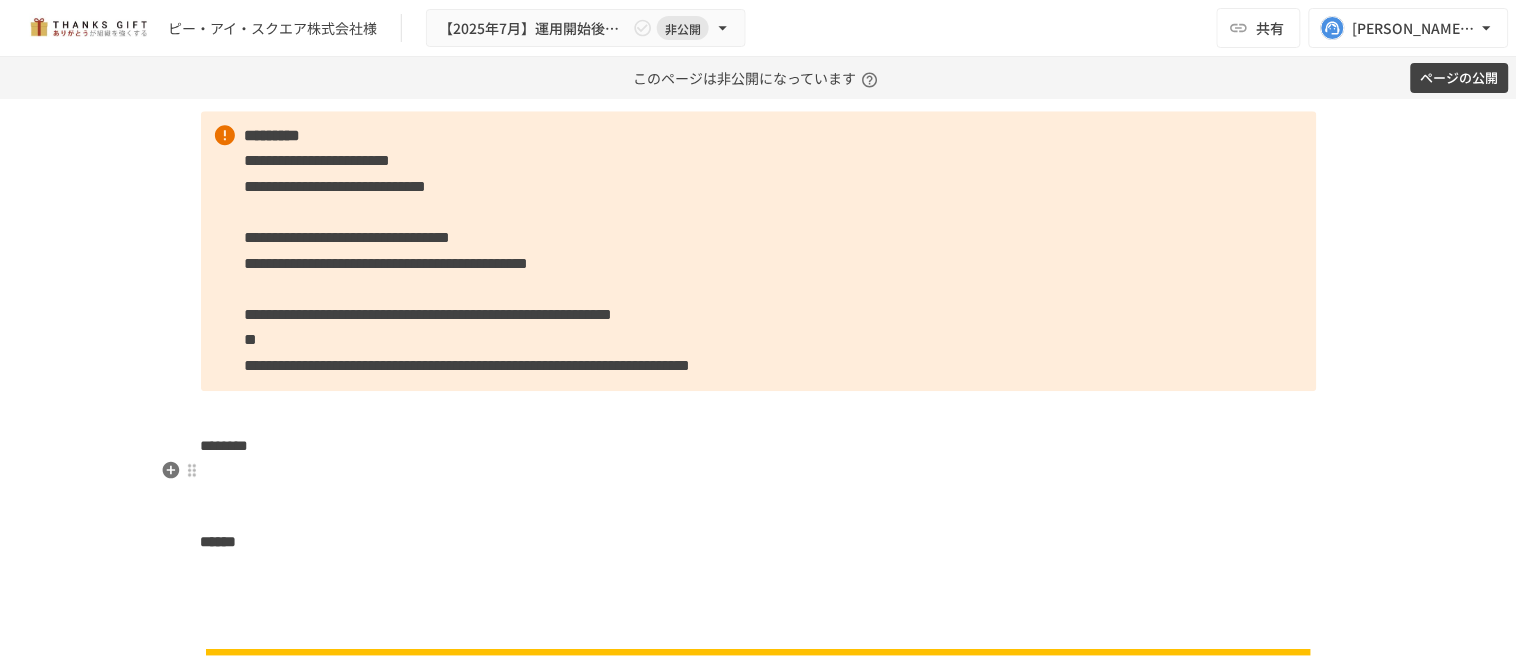 click on "********" at bounding box center (225, 445) 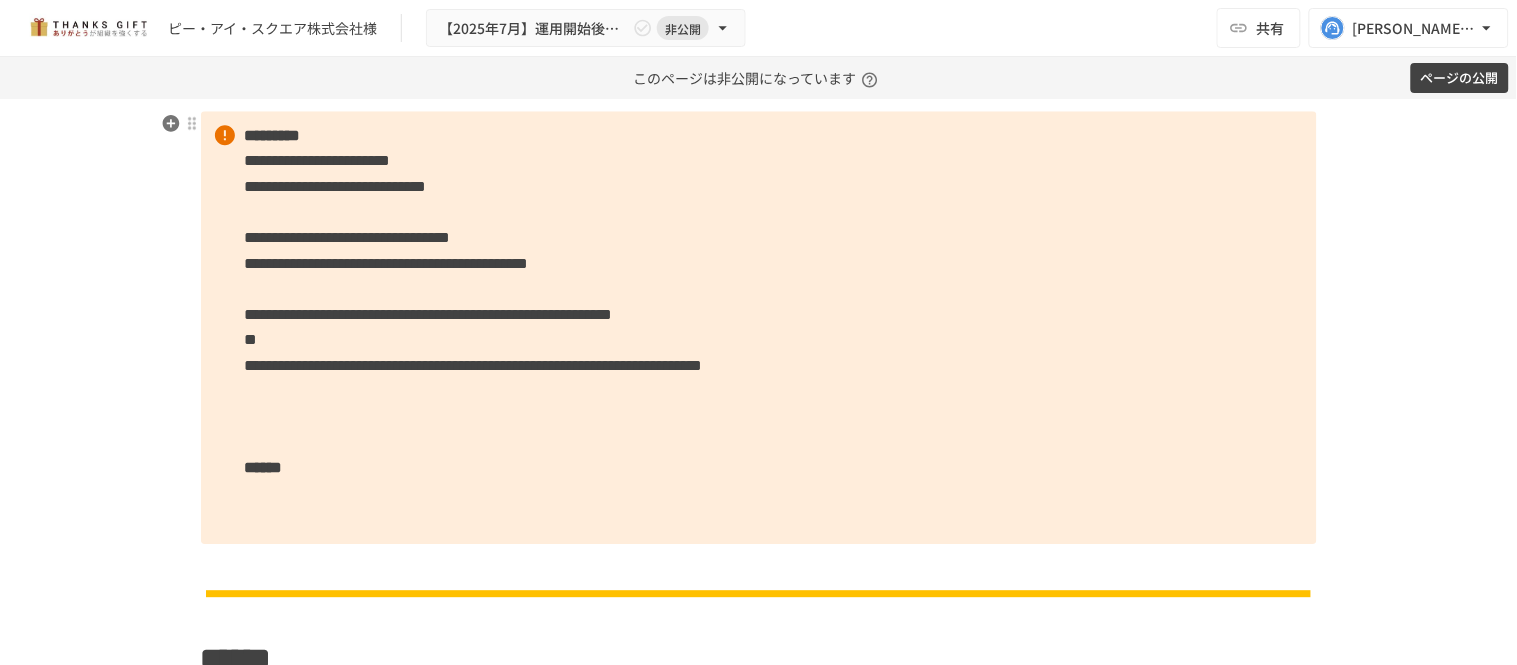 click on "**********" at bounding box center [759, 328] 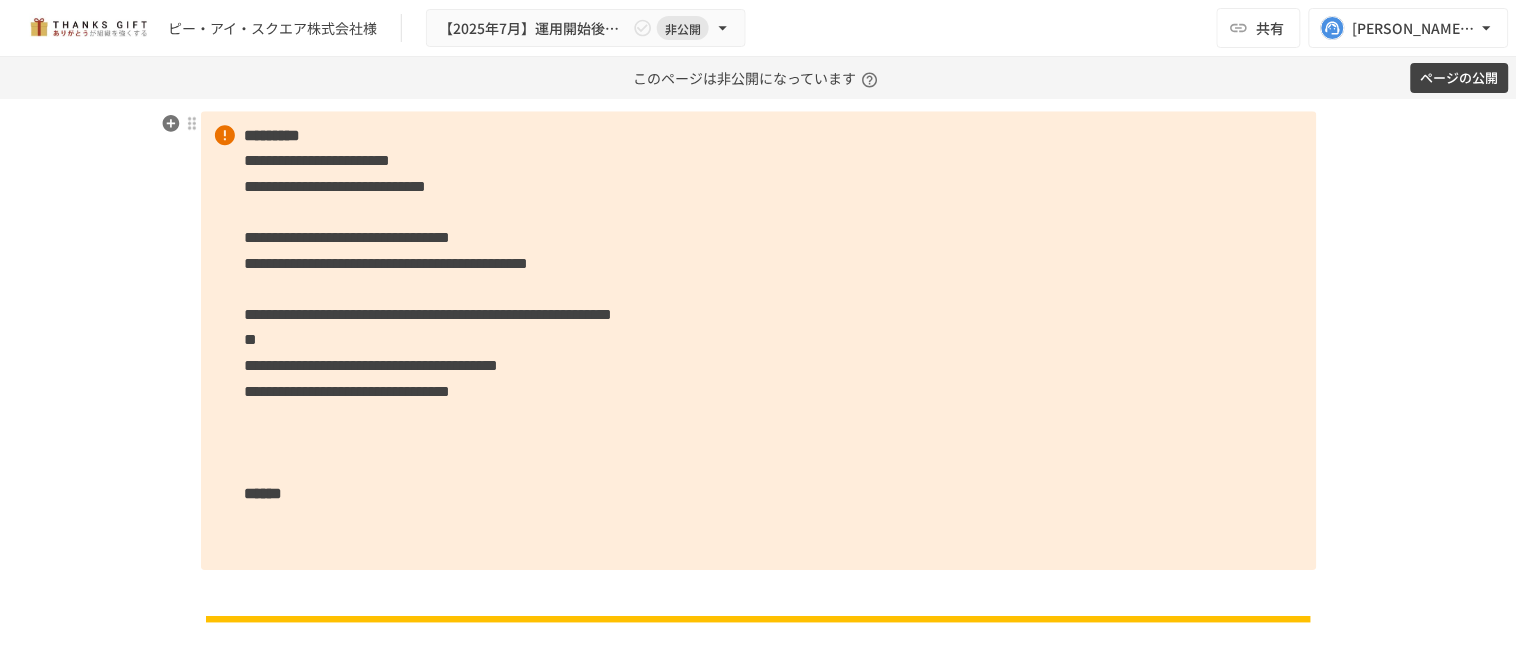 click on "**********" at bounding box center [759, 340] 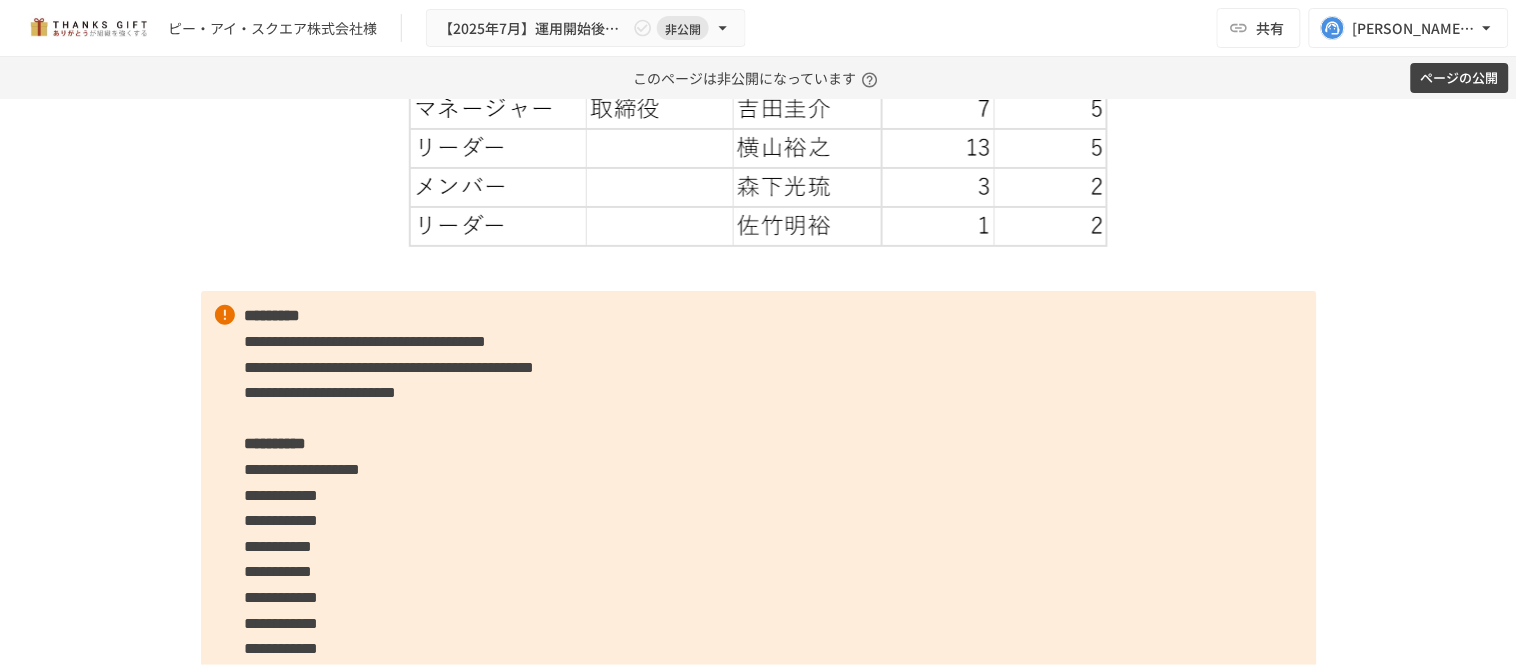 scroll, scrollTop: 4455, scrollLeft: 0, axis: vertical 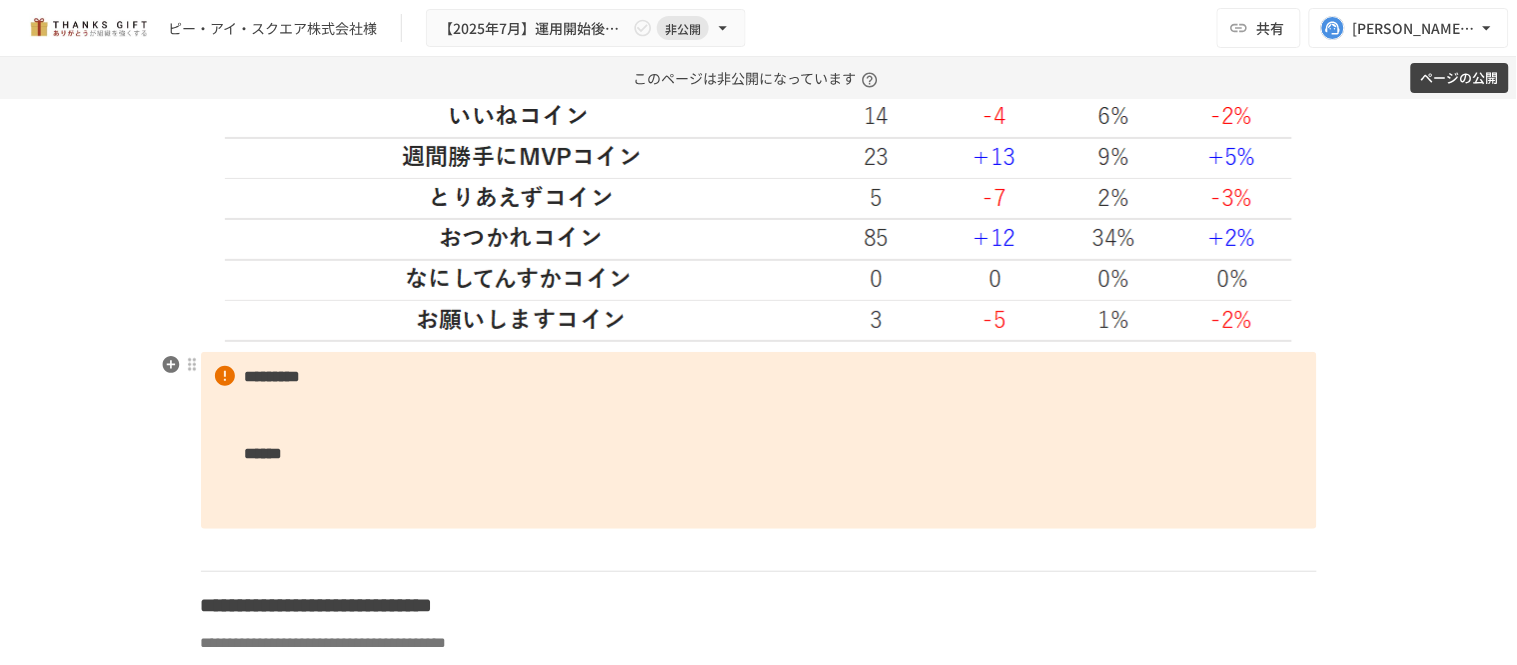 click on "********* ******" at bounding box center [759, 441] 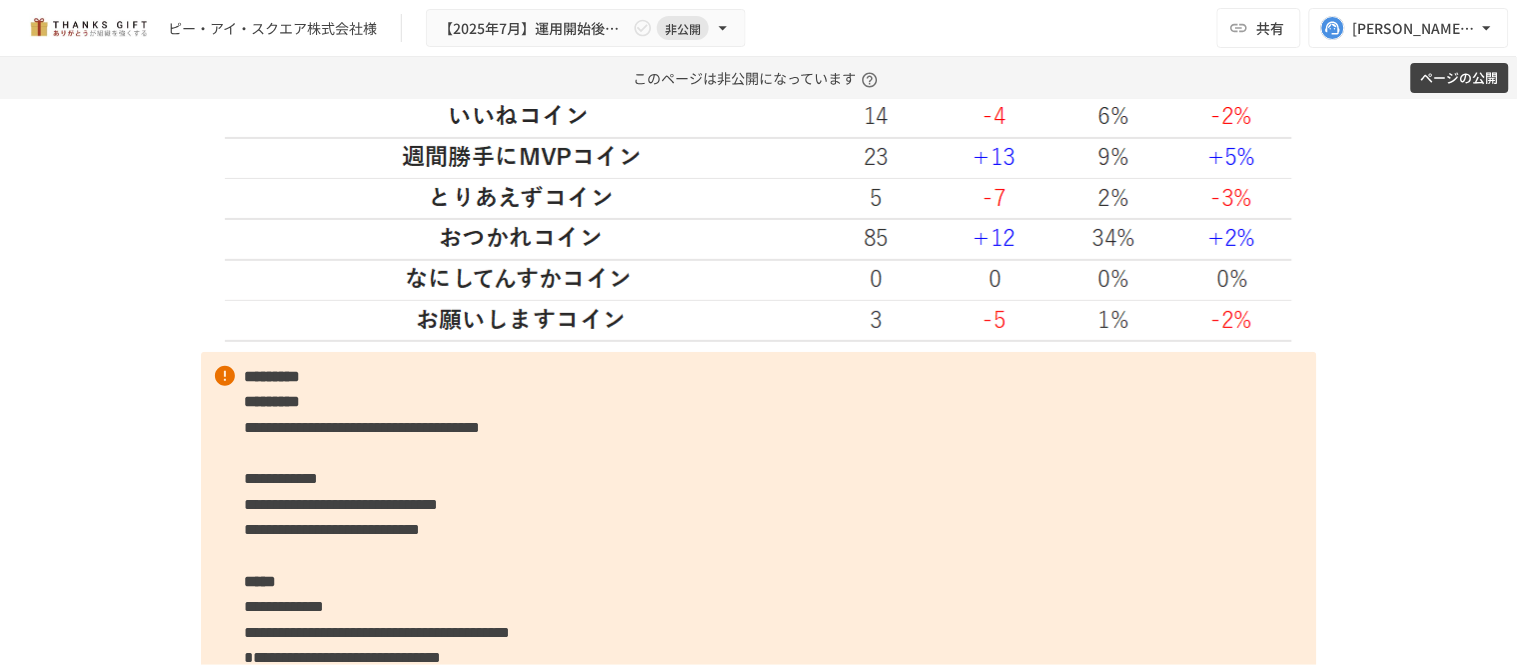 scroll, scrollTop: 5621, scrollLeft: 0, axis: vertical 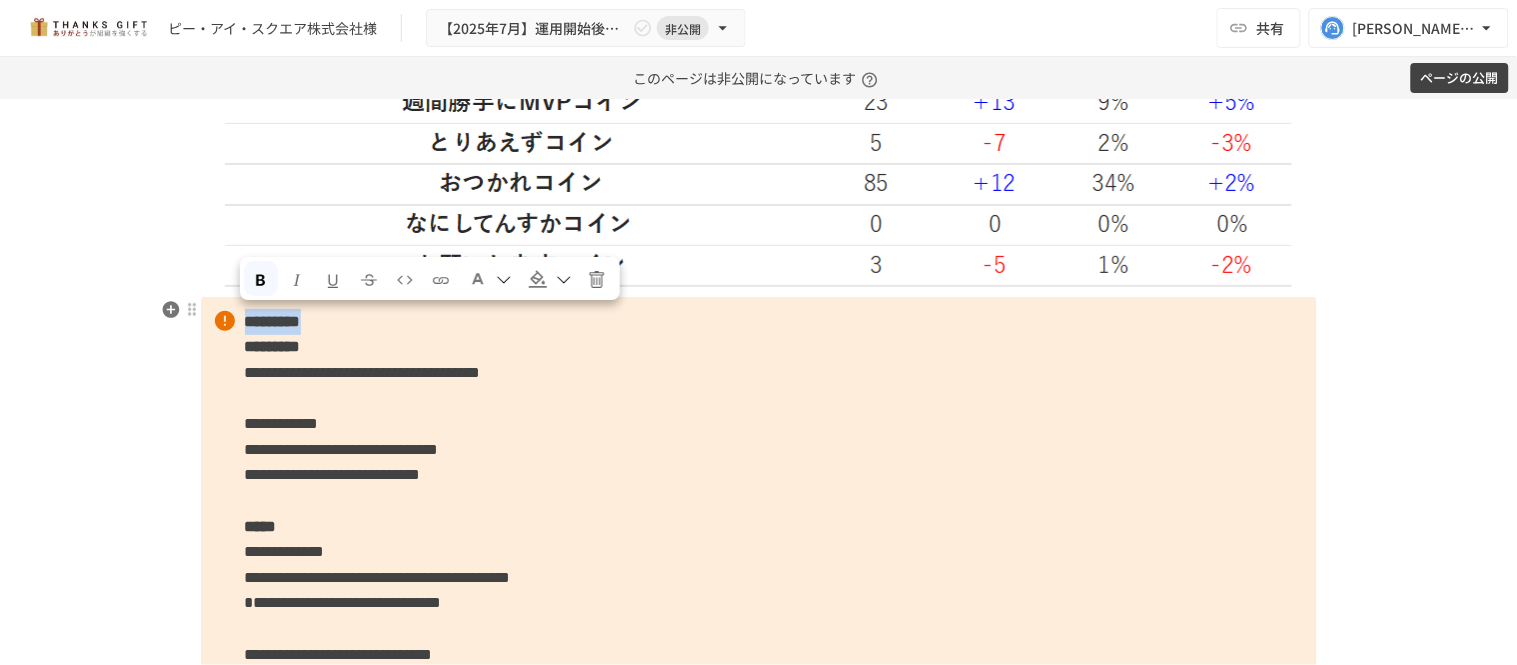 drag, startPoint x: 385, startPoint y: 324, endPoint x: 237, endPoint y: 312, distance: 148.48569 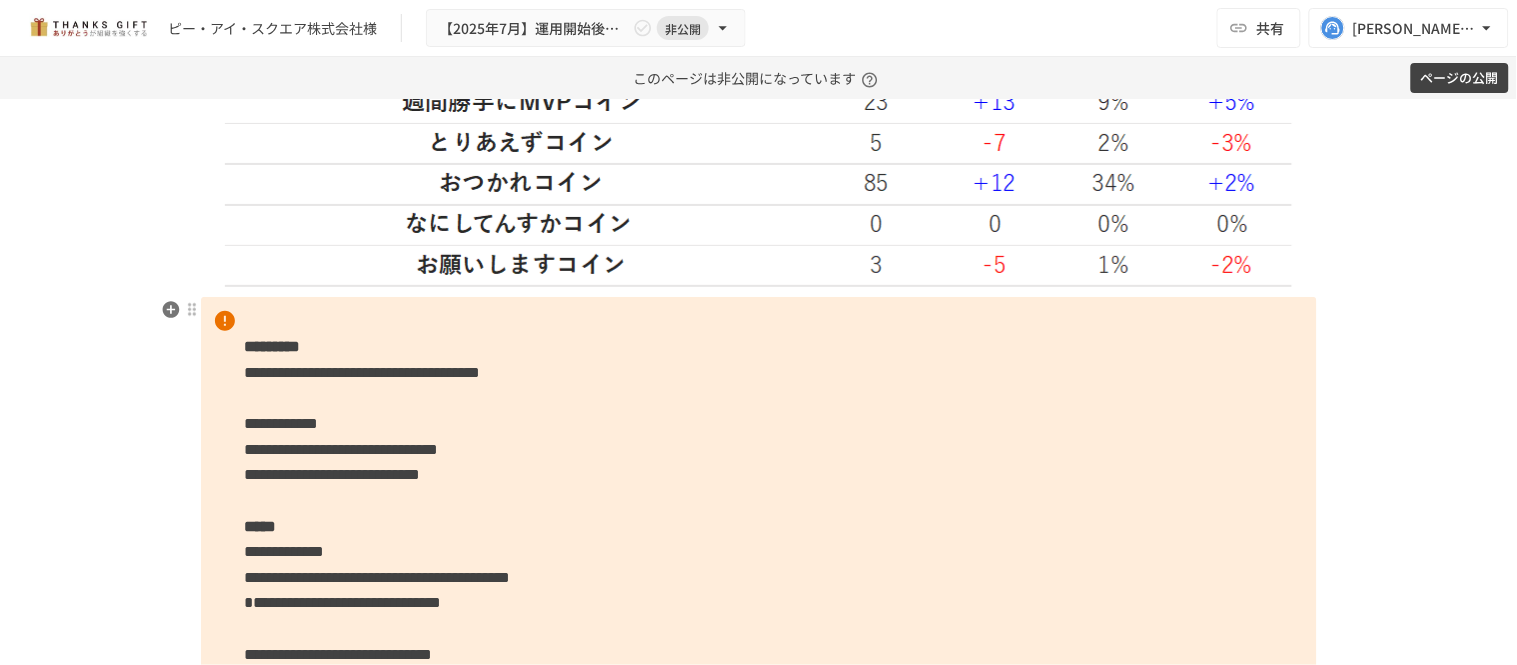 click on "*********" at bounding box center [273, 346] 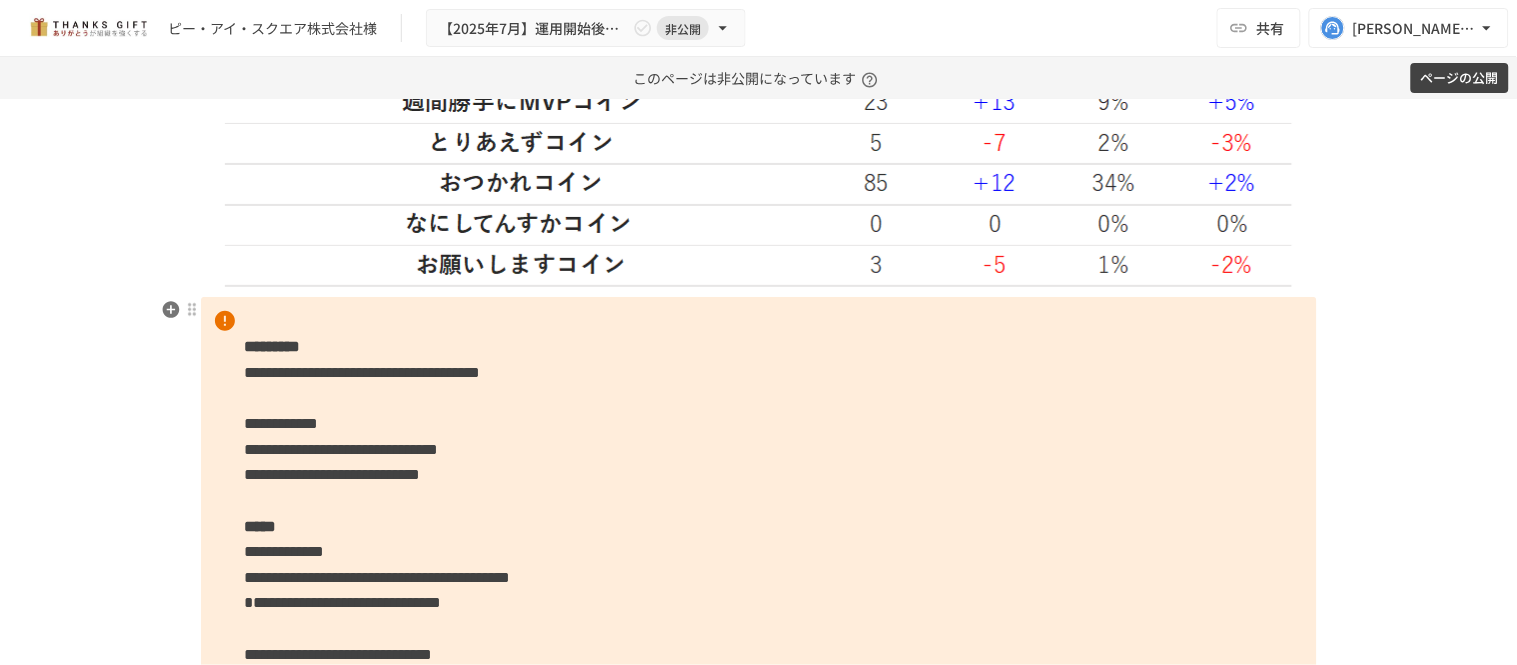 click on "**********" at bounding box center (759, 539) 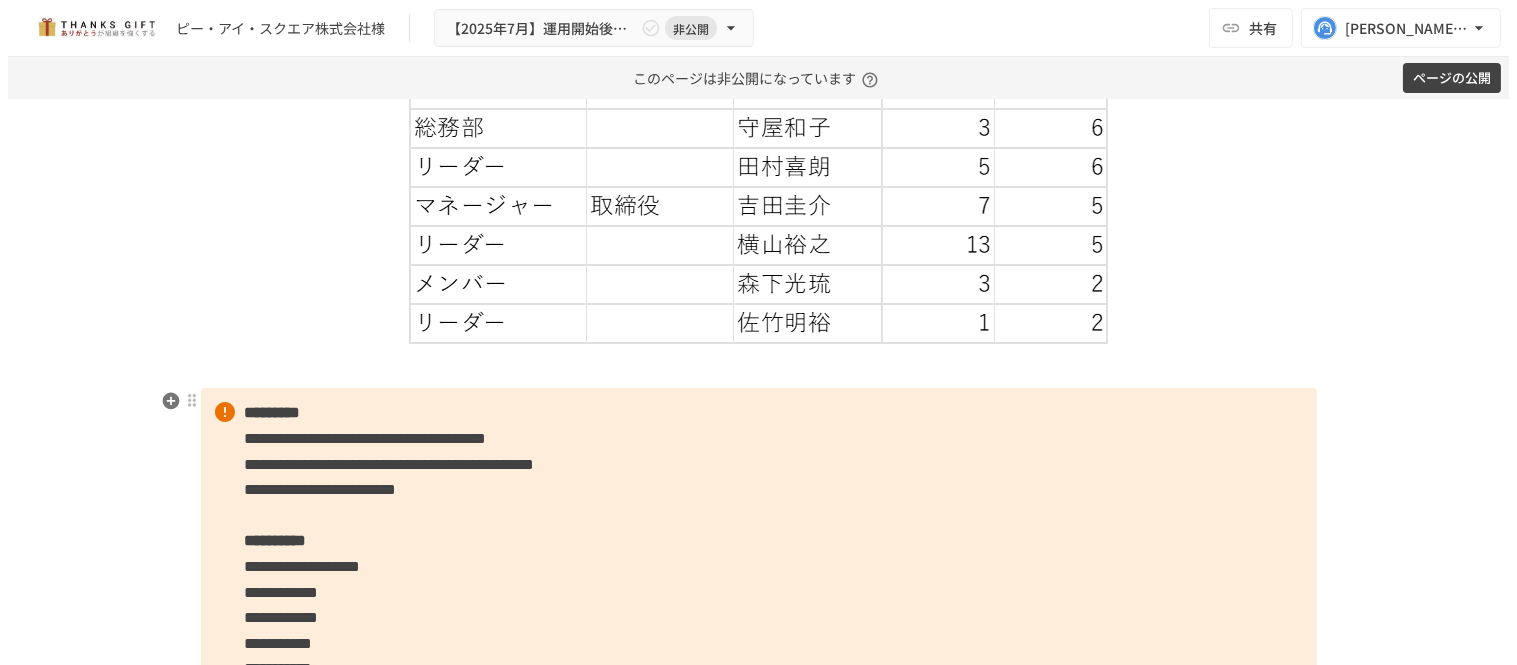 scroll, scrollTop: 4732, scrollLeft: 0, axis: vertical 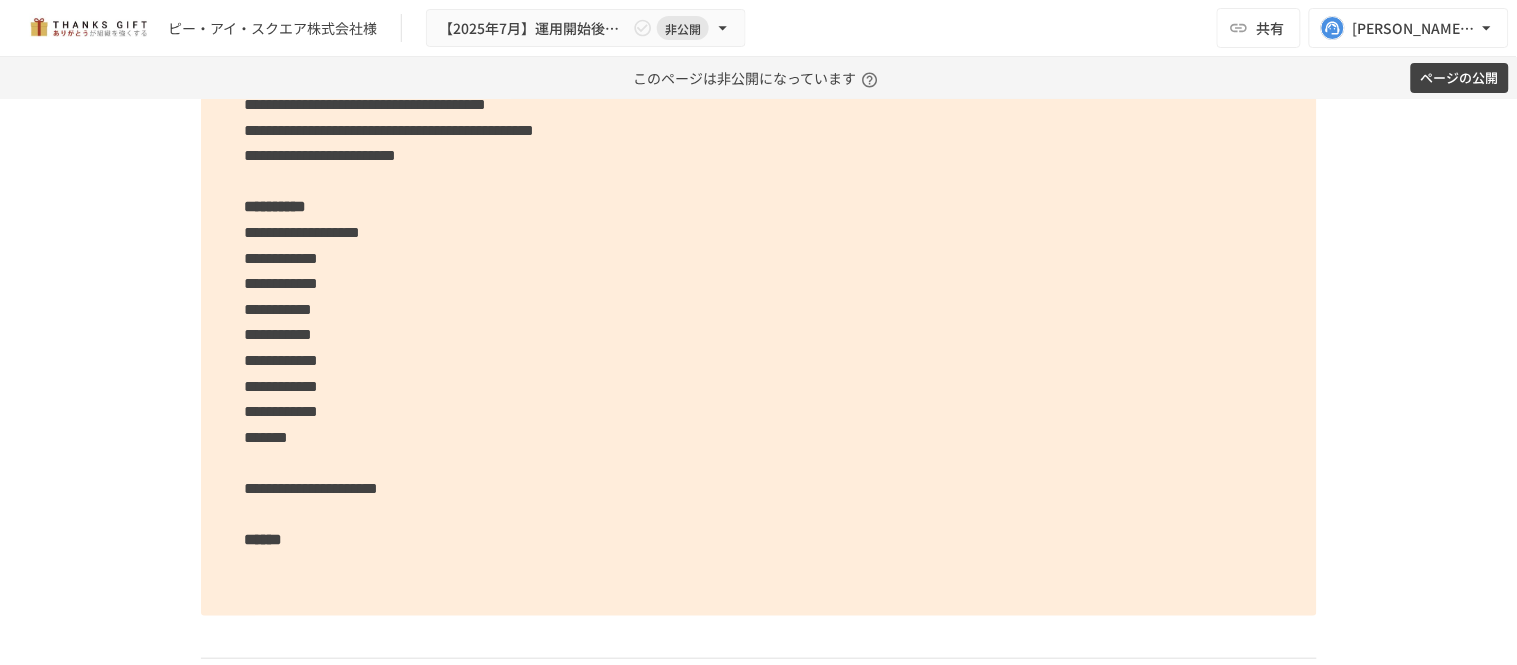 click on "**********" at bounding box center [759, 334] 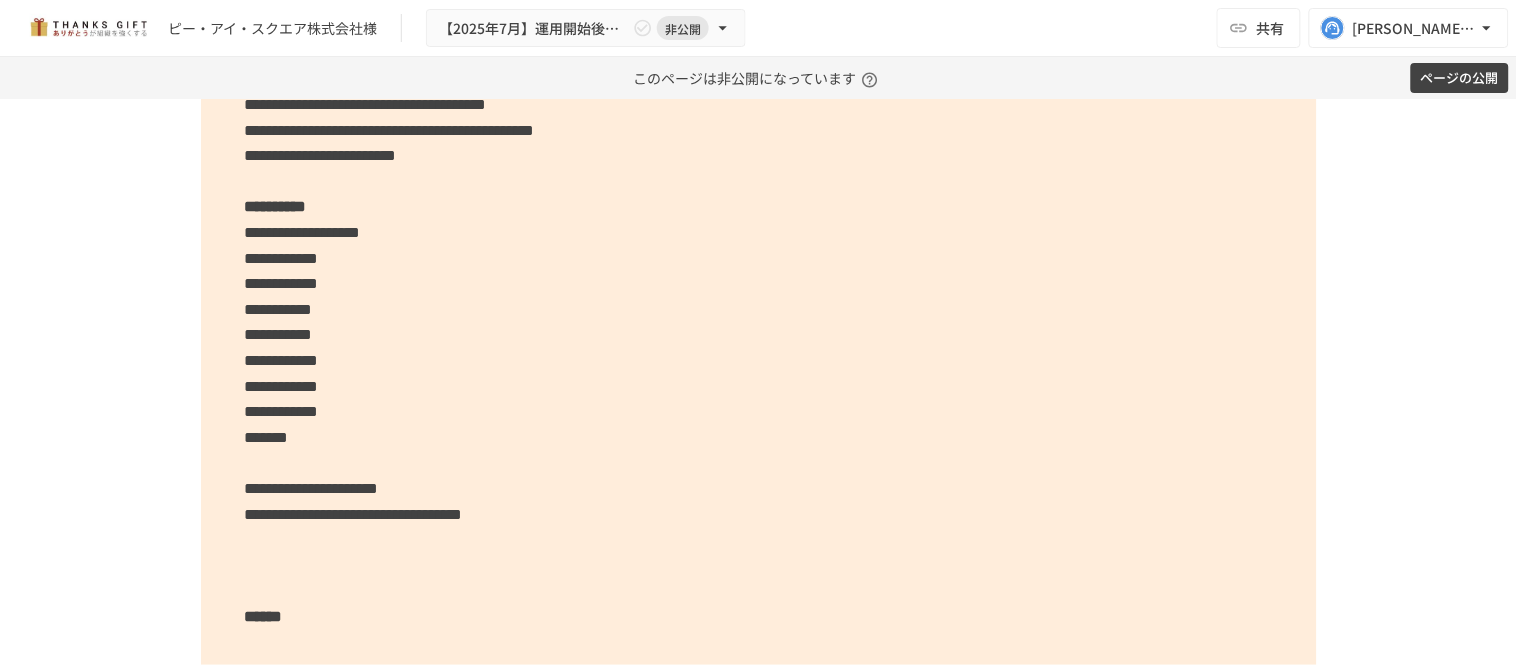 click on "**********" at bounding box center [759, 373] 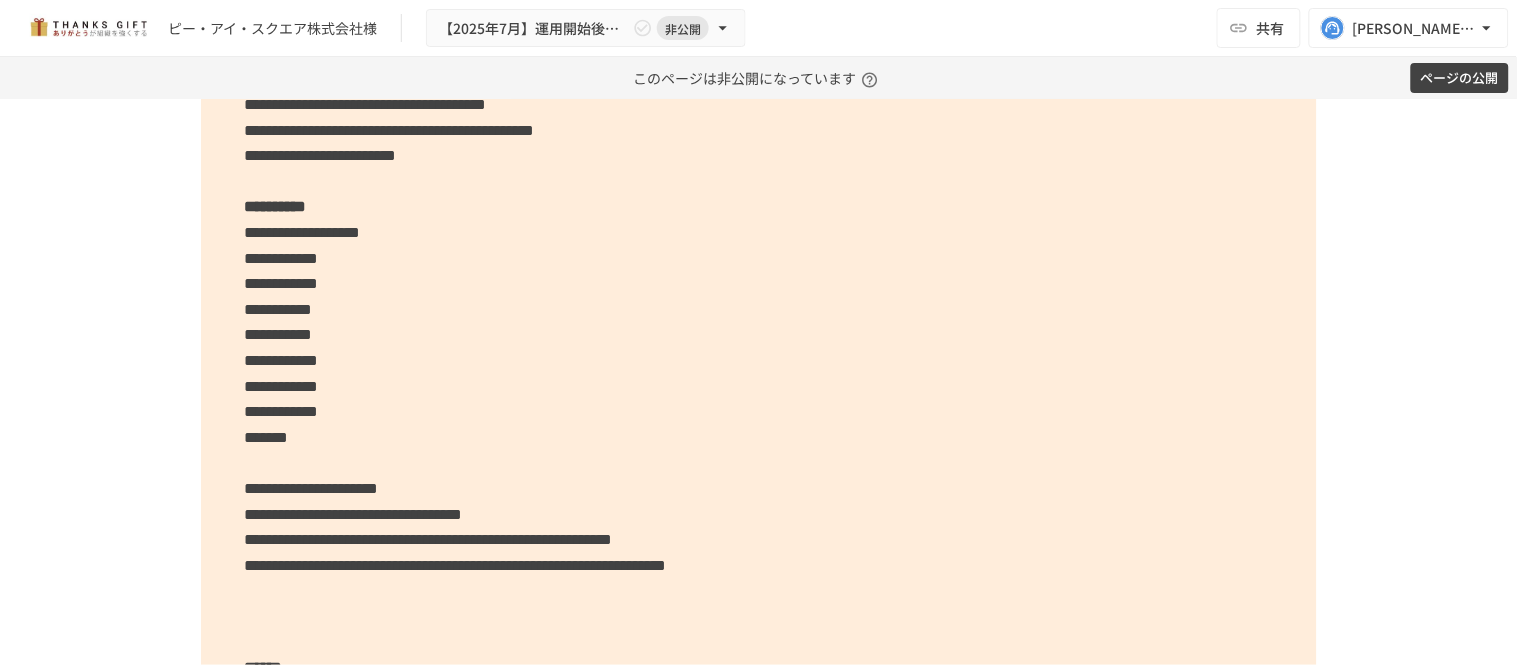 click on "**********" at bounding box center [456, 565] 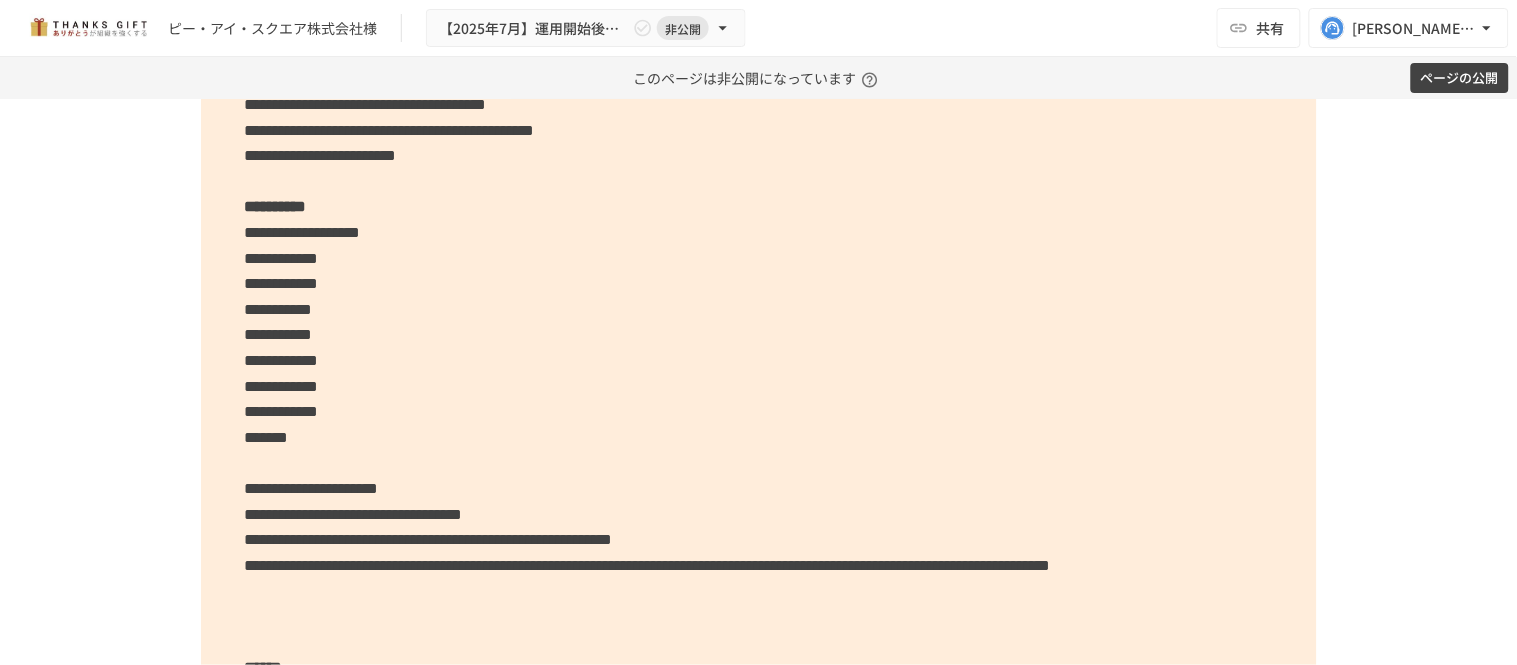 scroll, scrollTop: 4843, scrollLeft: 0, axis: vertical 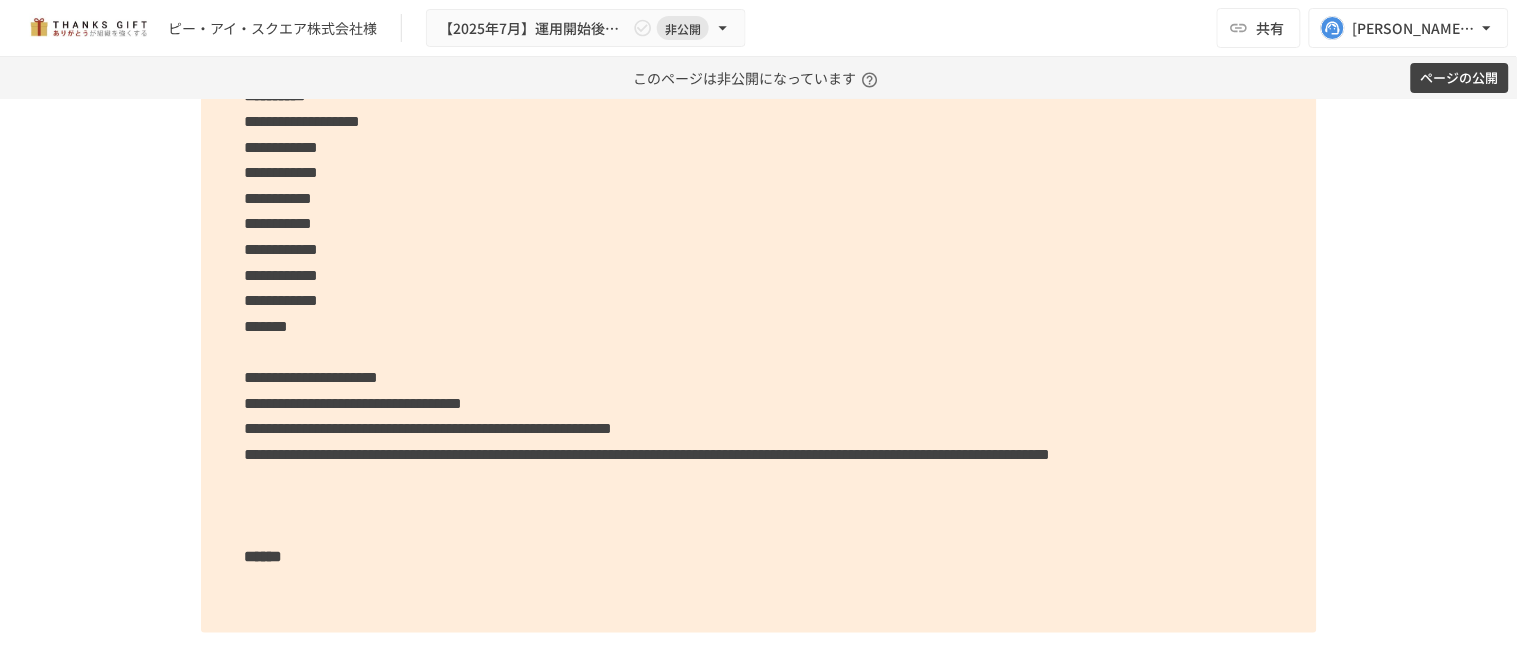 click on "**********" at bounding box center (759, 287) 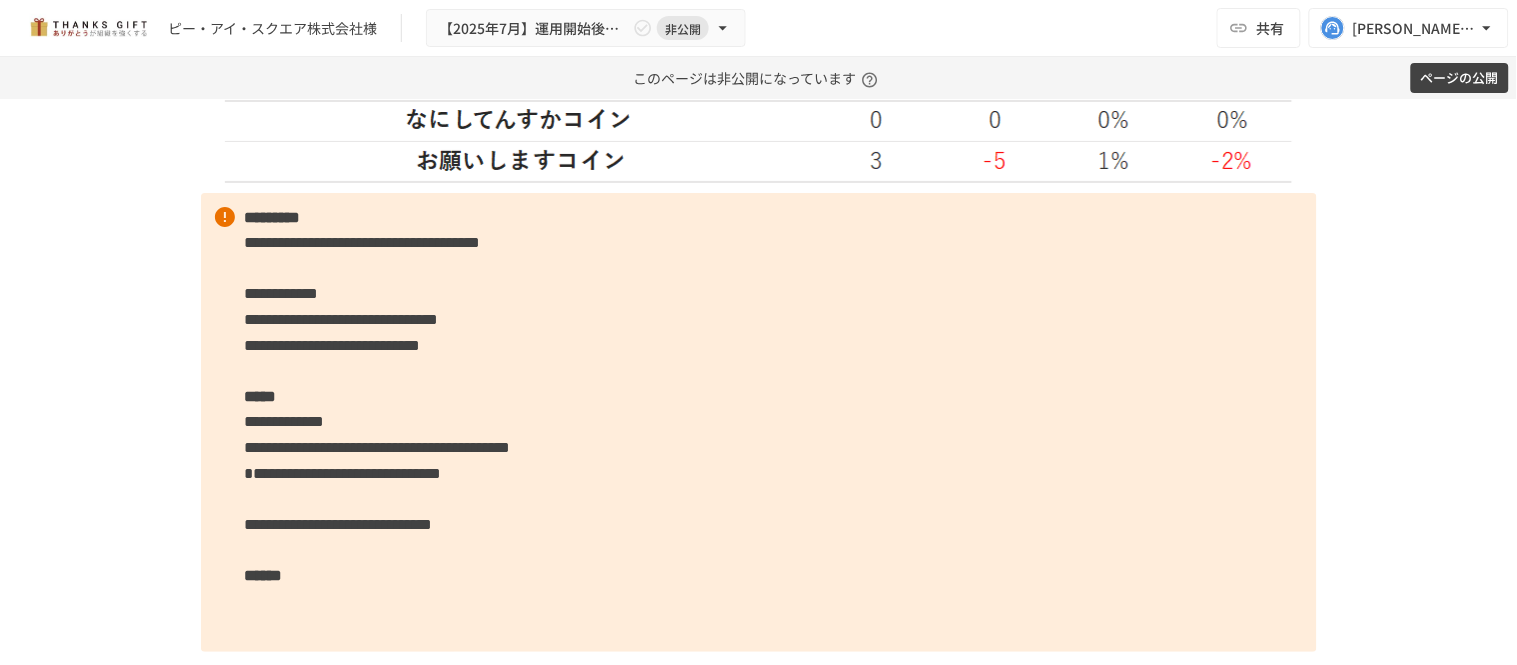 scroll, scrollTop: 5843, scrollLeft: 0, axis: vertical 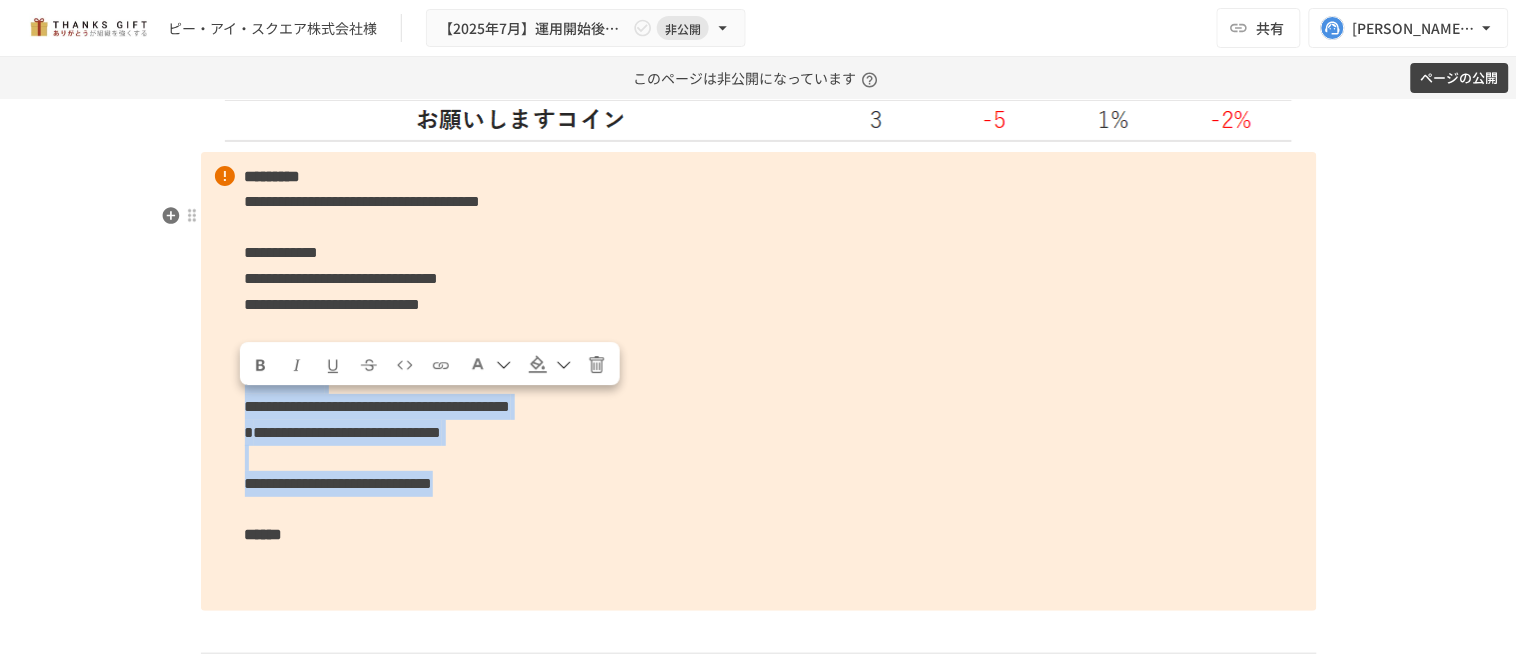 drag, startPoint x: 225, startPoint y: 403, endPoint x: 822, endPoint y: 545, distance: 613.65546 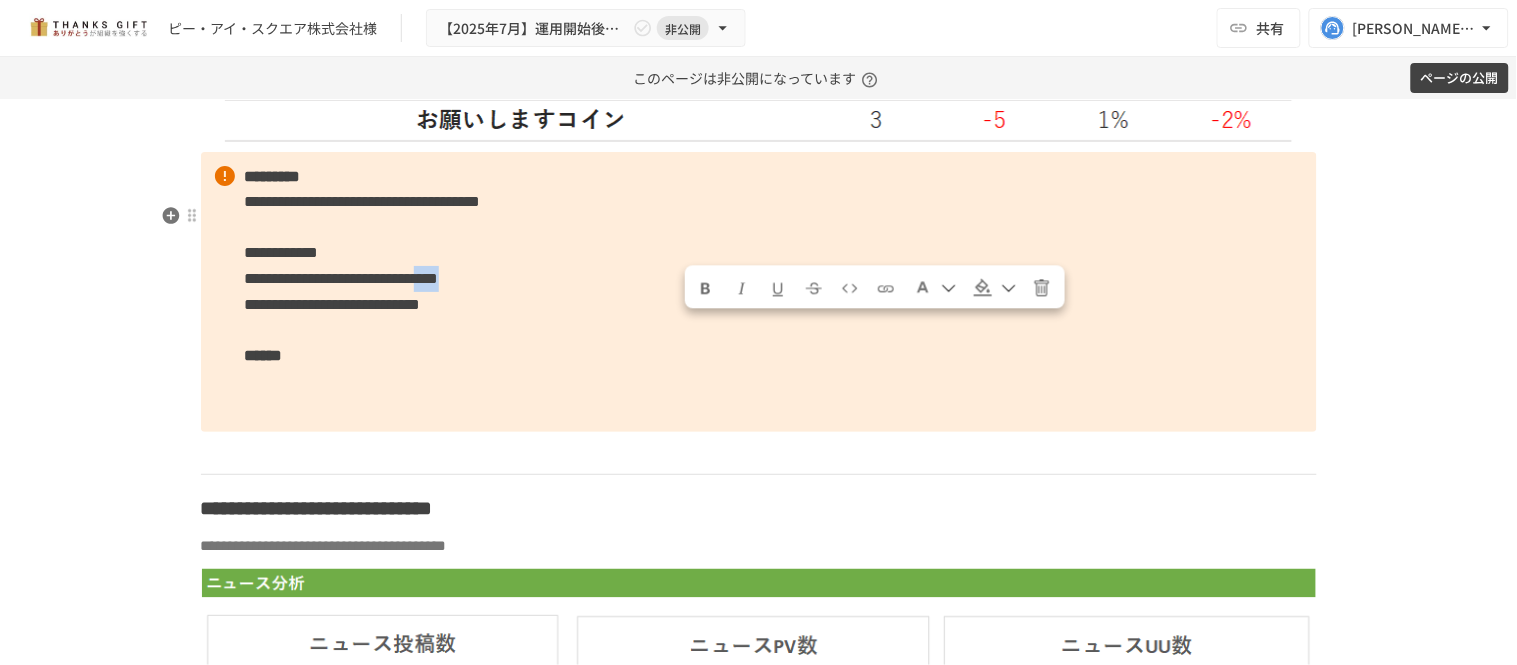 drag, startPoint x: 686, startPoint y: 328, endPoint x: 746, endPoint y: 331, distance: 60.074955 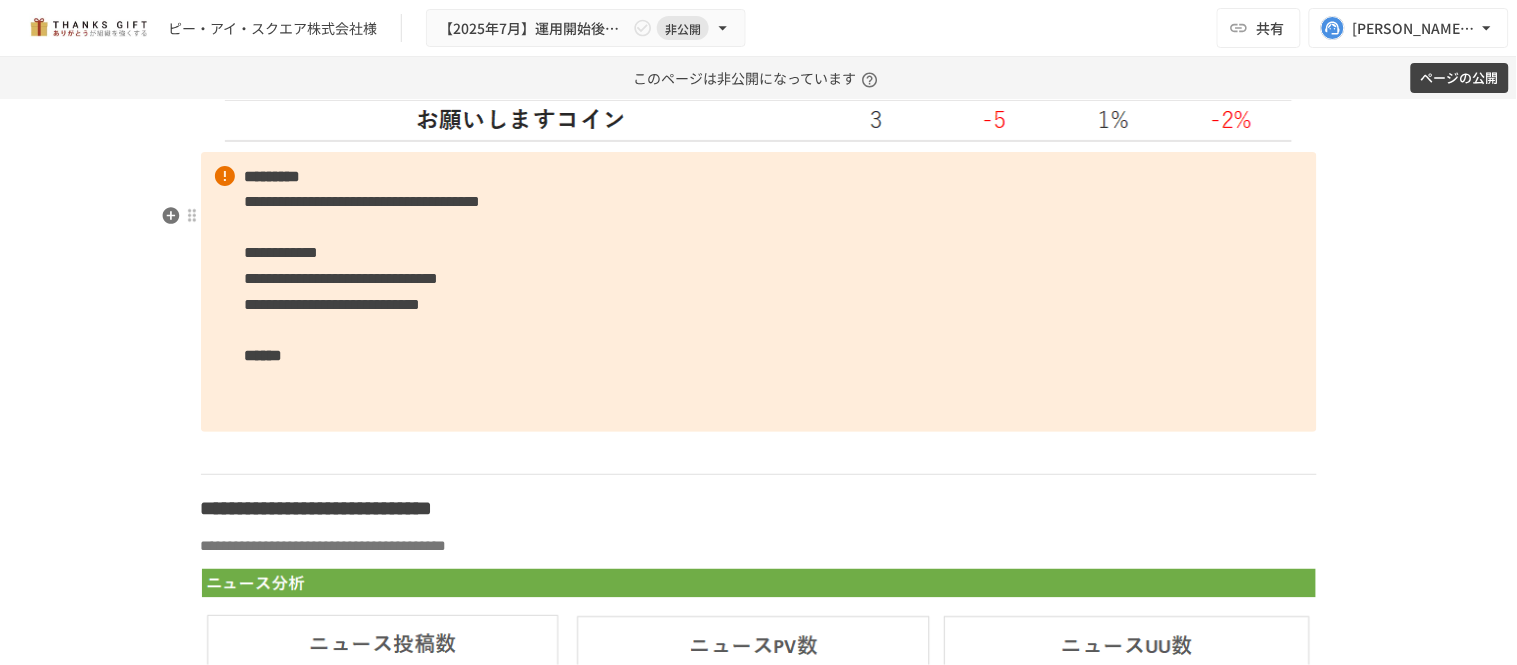 click on "**********" at bounding box center (759, 292) 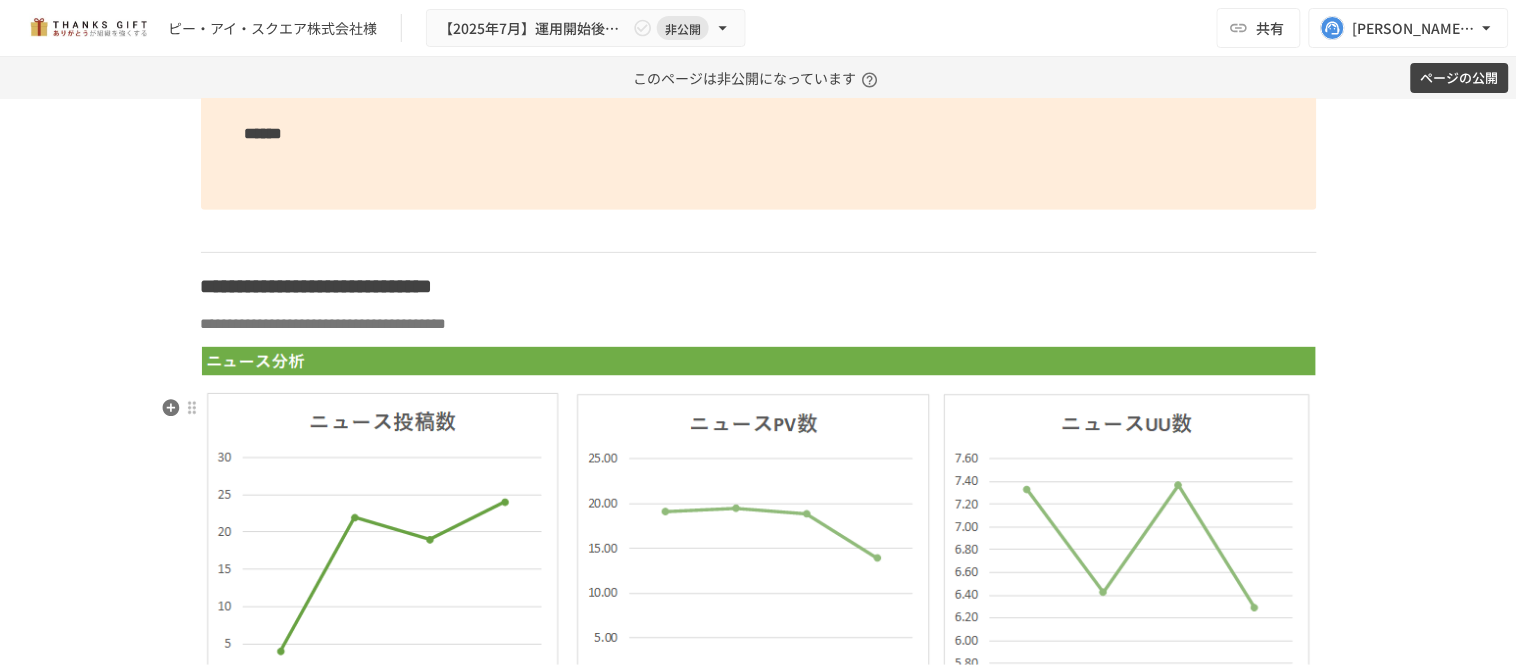 scroll, scrollTop: 6510, scrollLeft: 0, axis: vertical 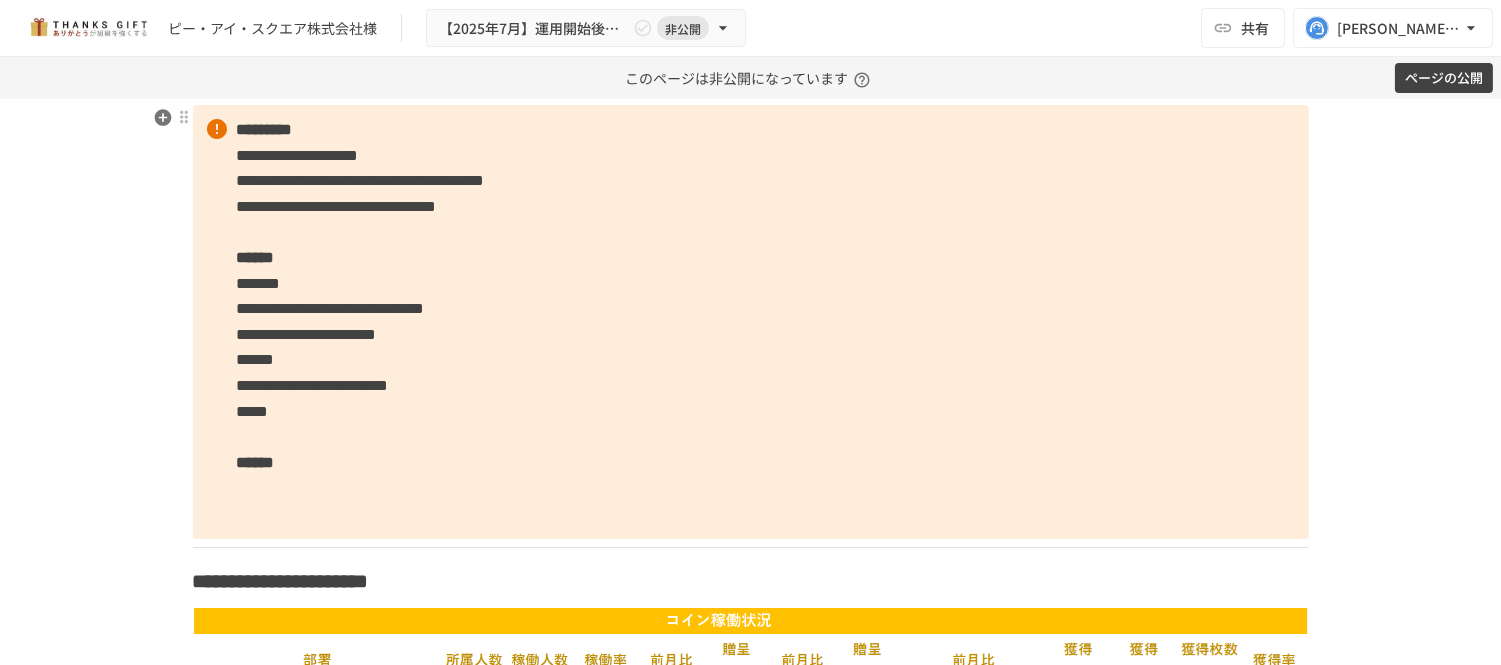 click on "**********" at bounding box center (751, 322) 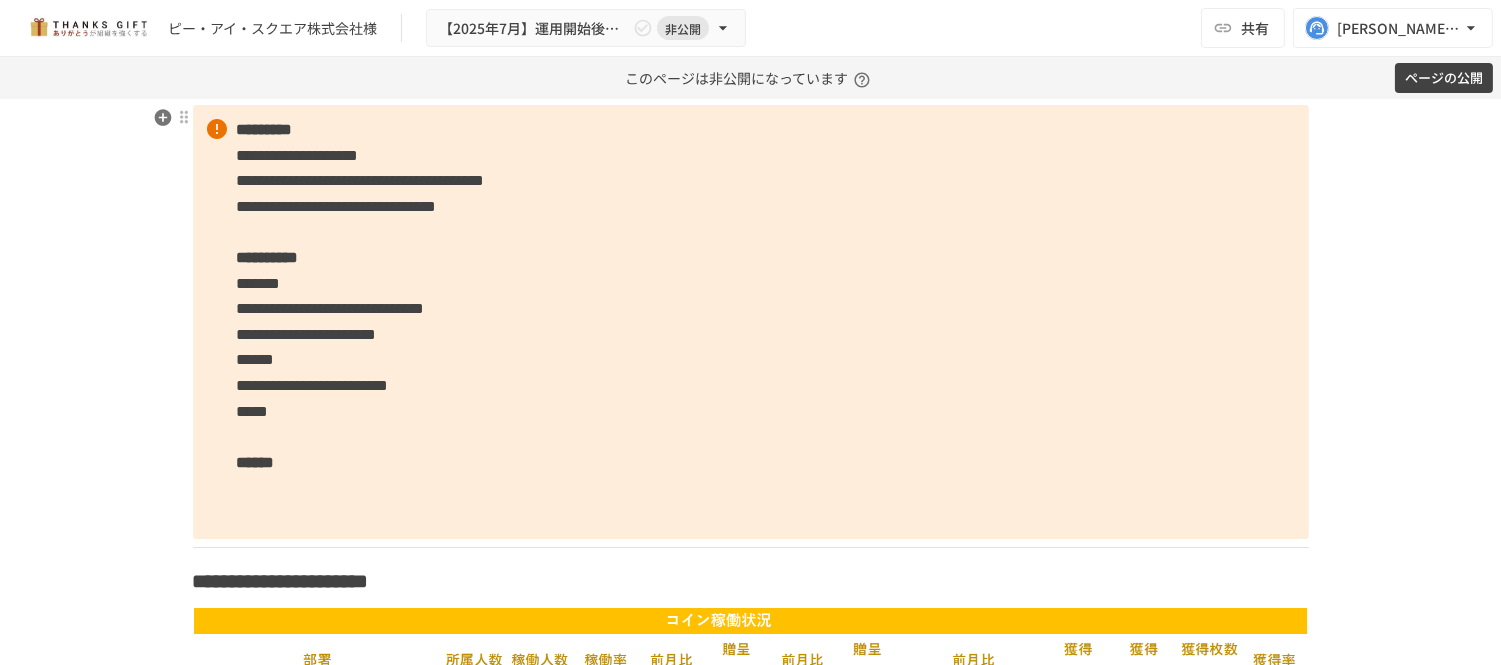click on "**********" at bounding box center [751, 322] 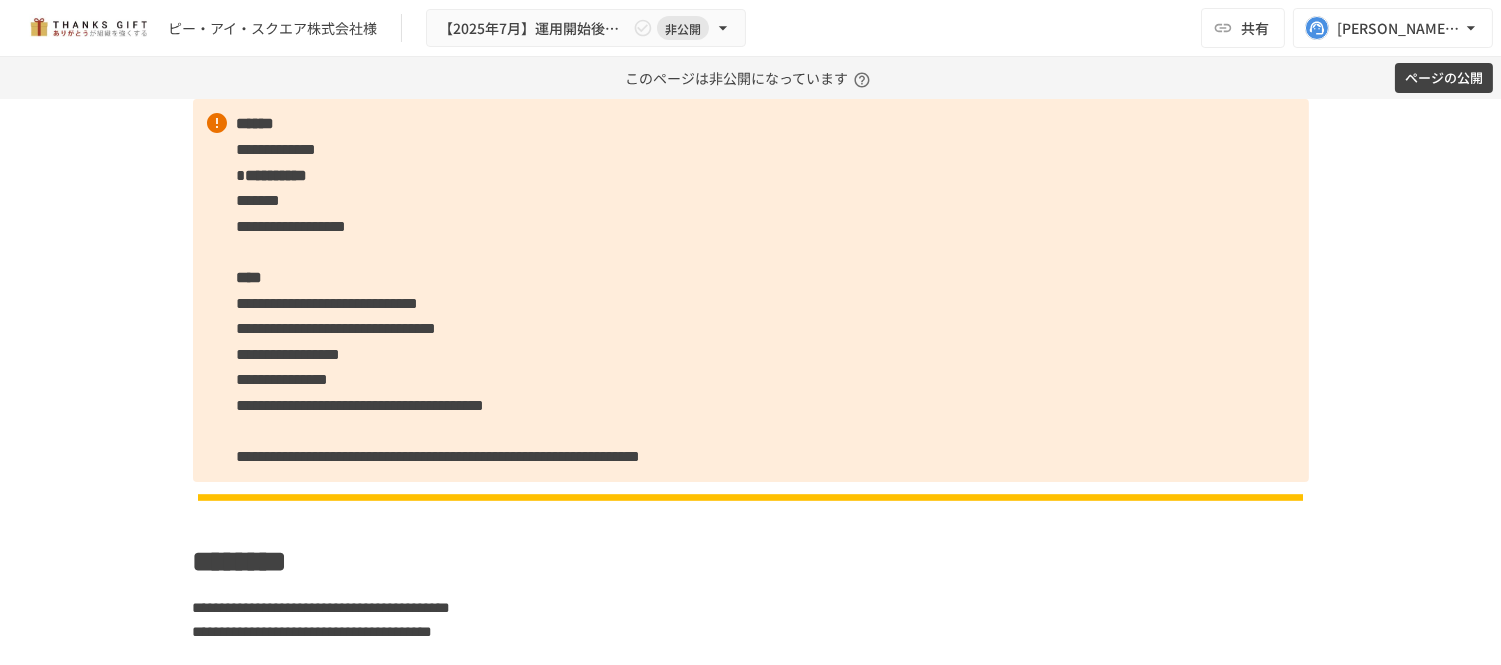 scroll, scrollTop: 1621, scrollLeft: 0, axis: vertical 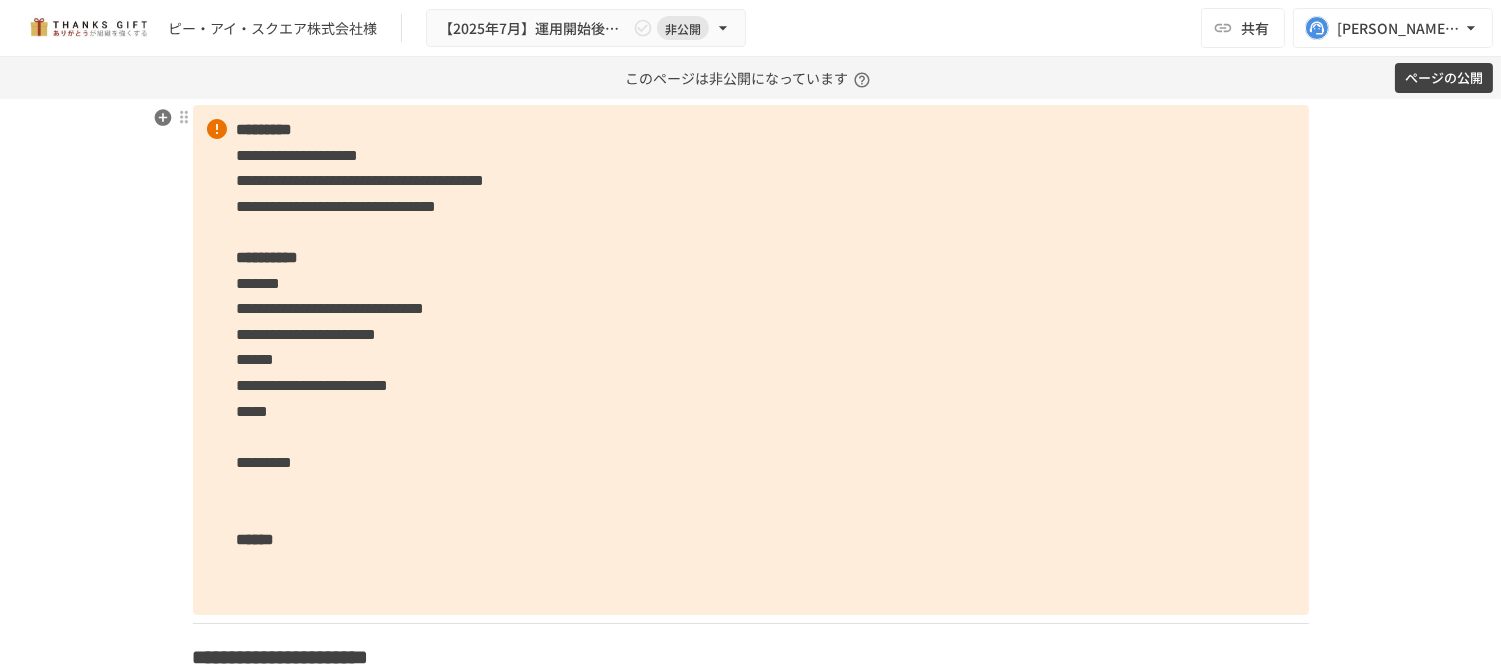 click on "**********" at bounding box center [751, 360] 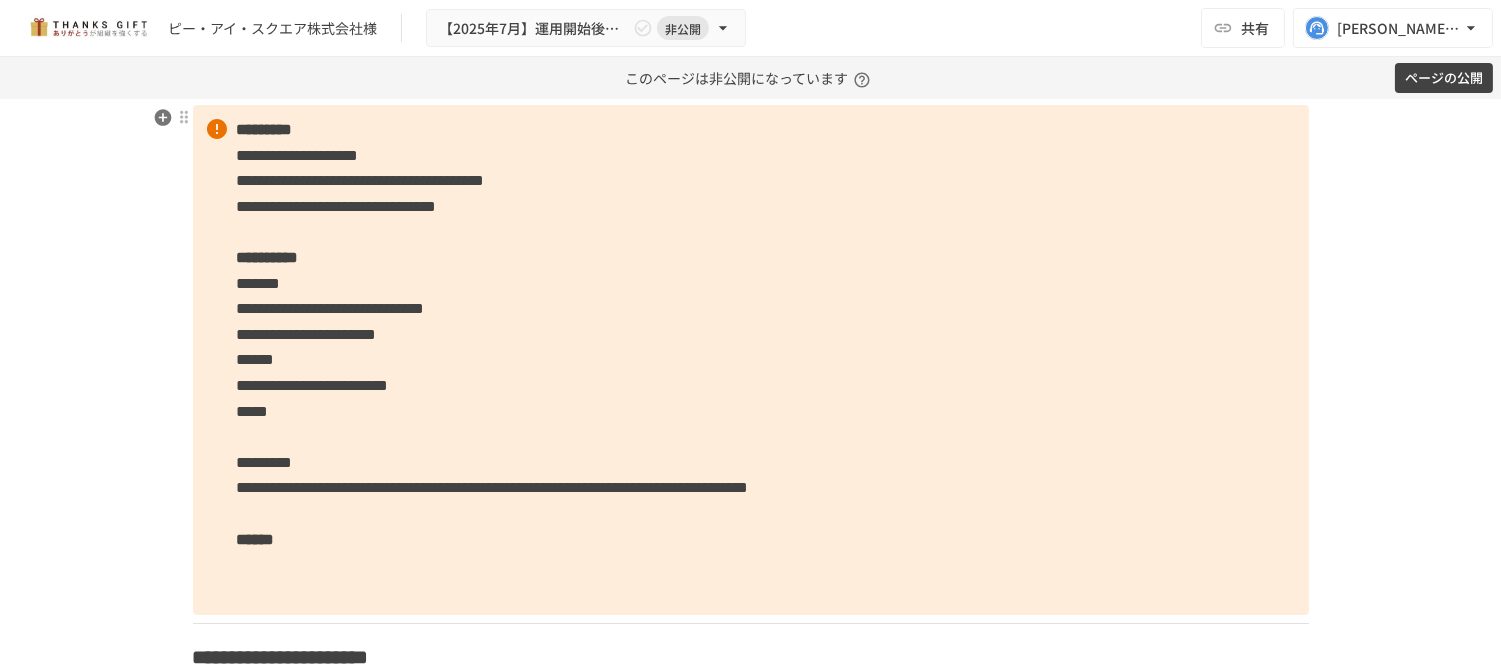 click on "**********" at bounding box center [751, 360] 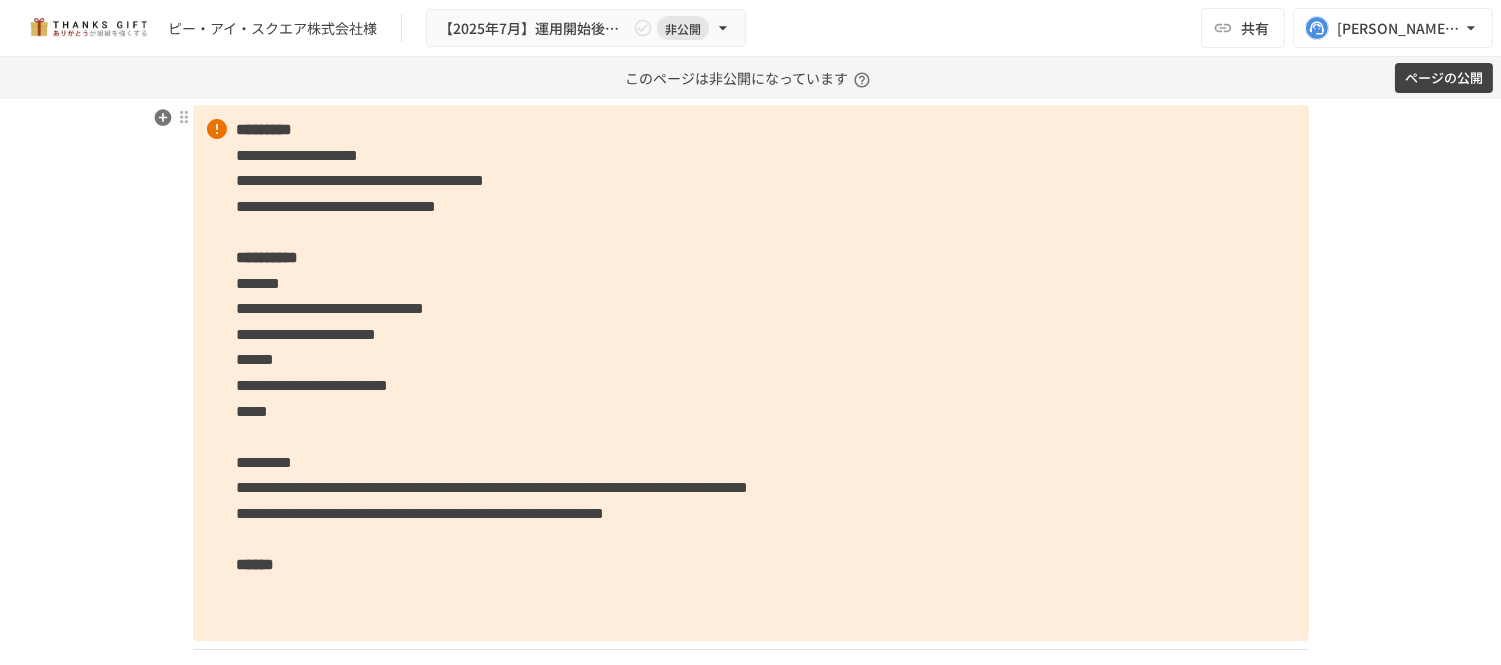 click on "**********" at bounding box center (421, 513) 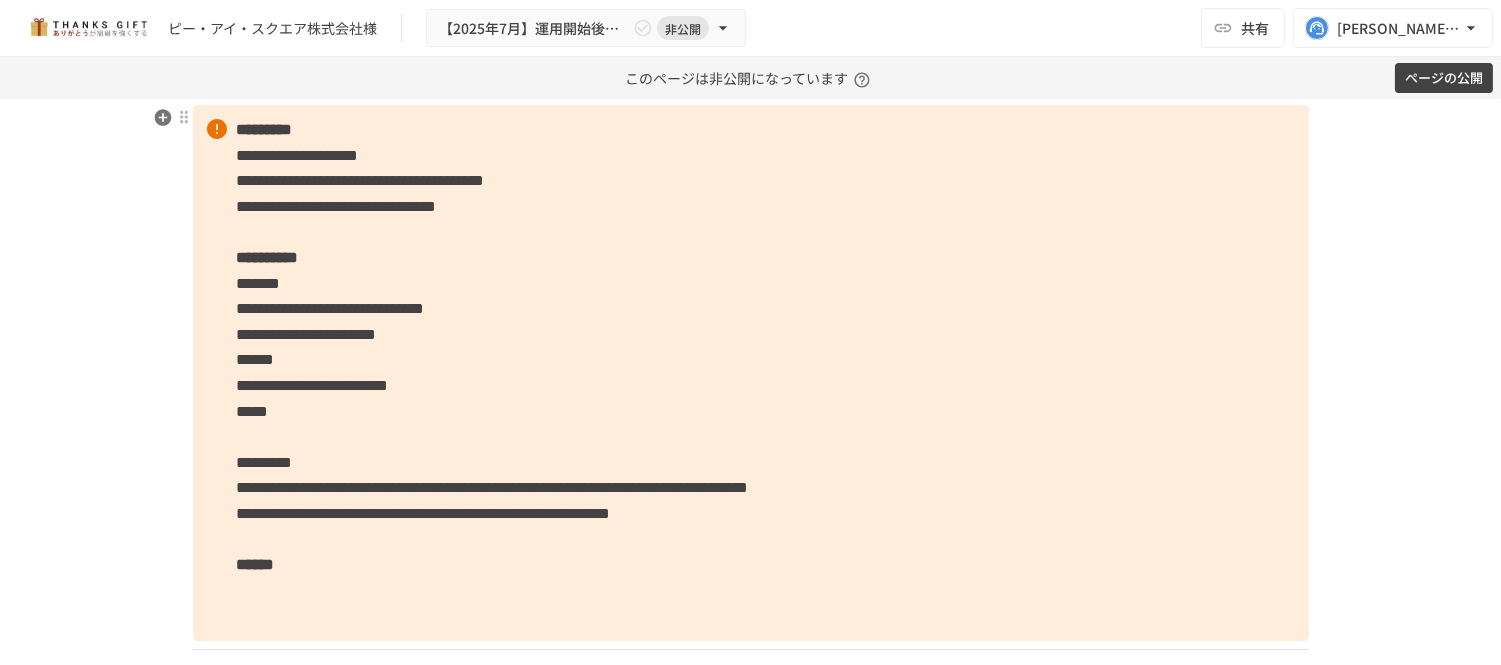 click on "**********" at bounding box center [751, 373] 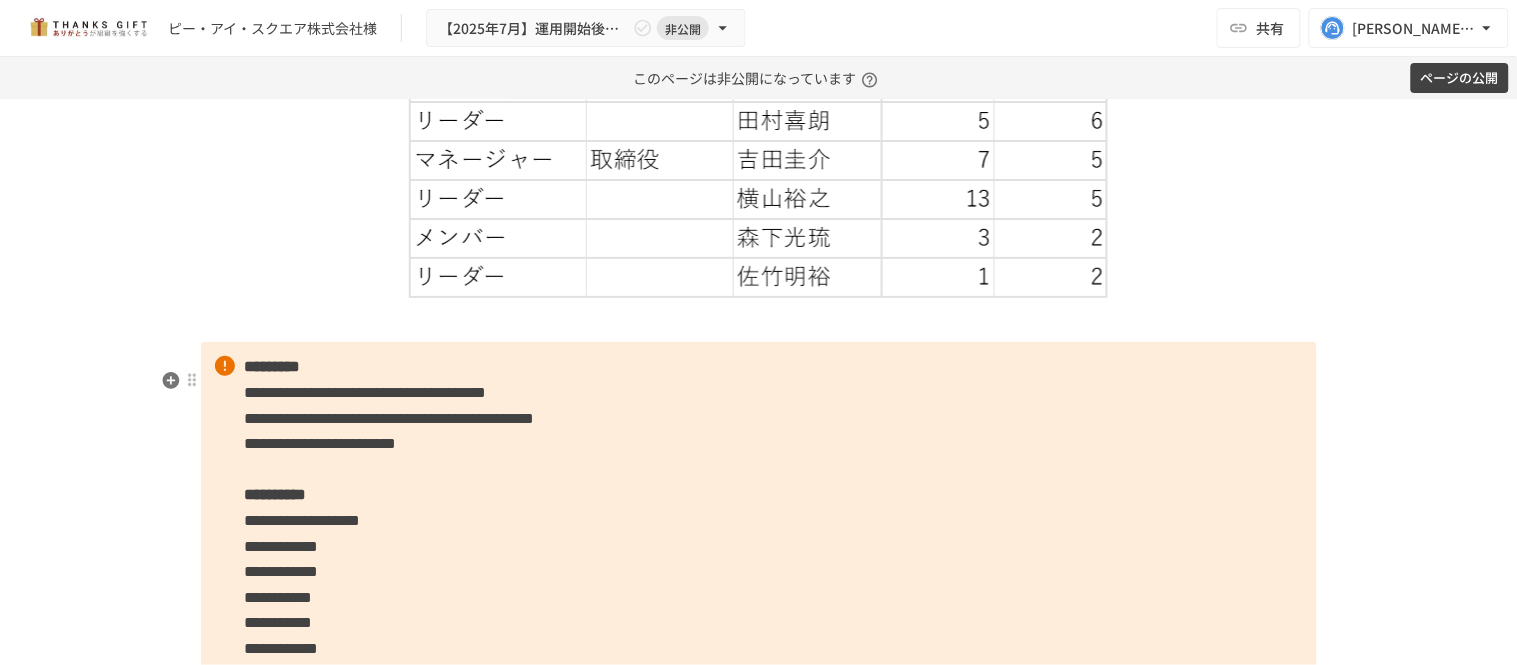 scroll, scrollTop: 4621, scrollLeft: 0, axis: vertical 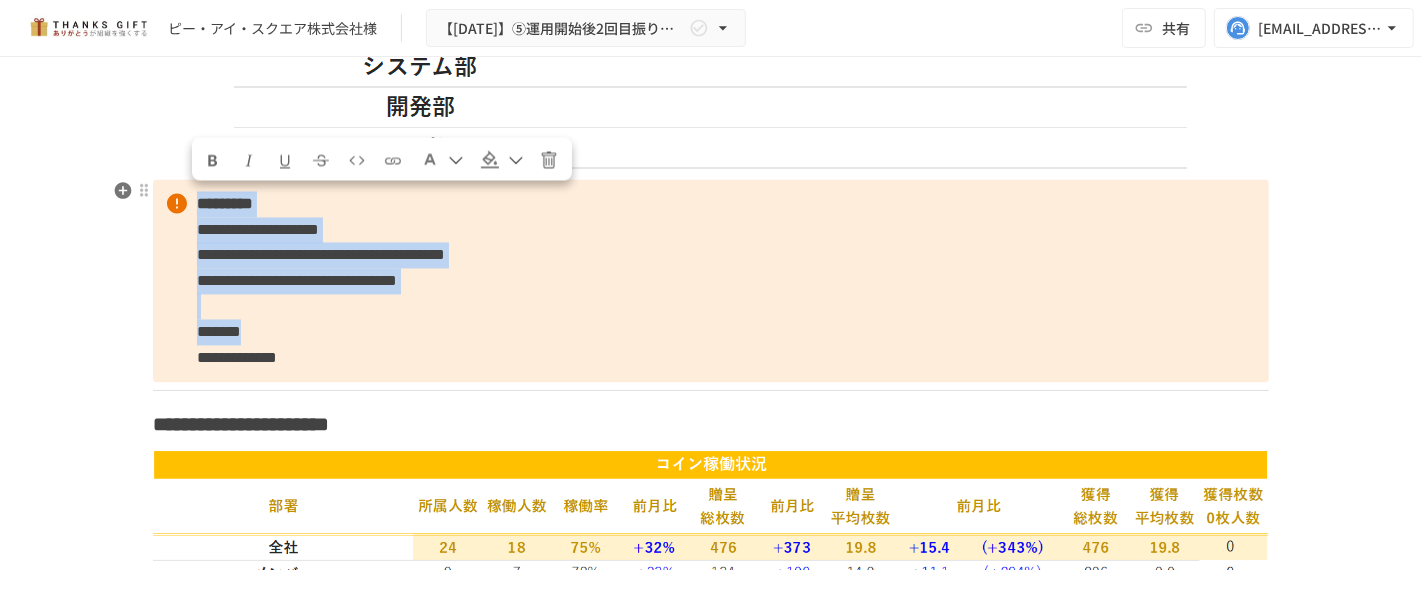 drag, startPoint x: 189, startPoint y: 198, endPoint x: 797, endPoint y: 324, distance: 620.9187 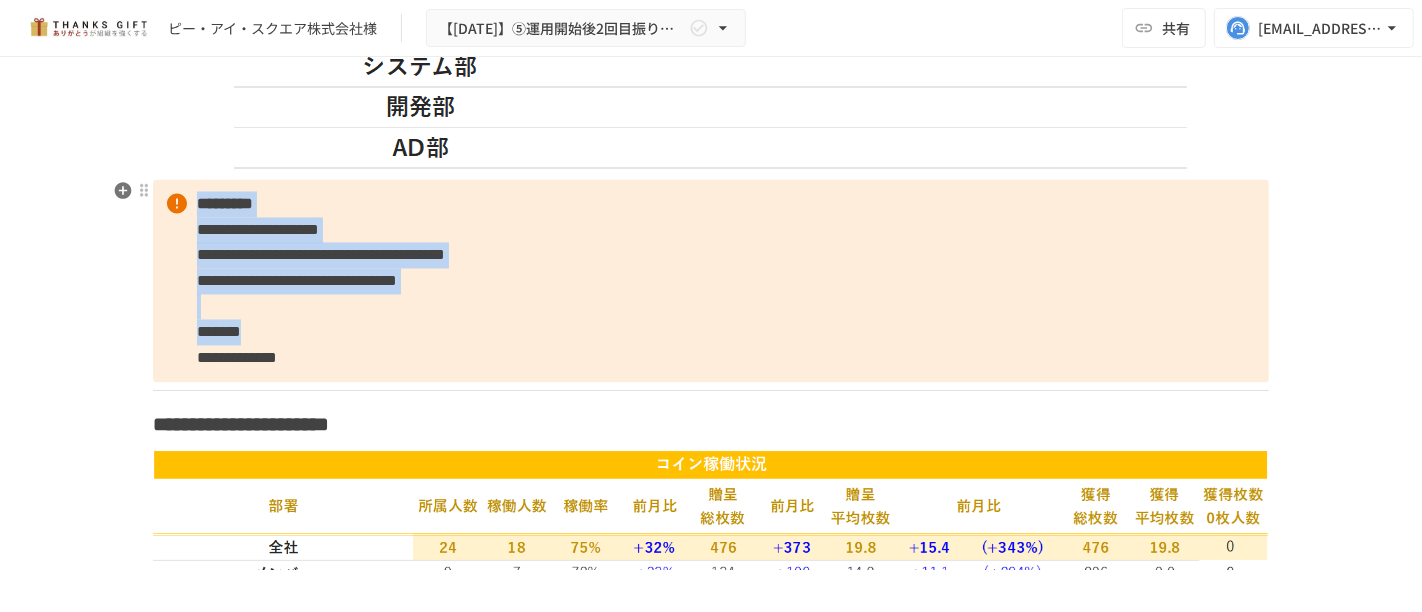 click on "**********" at bounding box center [711, 4050] 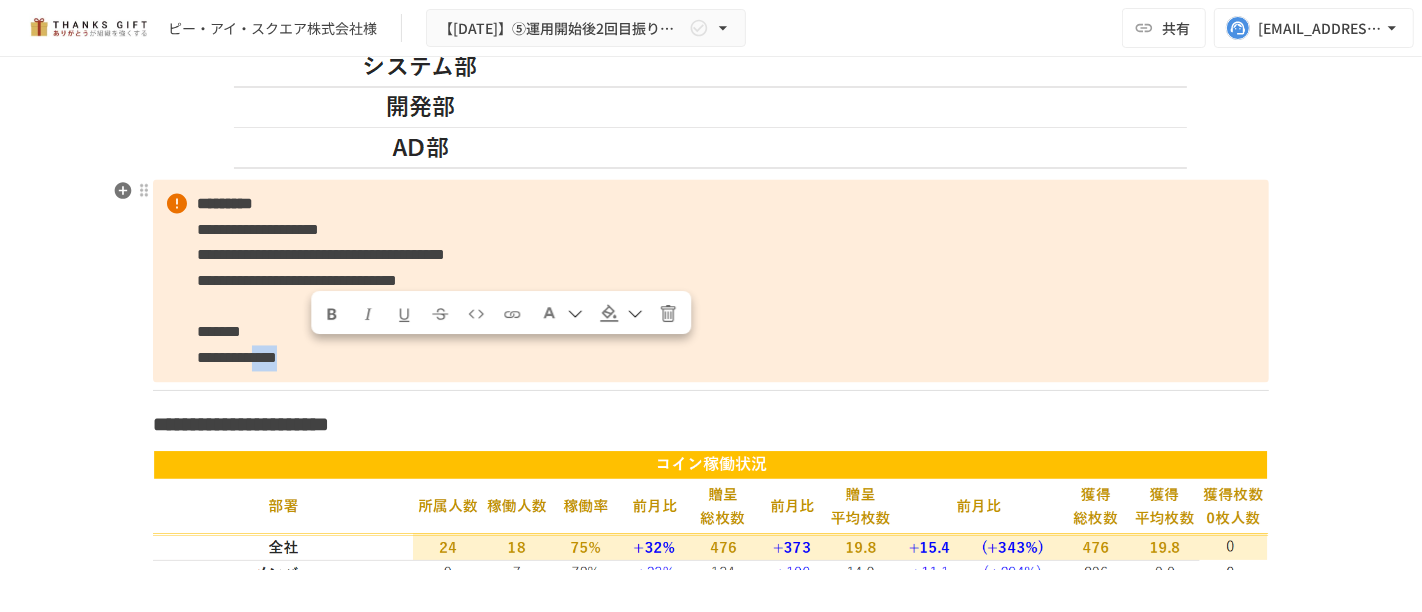 drag, startPoint x: 374, startPoint y: 352, endPoint x: 310, endPoint y: 352, distance: 64 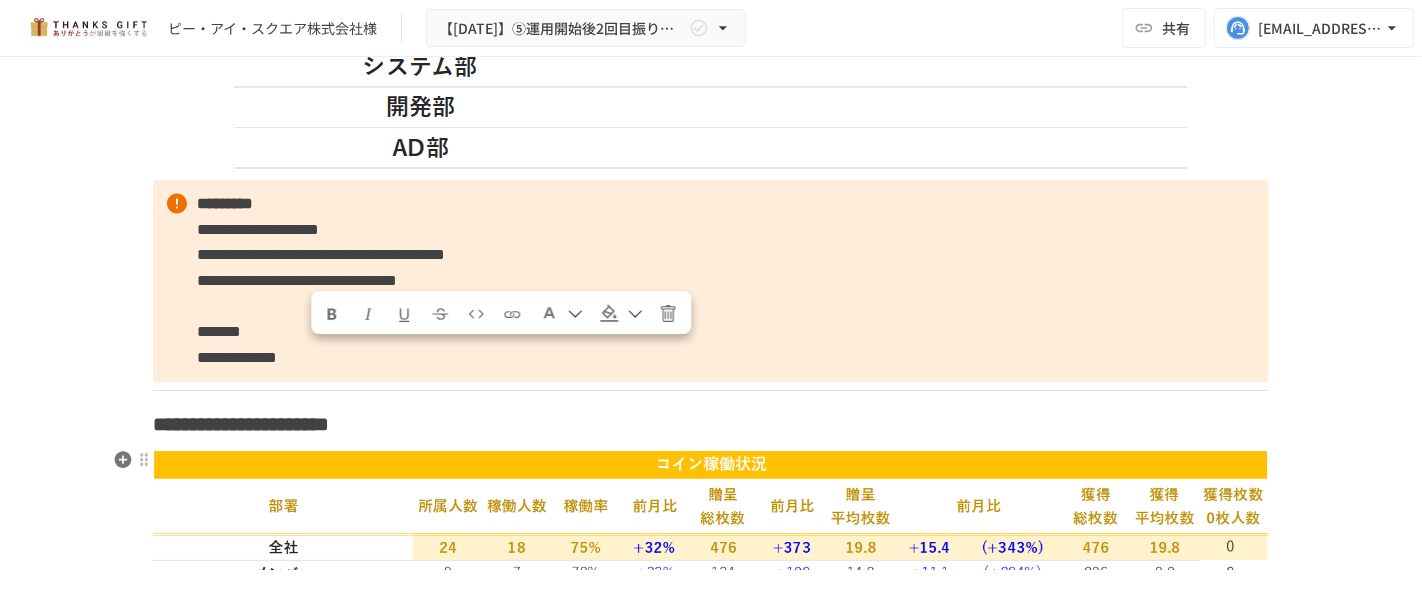 click on "**********" at bounding box center [711, 4050] 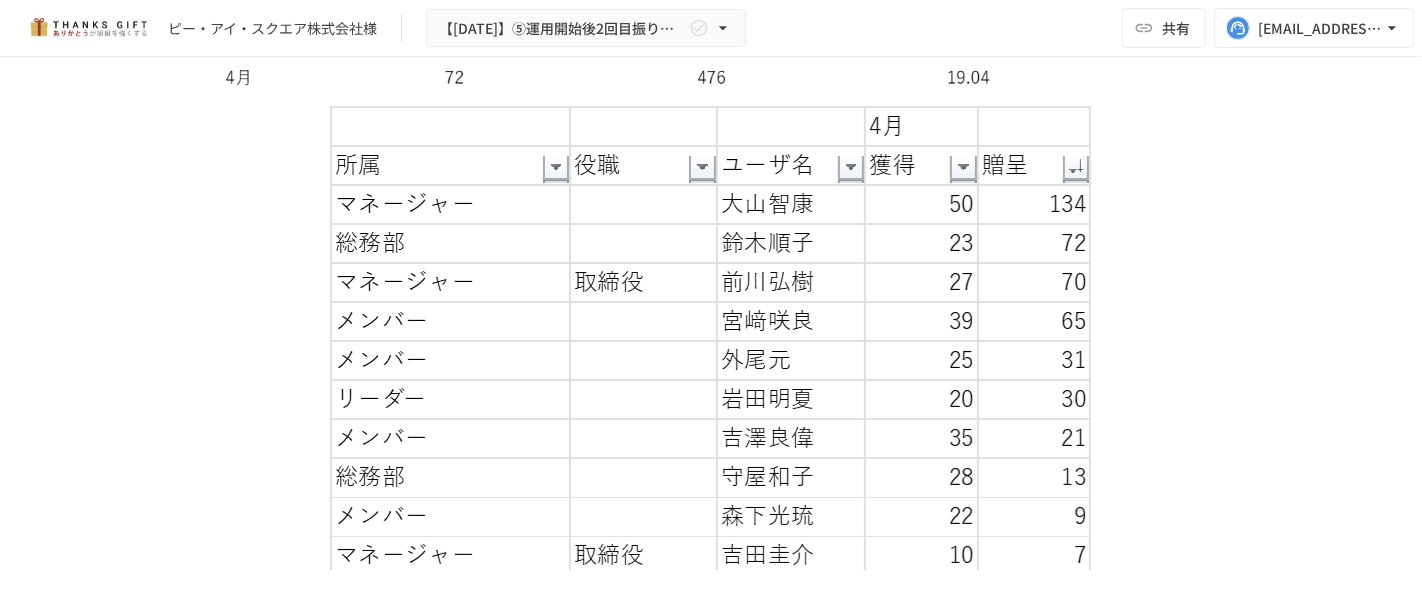 scroll, scrollTop: 4403, scrollLeft: 0, axis: vertical 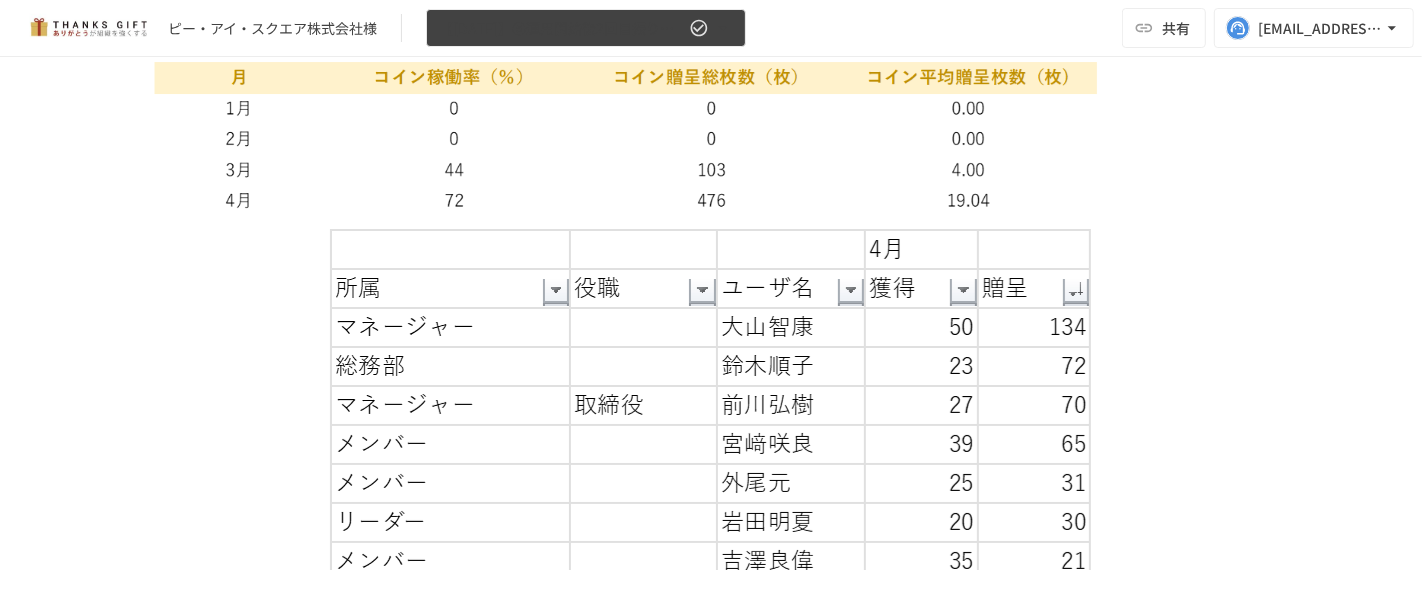 click on "【2025年5月】⑤運用開始後2回目振り返りMTG" at bounding box center [562, 28] 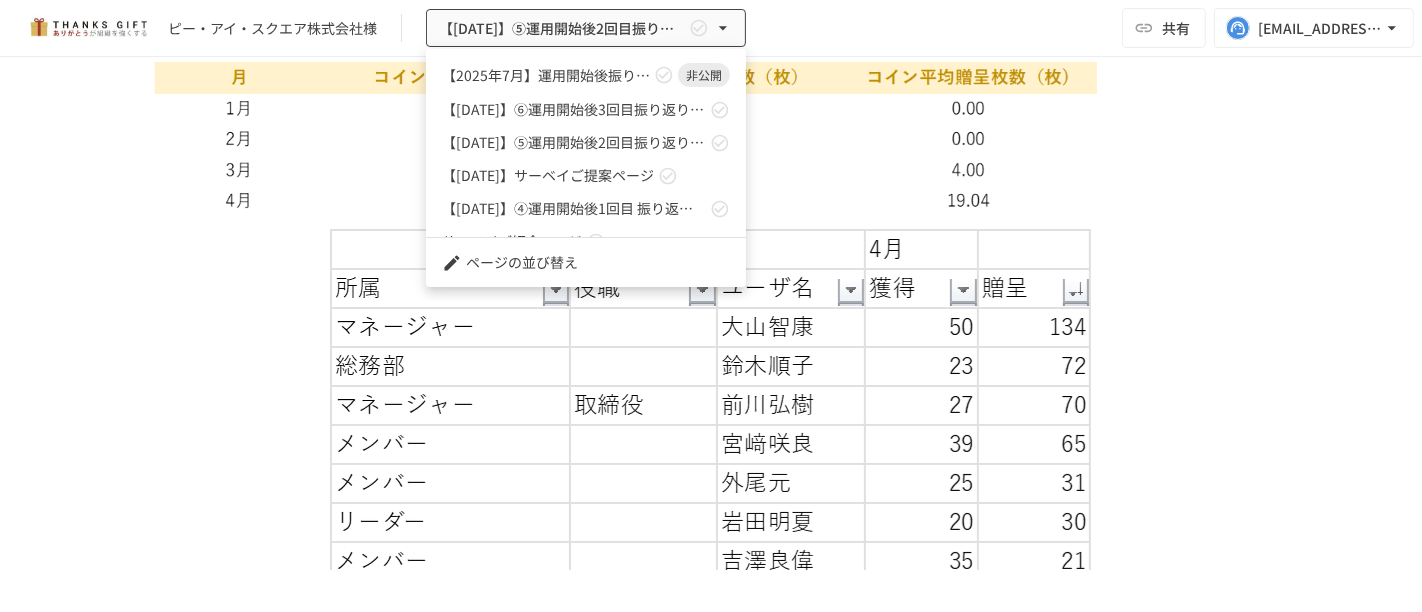 click at bounding box center [711, 306] 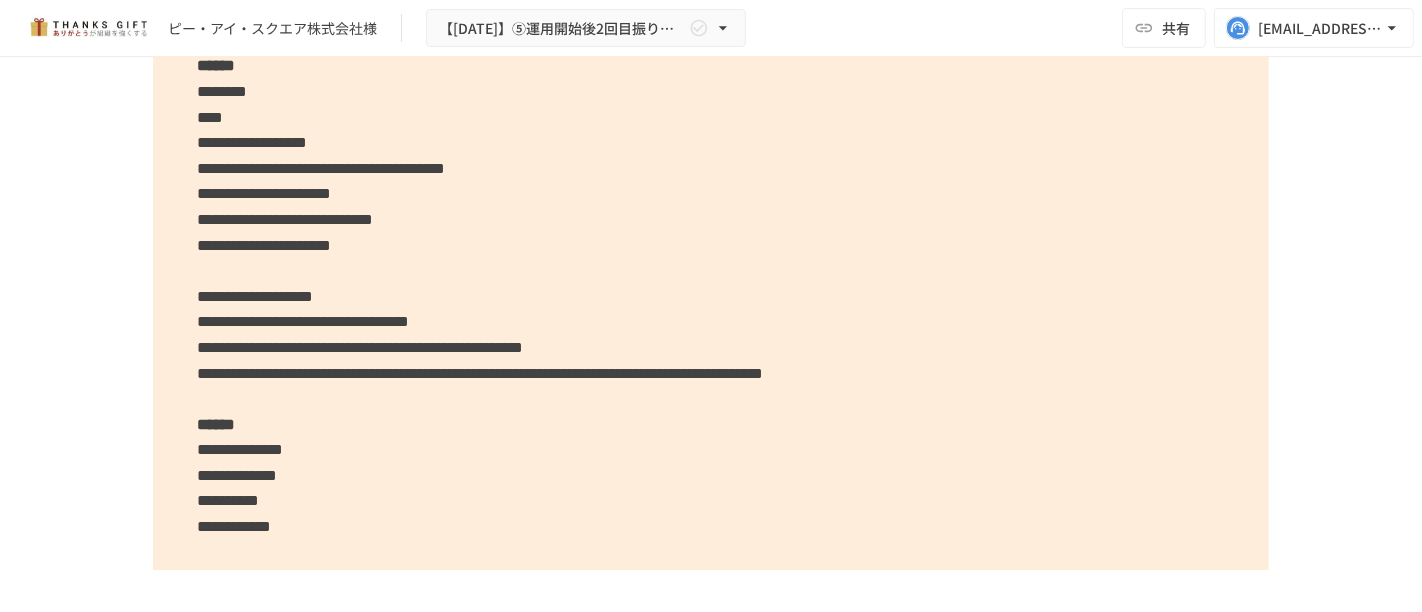 scroll, scrollTop: 5737, scrollLeft: 0, axis: vertical 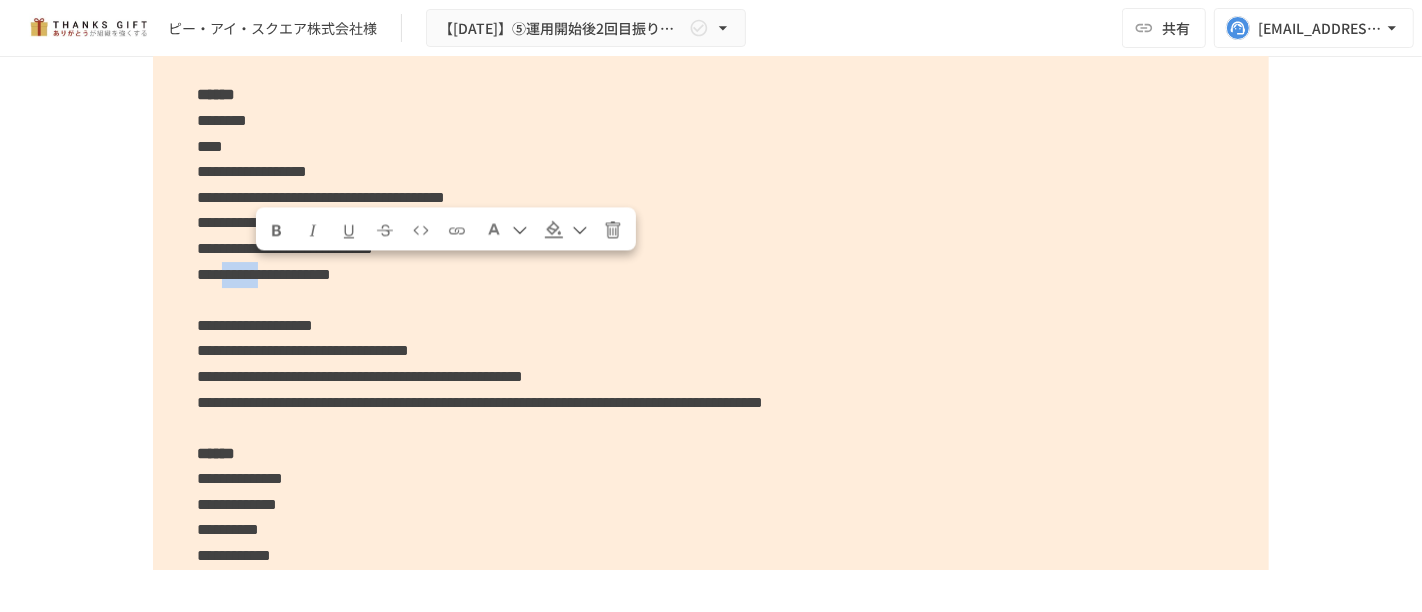 drag, startPoint x: 256, startPoint y: 272, endPoint x: 347, endPoint y: 272, distance: 91 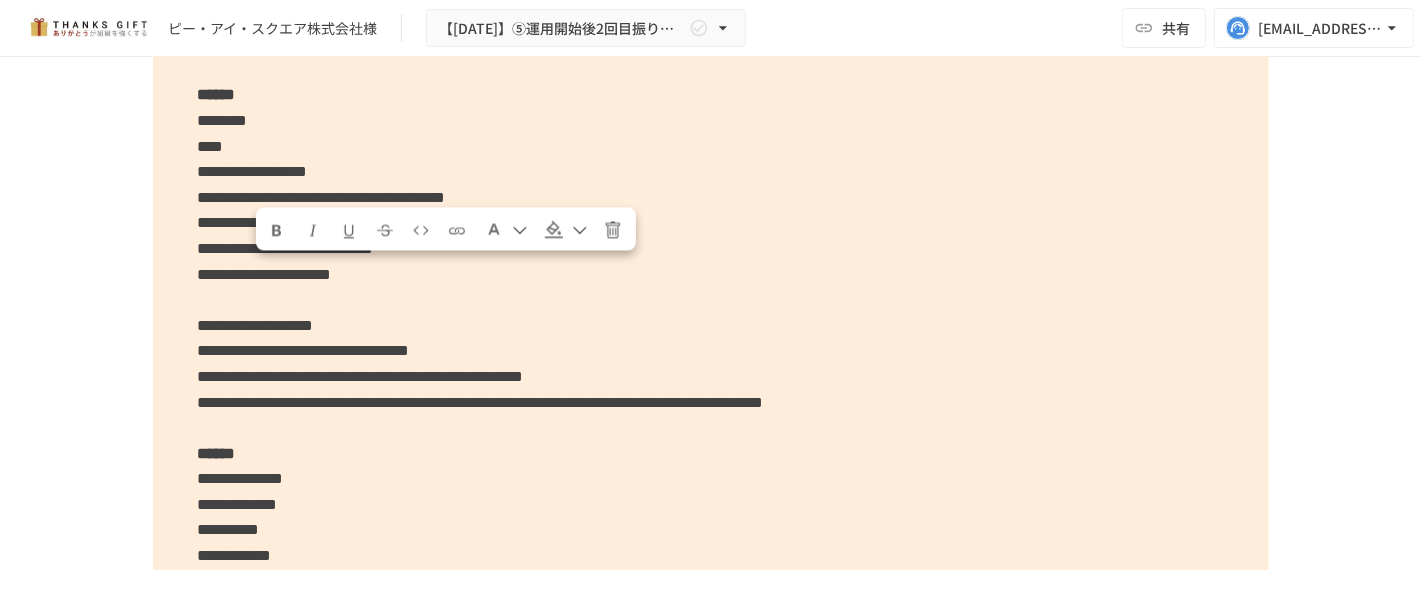 click on "**********" at bounding box center [711, 364] 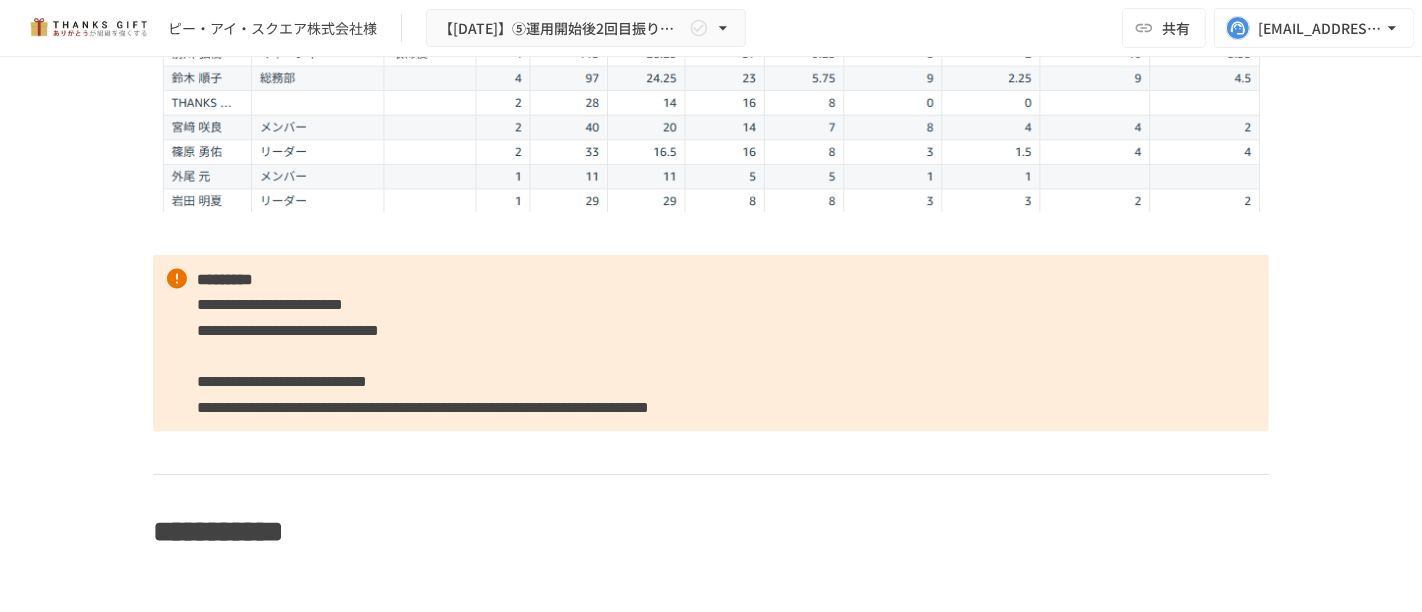 scroll, scrollTop: 8847, scrollLeft: 0, axis: vertical 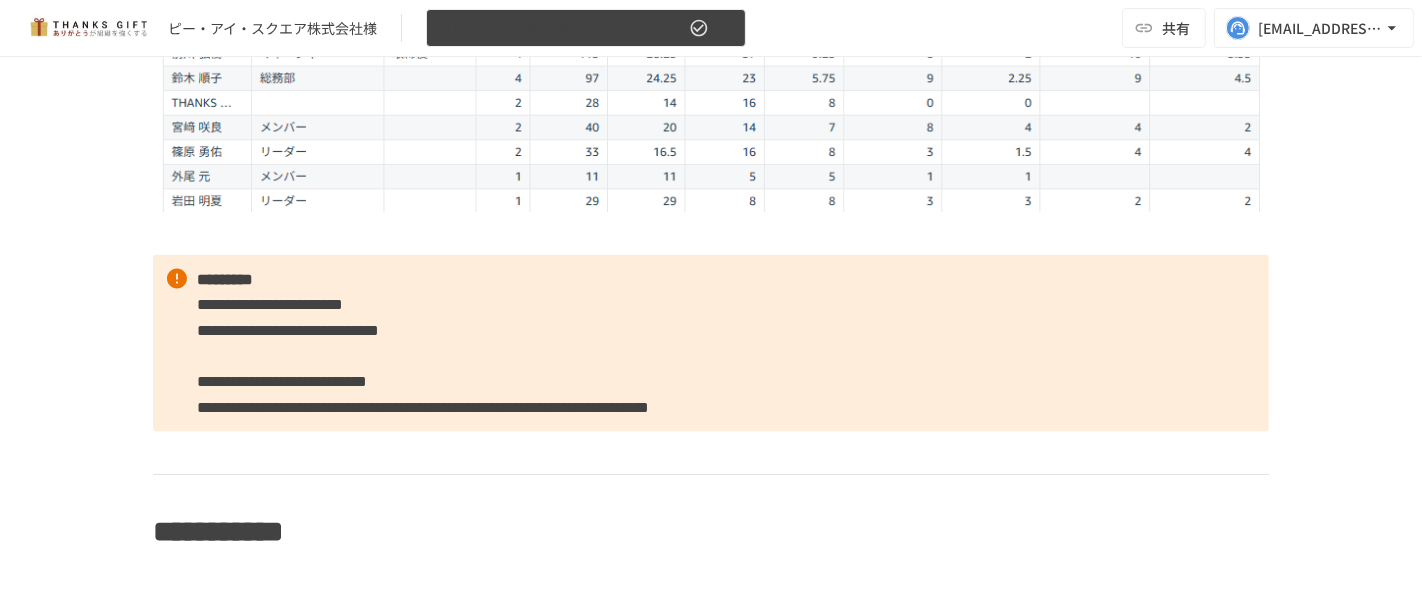 click on "【2025年5月】⑤運用開始後2回目振り返りMTG" at bounding box center [586, 28] 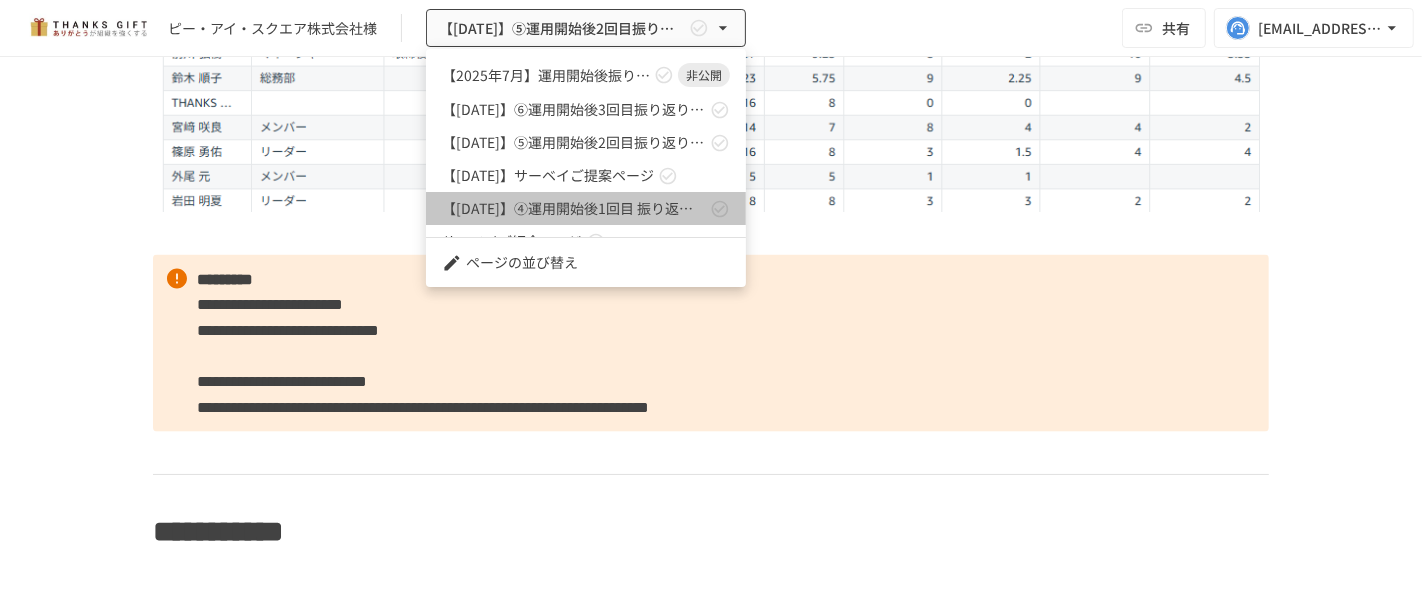 click on "【2025年4月】④運用開始後1回目 振り返りMTG" at bounding box center (586, 208) 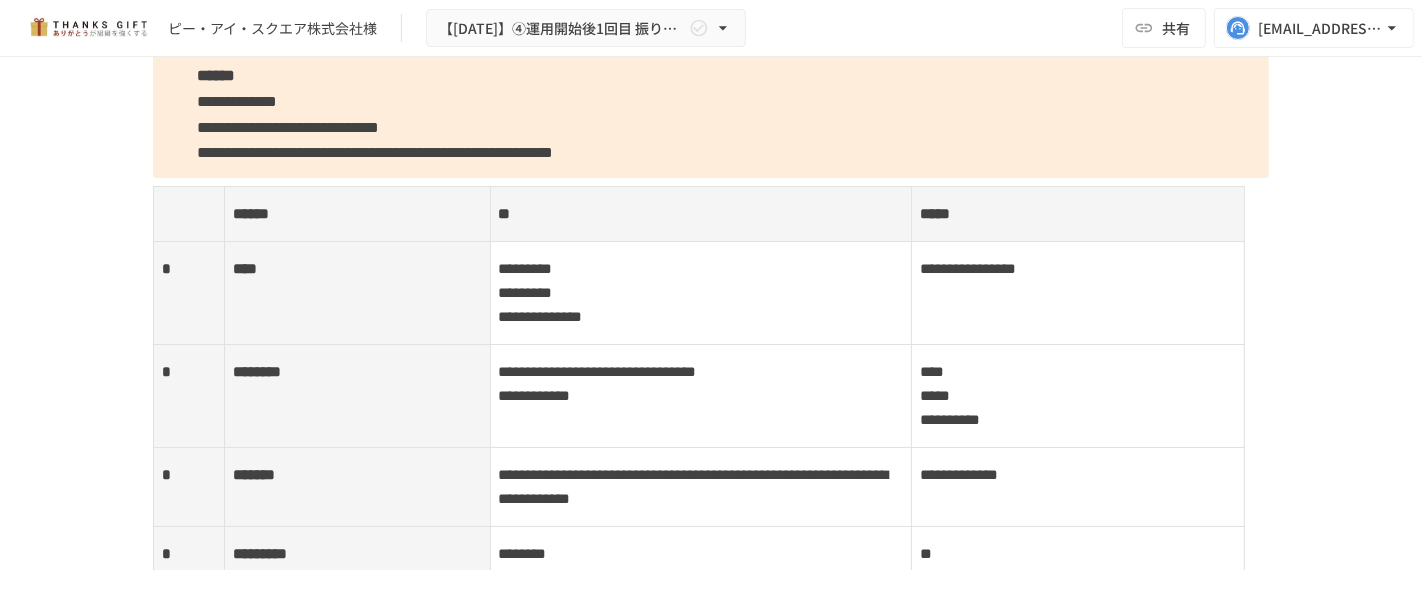 scroll, scrollTop: 8751, scrollLeft: 0, axis: vertical 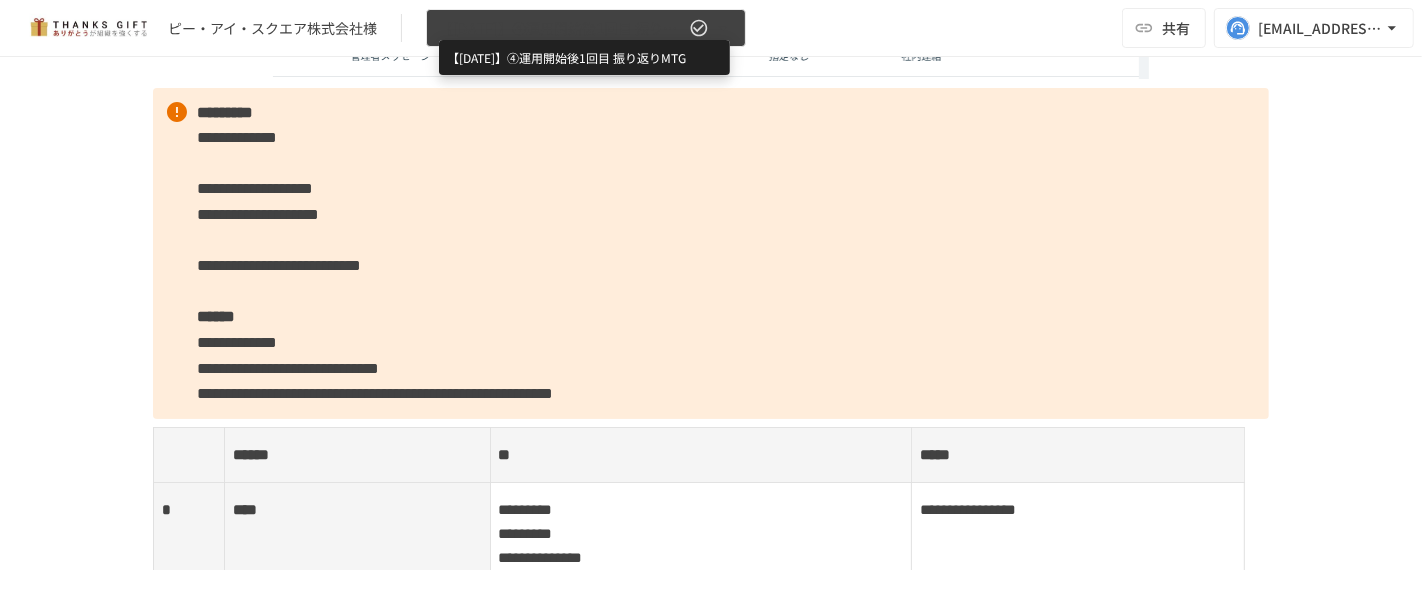 click on "【2025年4月】④運用開始後1回目 振り返りMTG" at bounding box center (562, 28) 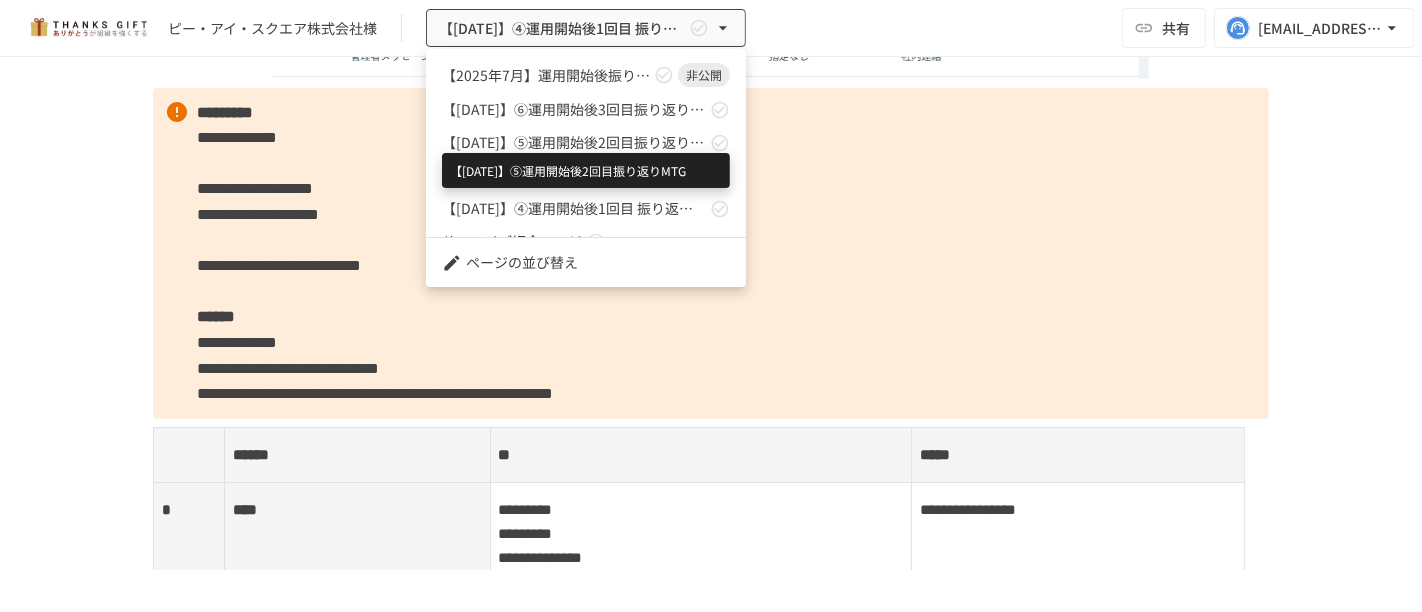 click on "【2025年5月】⑤運用開始後2回目振り返りMTG" at bounding box center [574, 142] 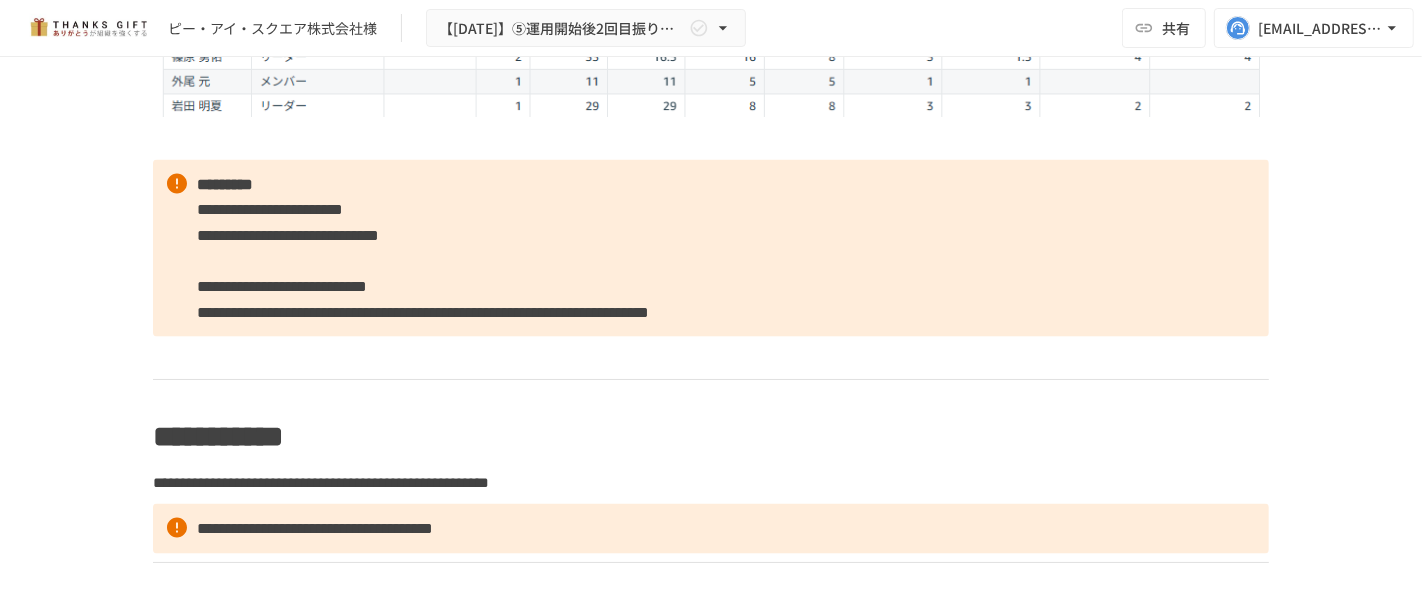scroll, scrollTop: 9028, scrollLeft: 0, axis: vertical 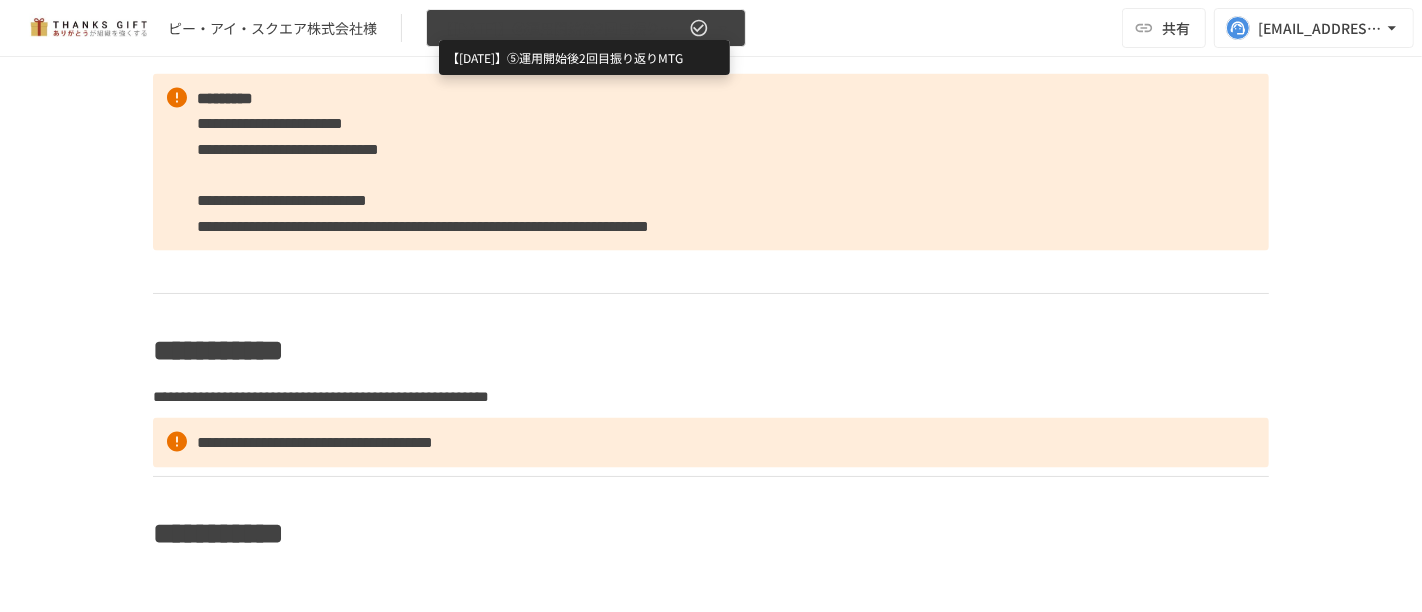 click on "【2025年5月】⑤運用開始後2回目振り返りMTG" at bounding box center [562, 28] 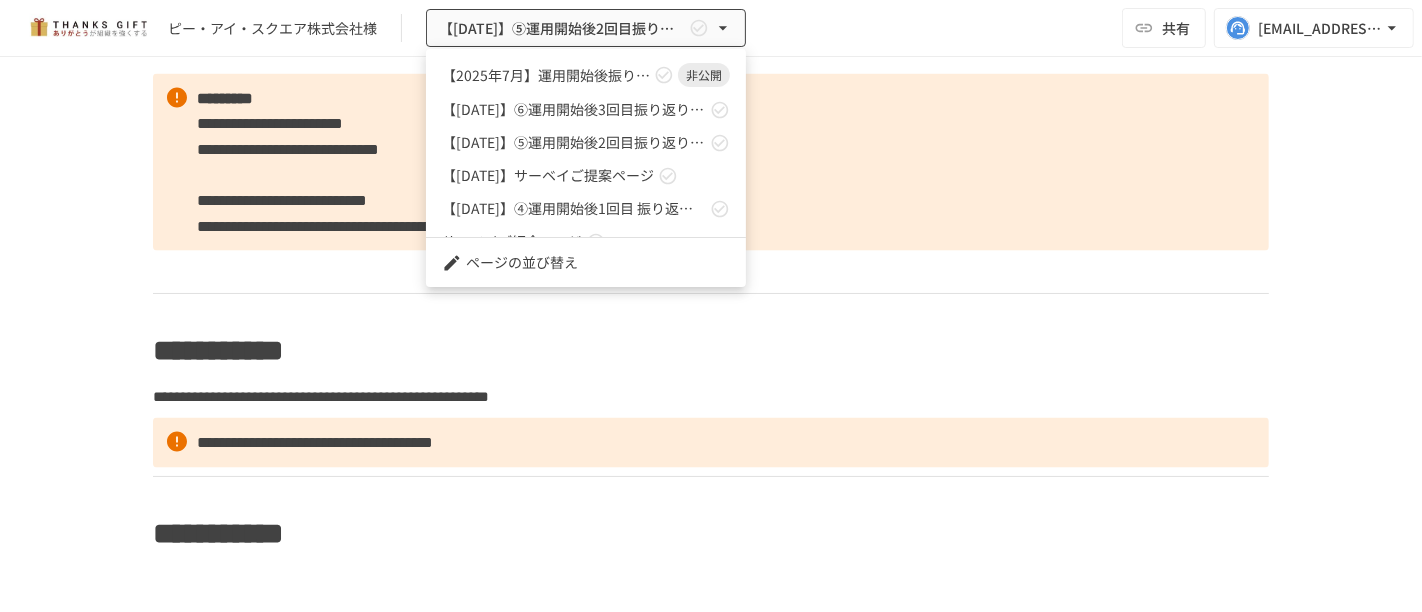 click on "【2025年6月】⑥運用開始後3回目振り返りMTG" at bounding box center (586, 109) 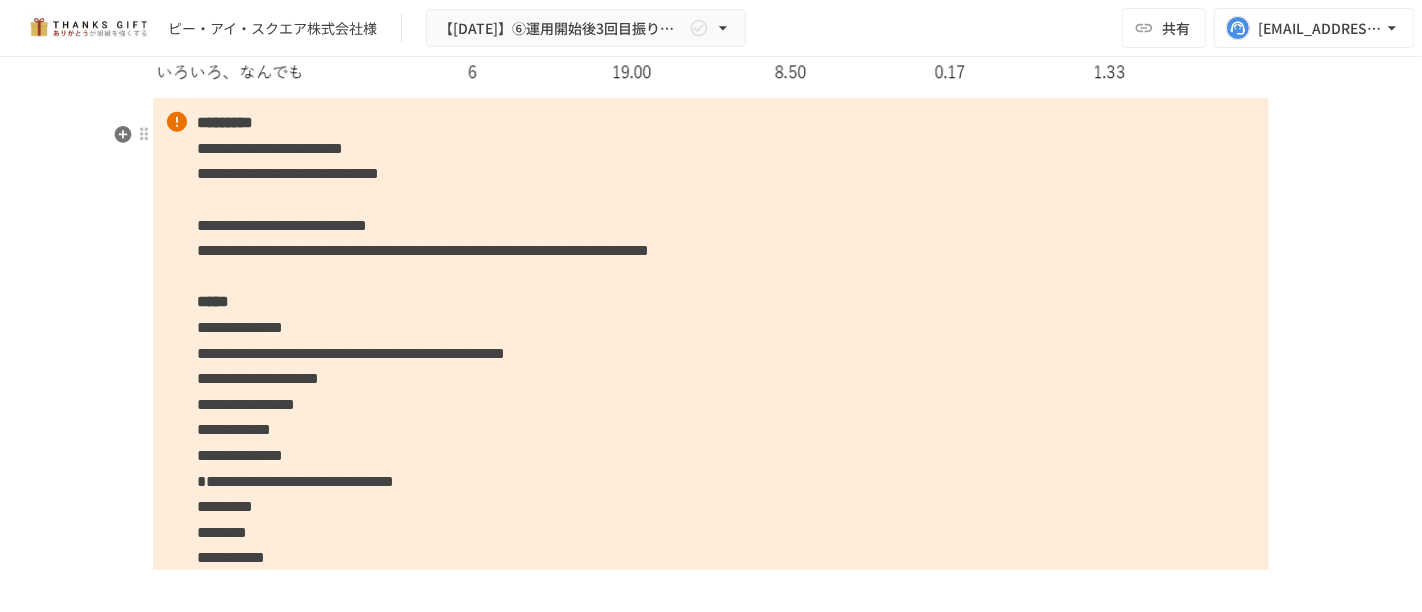 scroll, scrollTop: 7971, scrollLeft: 0, axis: vertical 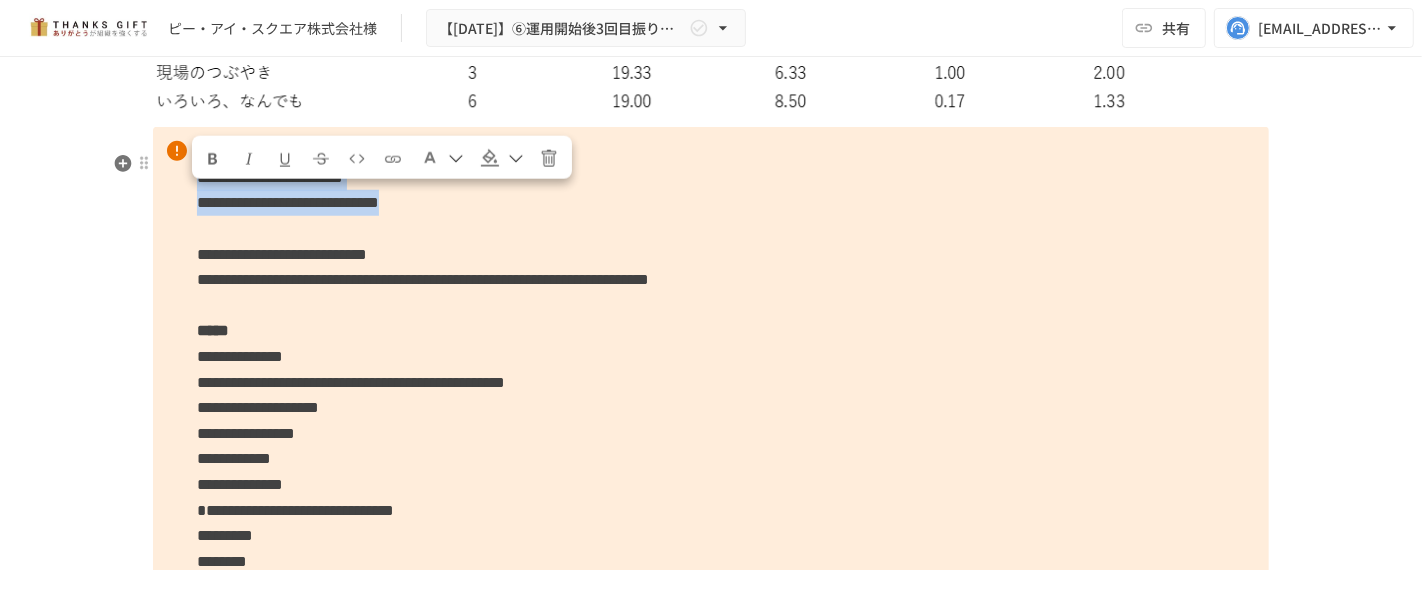drag, startPoint x: 185, startPoint y: 195, endPoint x: 697, endPoint y: 231, distance: 513.26404 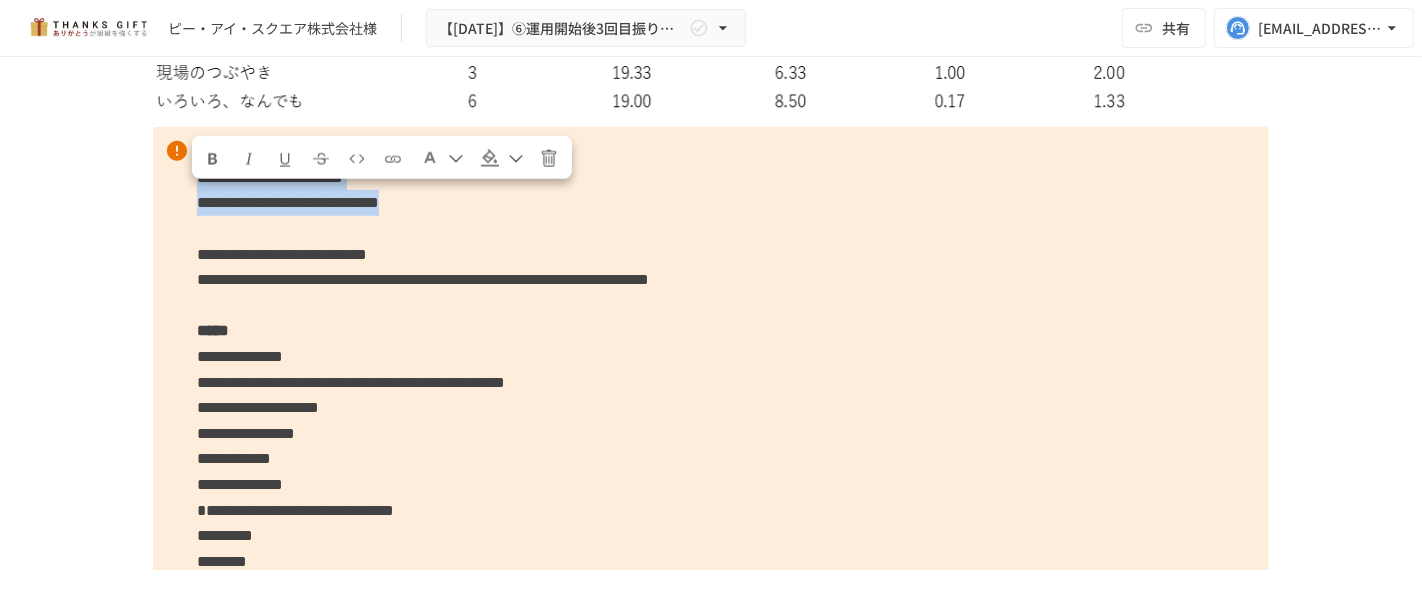 scroll, scrollTop: 7971, scrollLeft: 0, axis: vertical 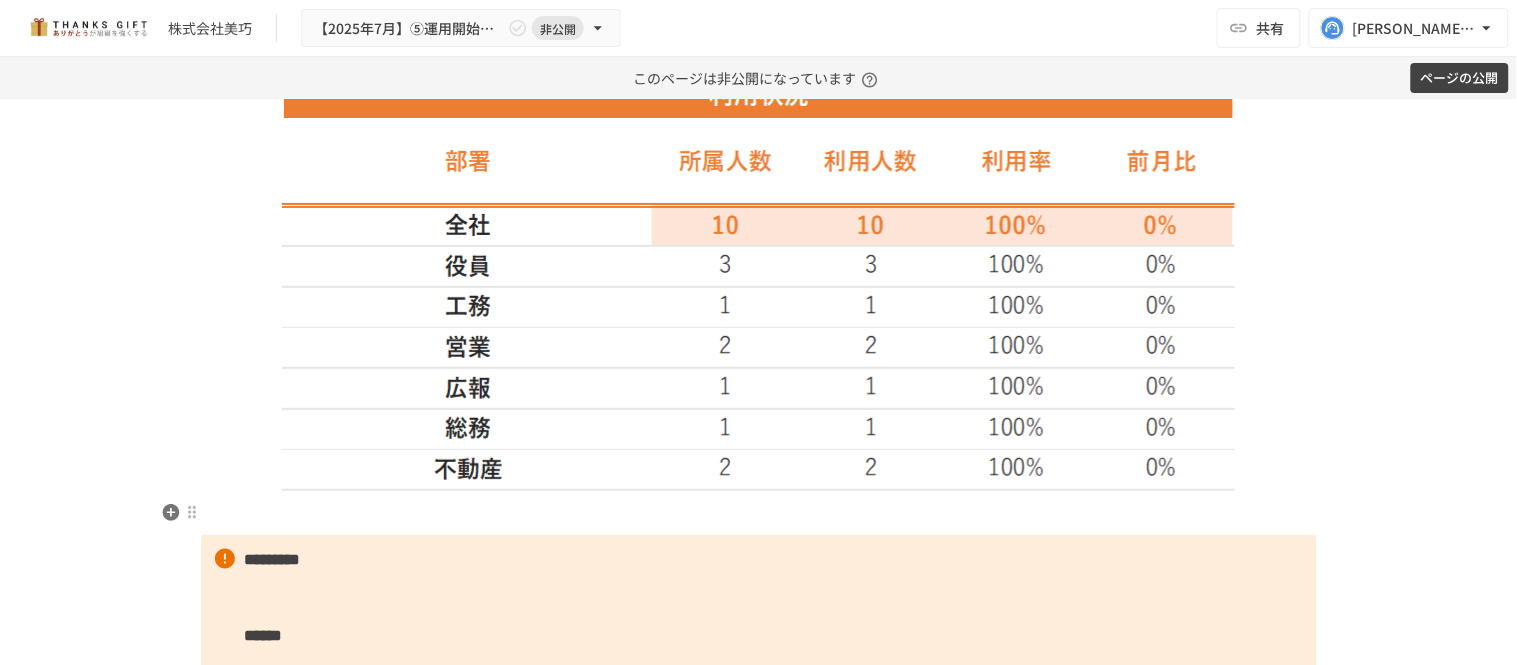 click at bounding box center (759, 514) 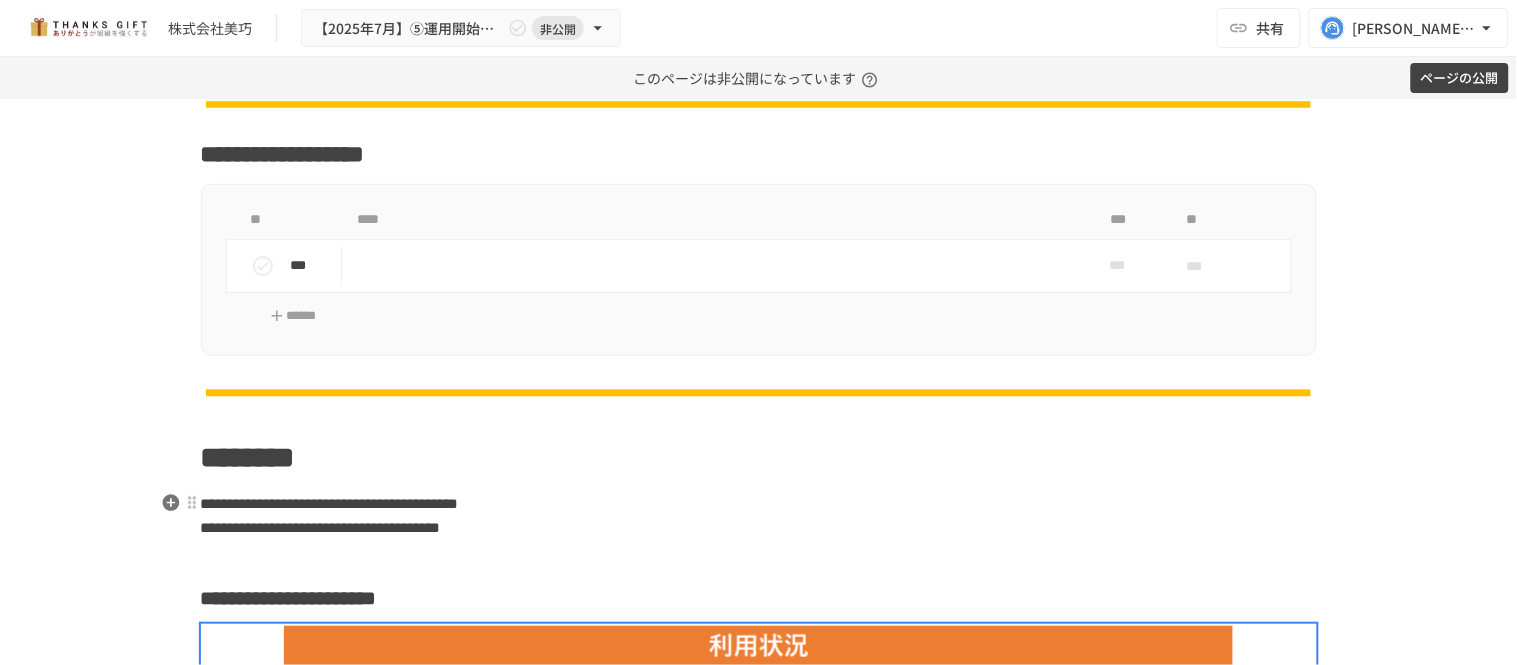 scroll, scrollTop: 1888, scrollLeft: 0, axis: vertical 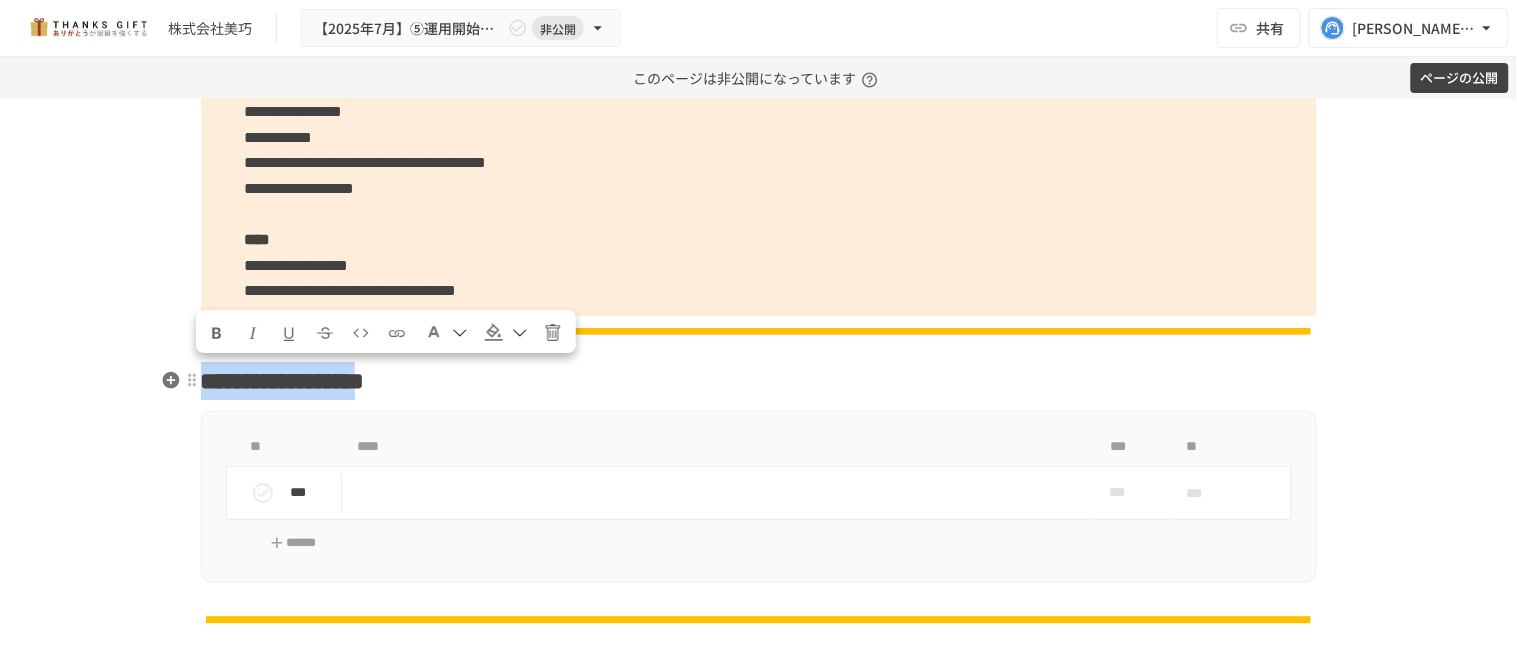 drag, startPoint x: 200, startPoint y: 376, endPoint x: 610, endPoint y: 400, distance: 410.70184 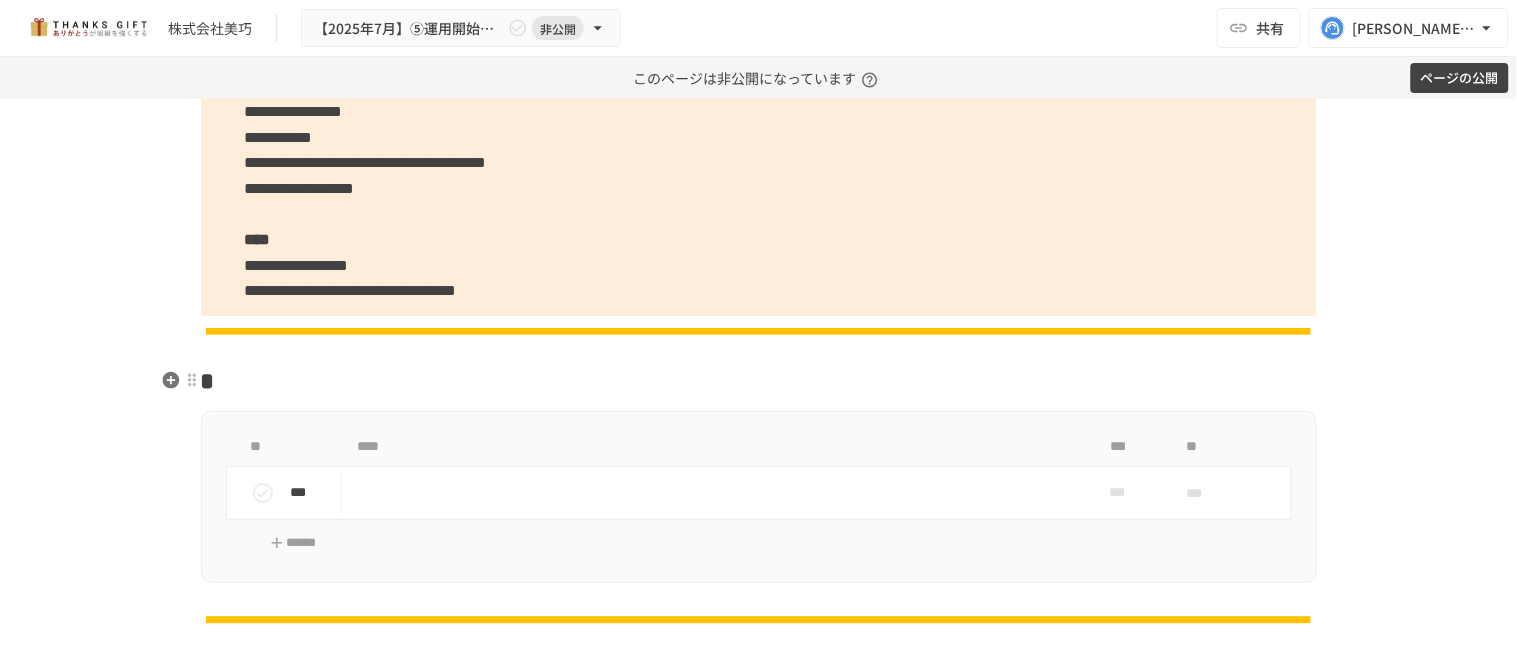 click on "*" at bounding box center [759, 381] 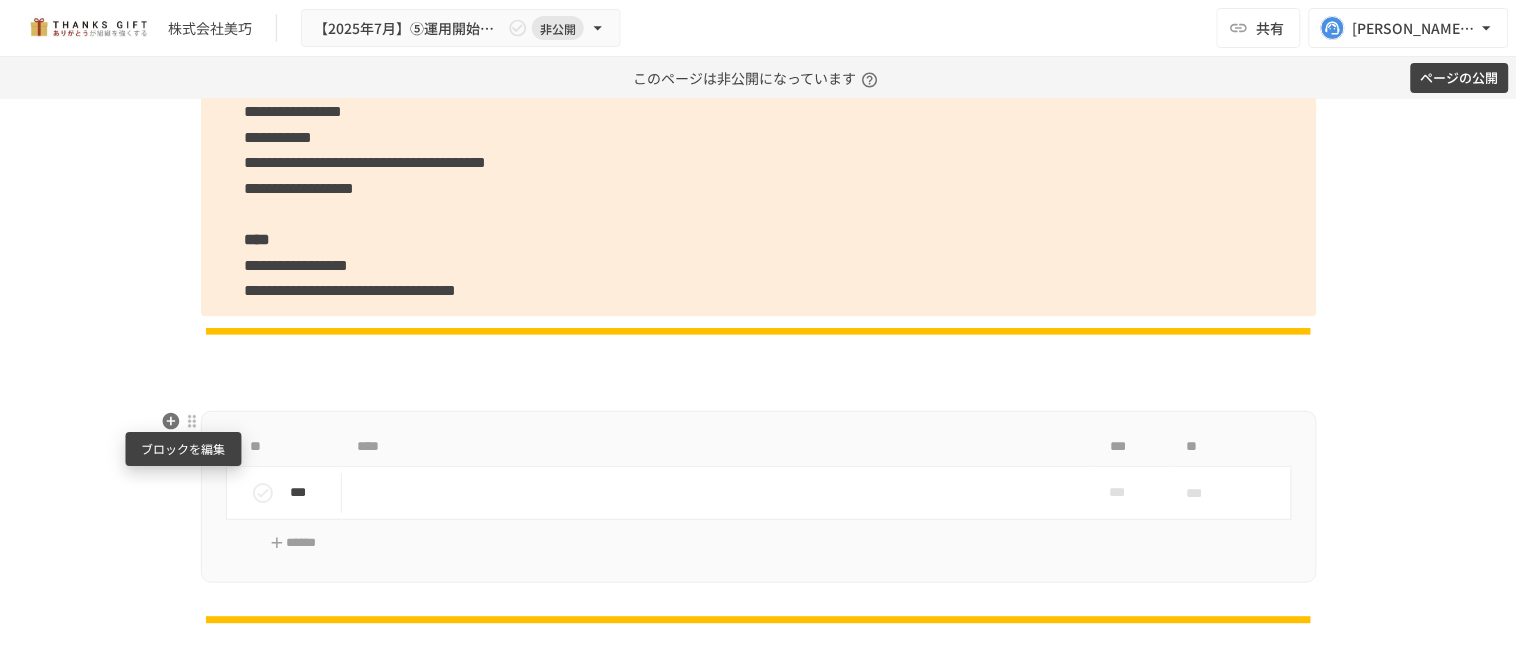 click at bounding box center (192, 421) 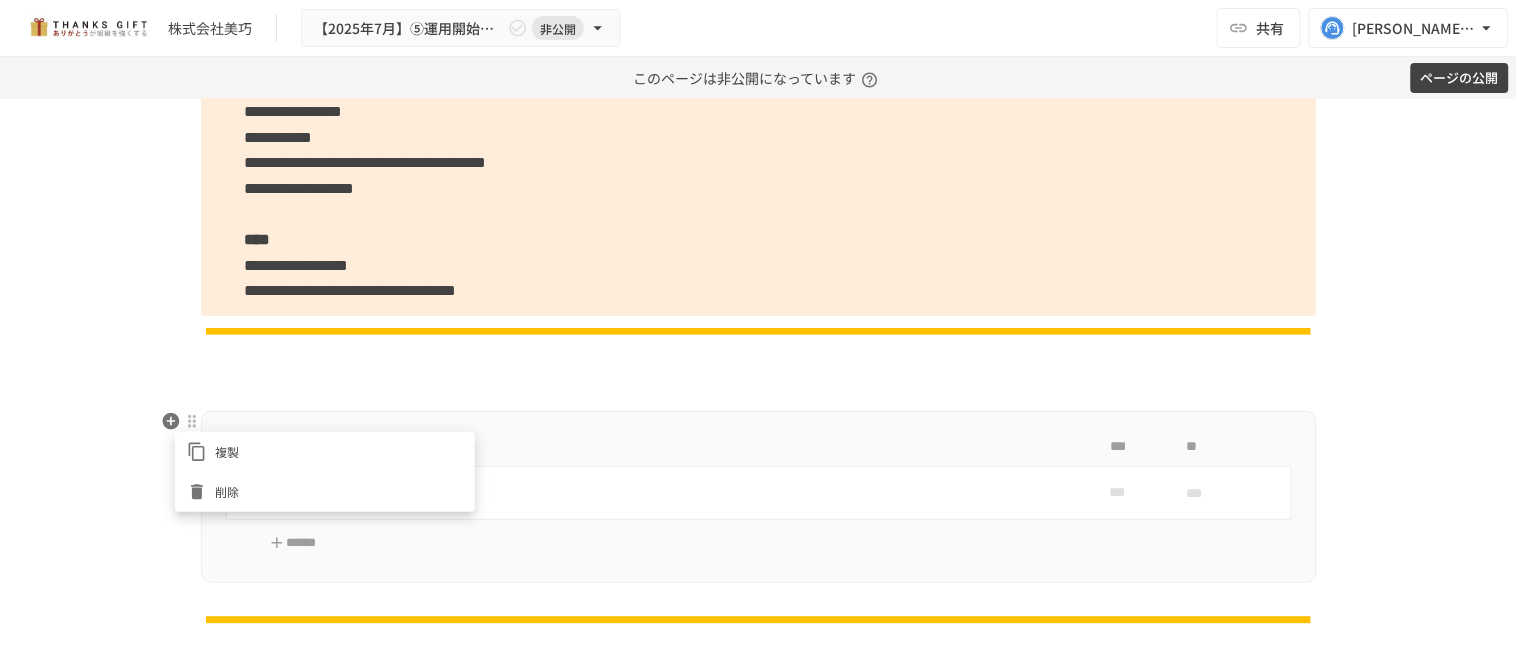 click on "削除" at bounding box center (339, 491) 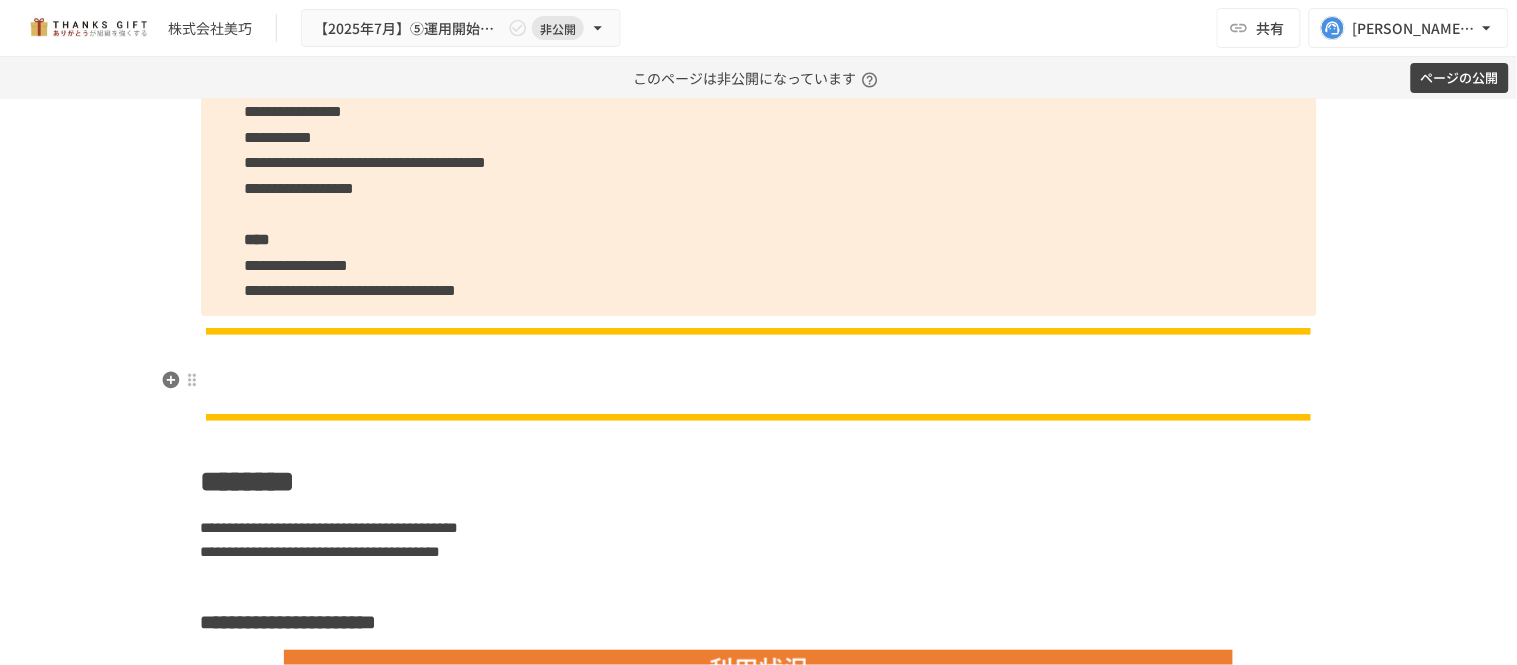 click at bounding box center (759, 381) 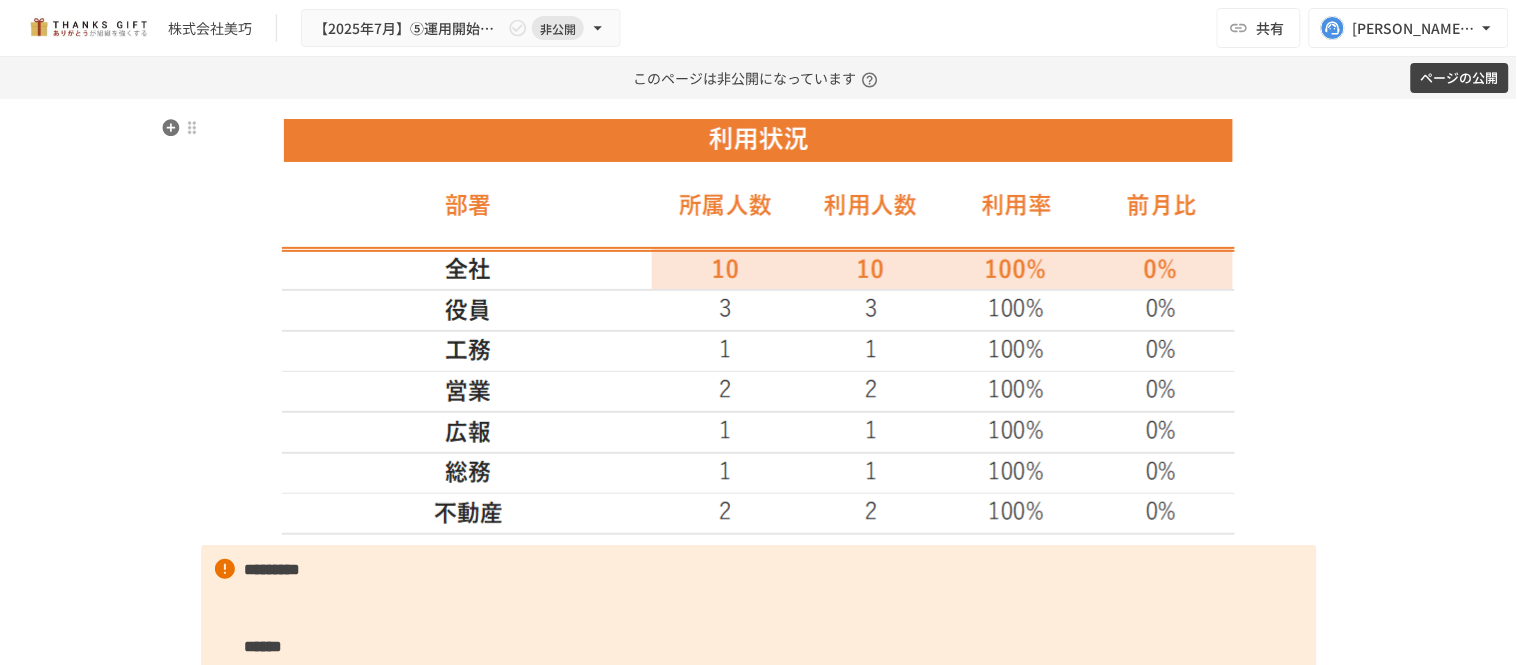 scroll, scrollTop: 2222, scrollLeft: 0, axis: vertical 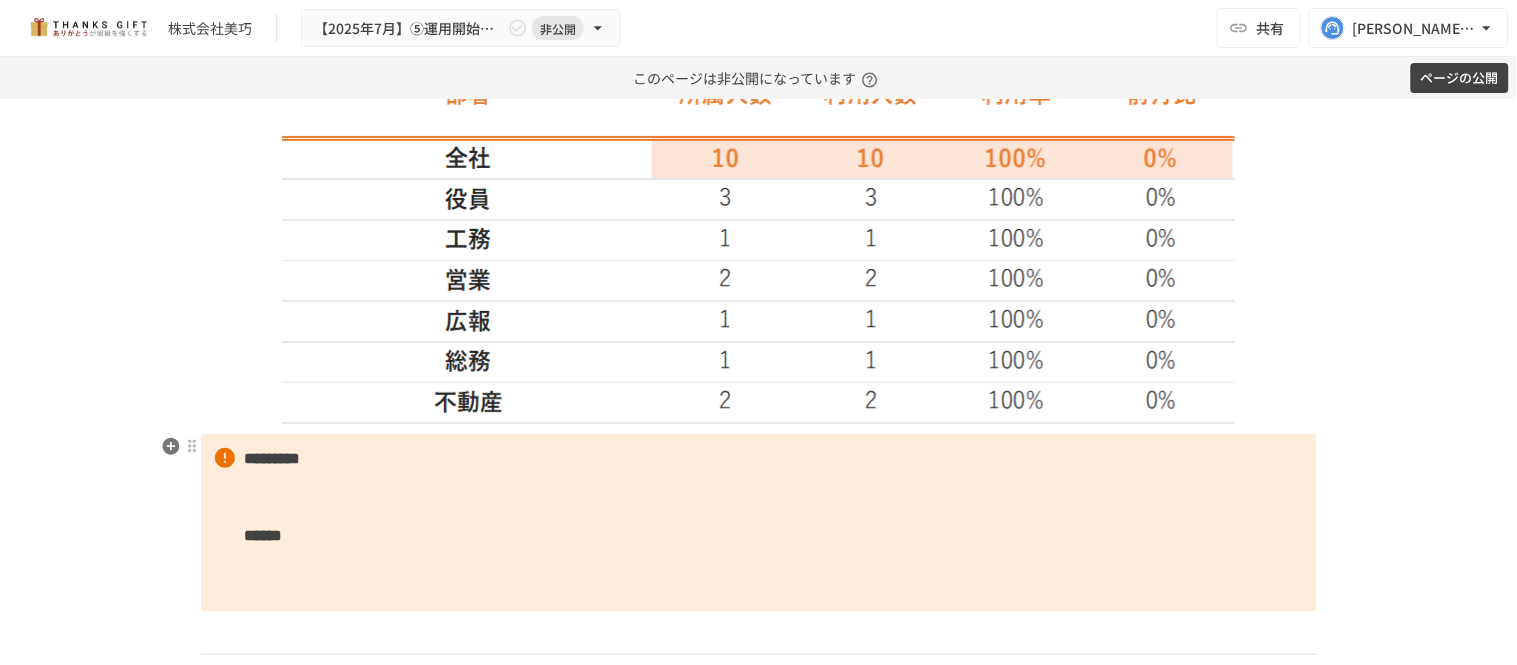 click on "********* ******" at bounding box center [759, 523] 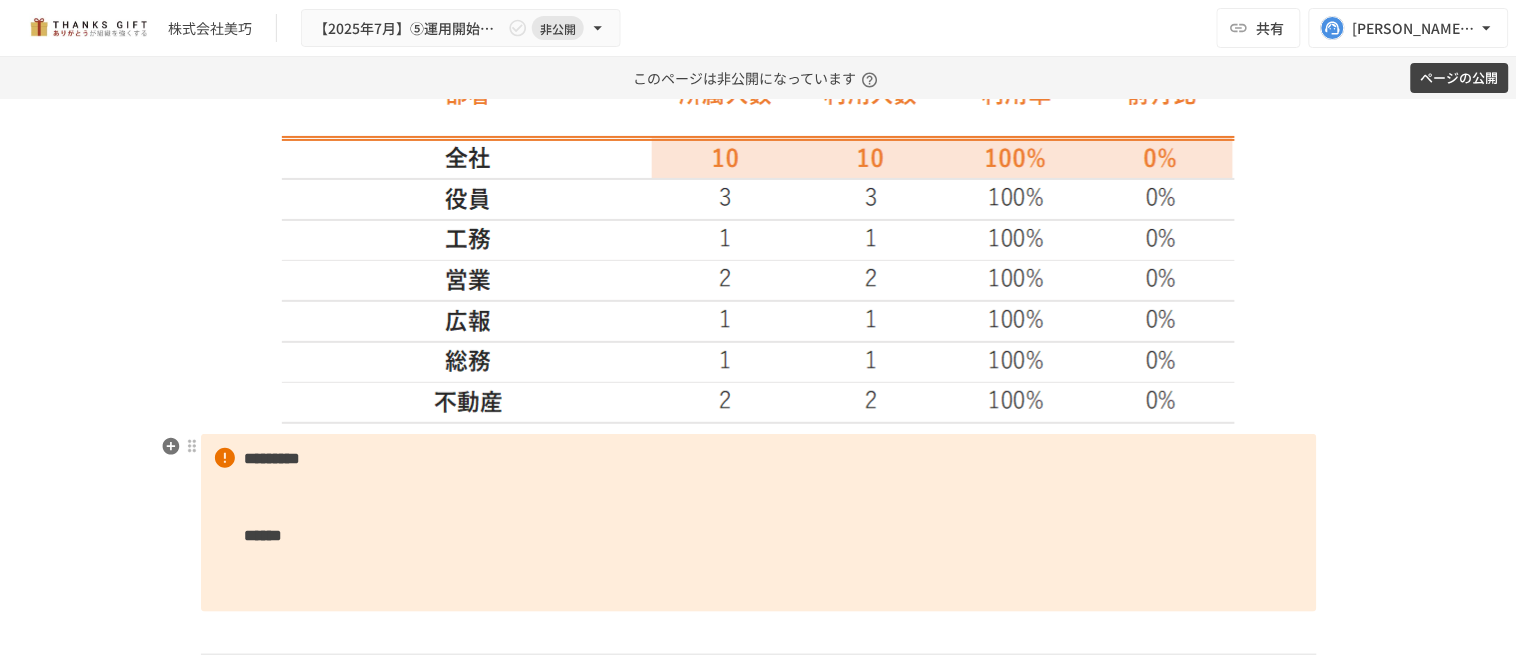 type 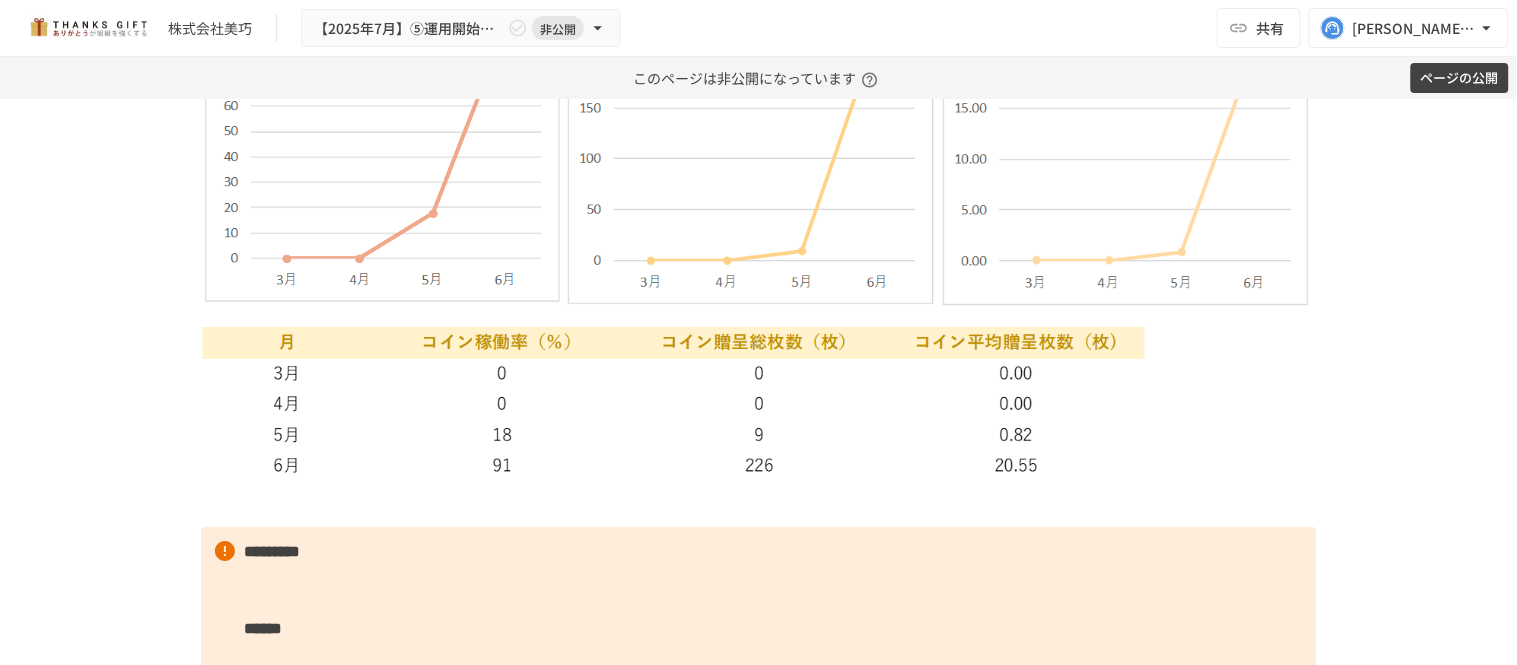 scroll, scrollTop: 3333, scrollLeft: 0, axis: vertical 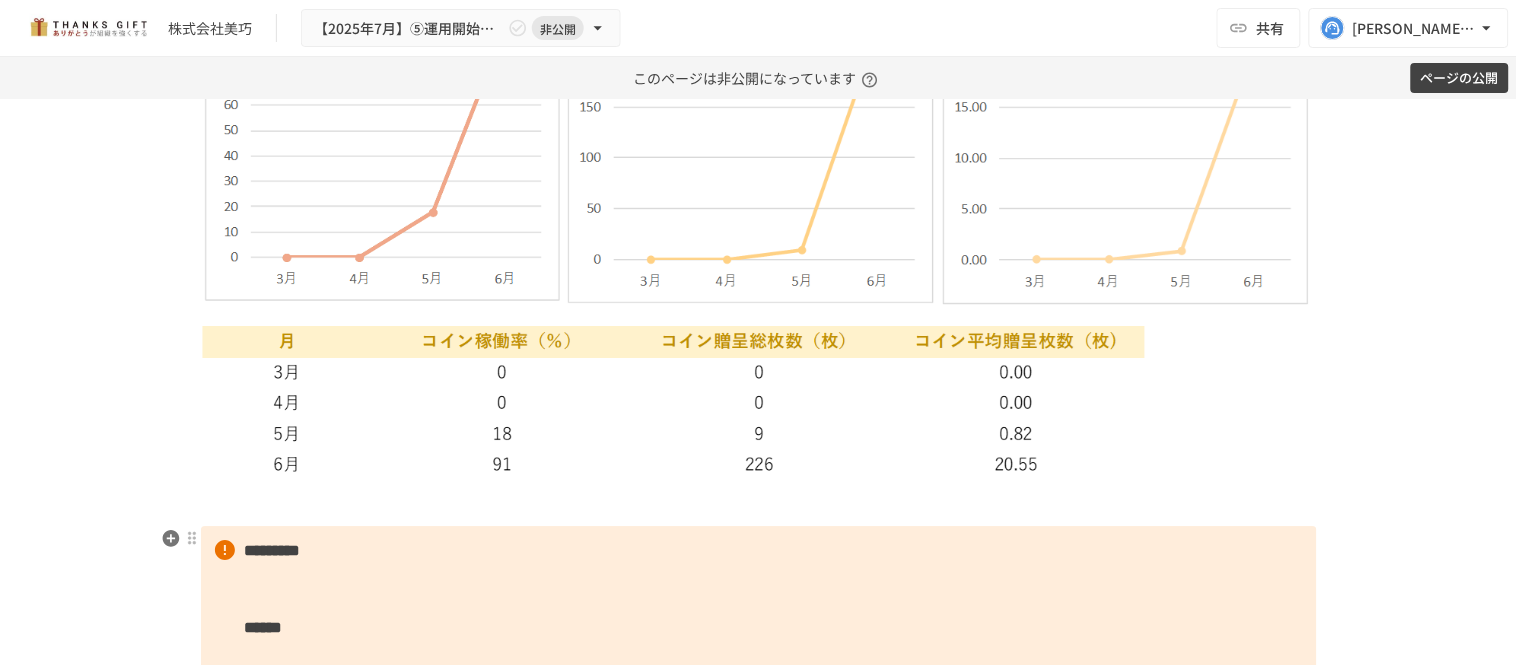 click on "********* ******" at bounding box center (759, 615) 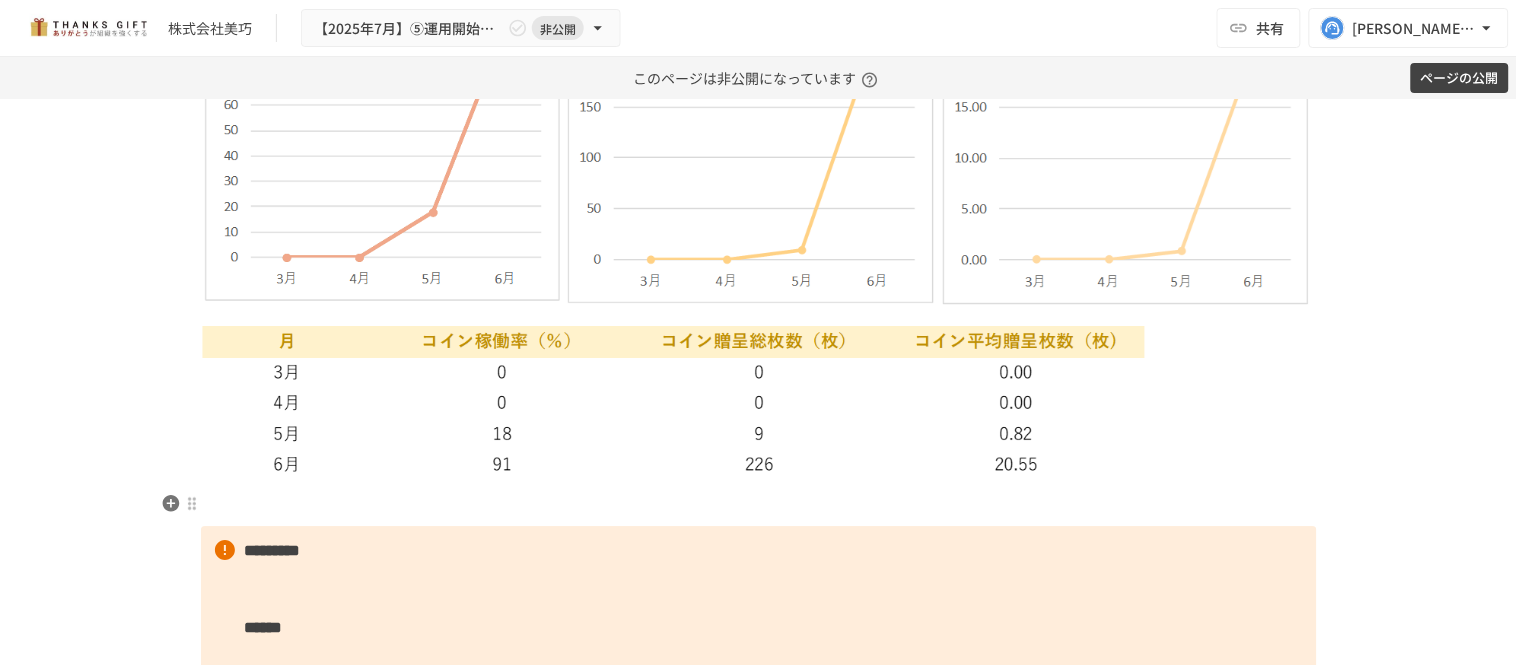 click at bounding box center (759, 505) 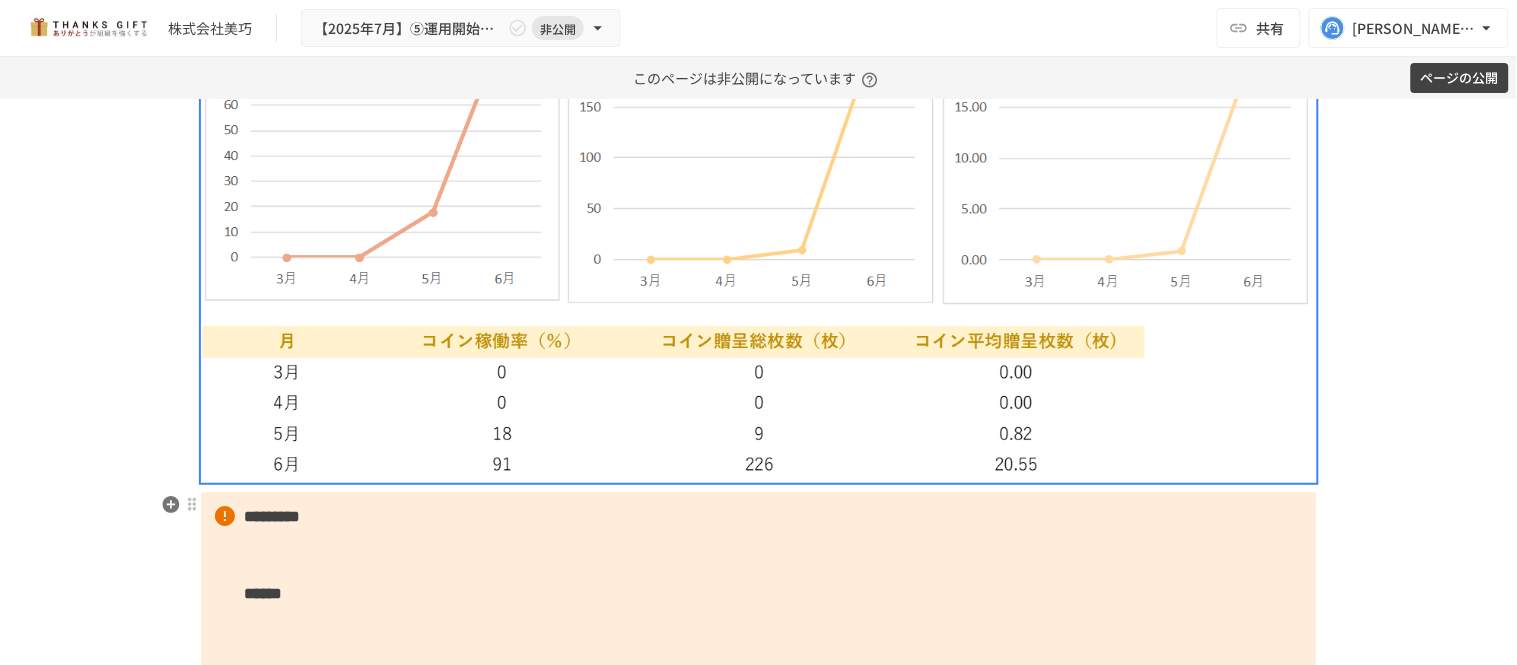 click on "********* ******" at bounding box center [759, 581] 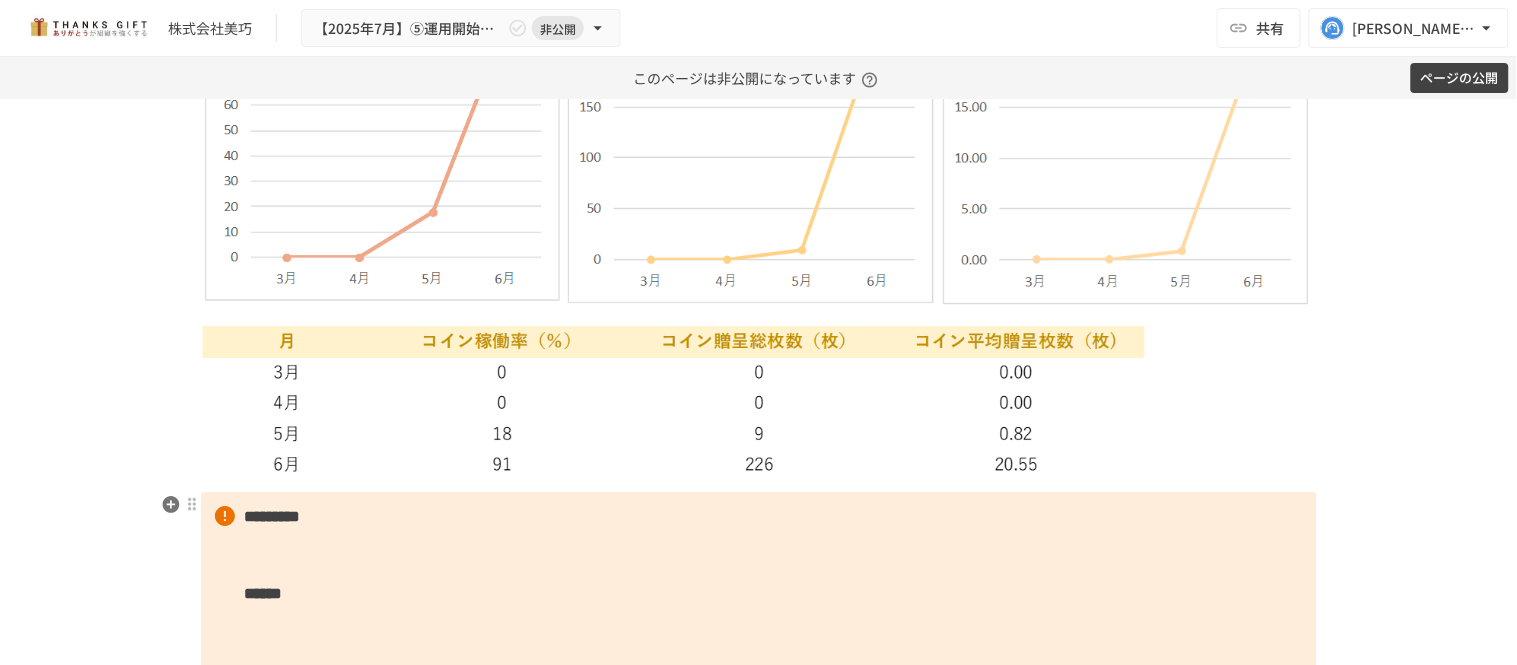 click on "********* ******" at bounding box center (759, 581) 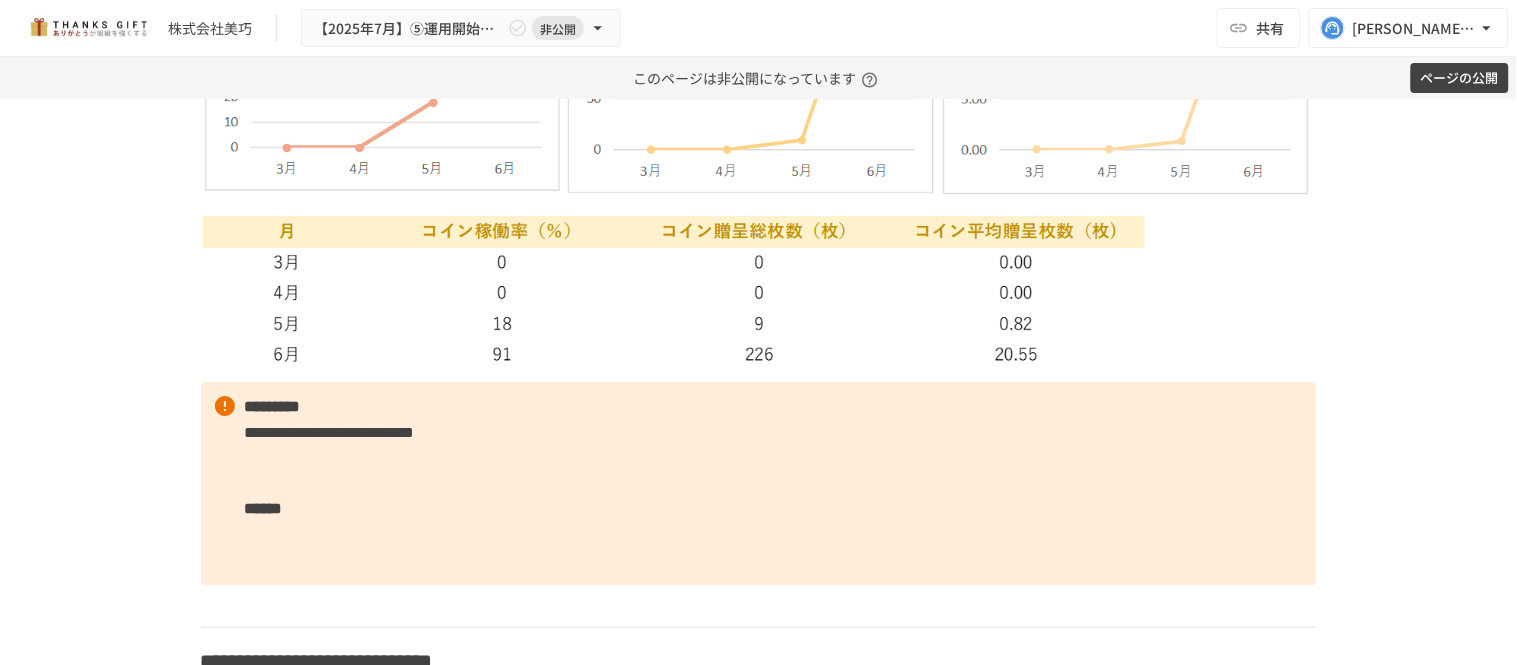 scroll, scrollTop: 3444, scrollLeft: 0, axis: vertical 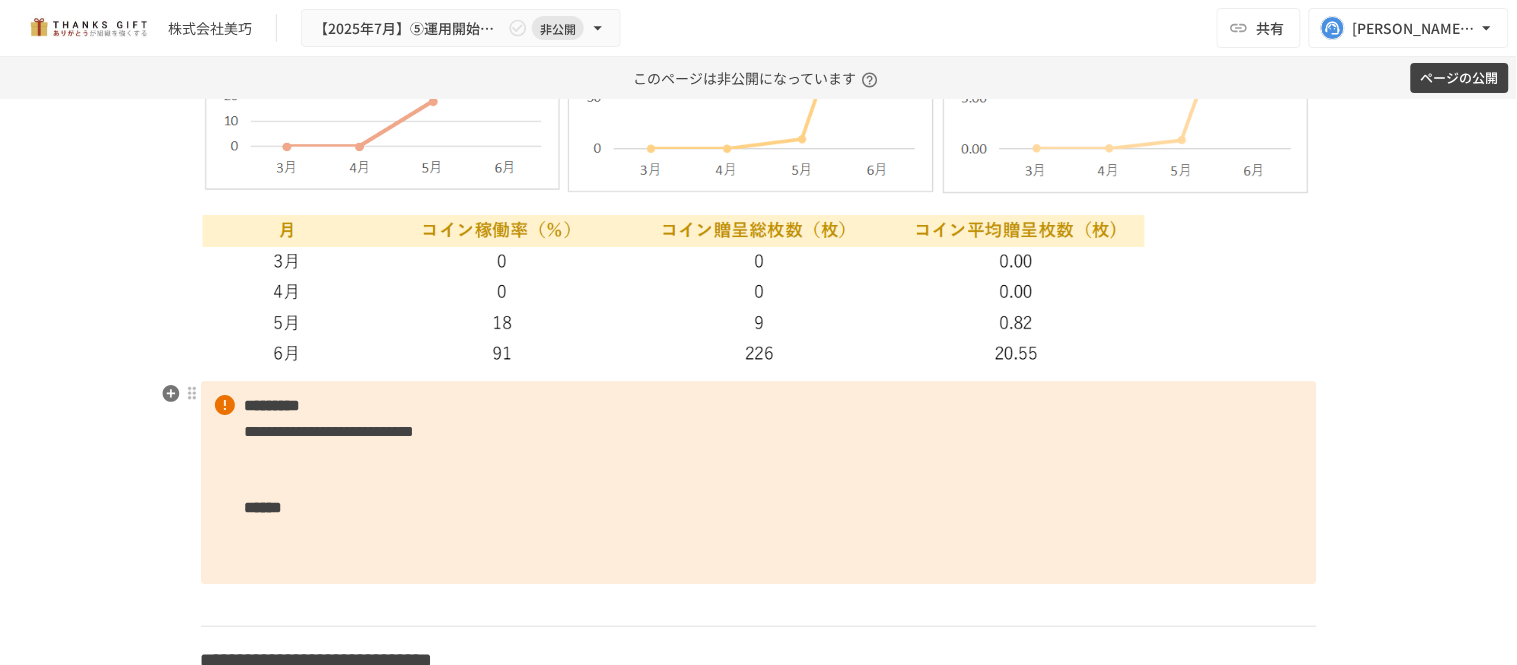 click on "**********" at bounding box center (759, 482) 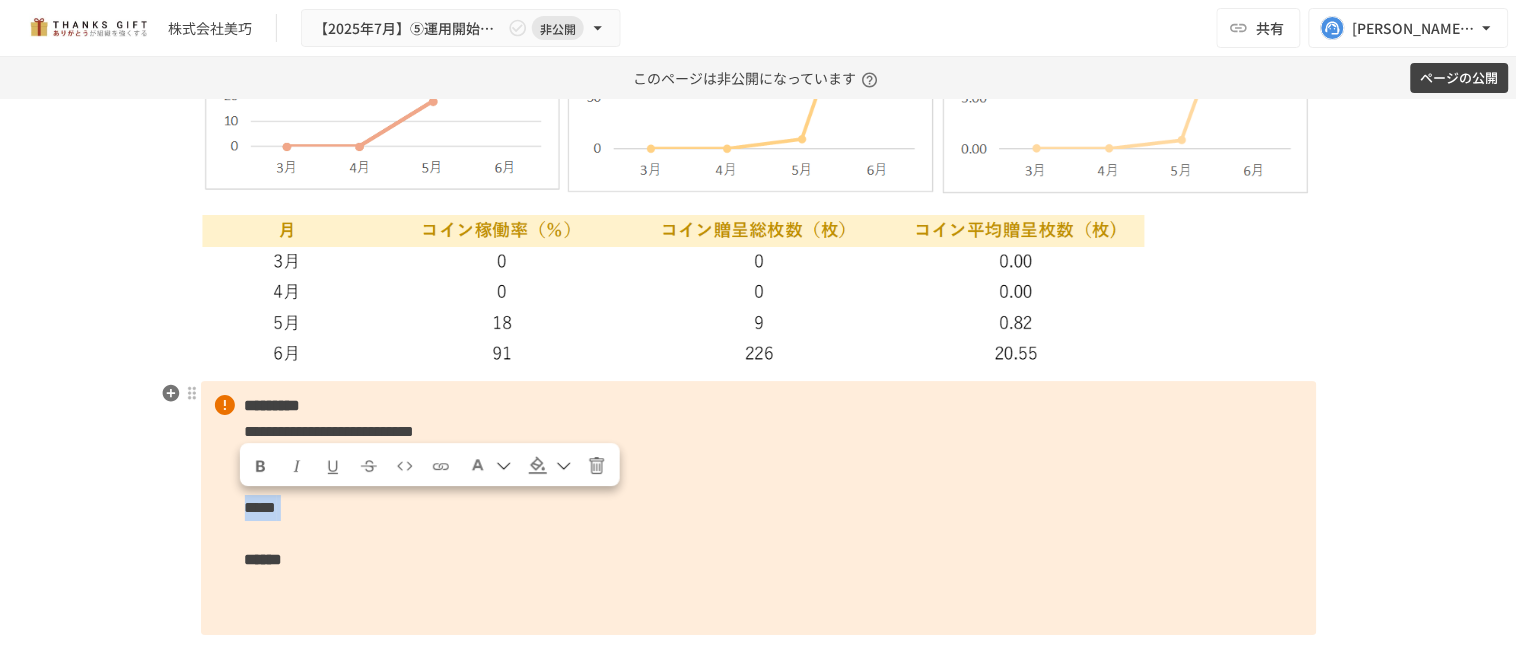 drag, startPoint x: 328, startPoint y: 521, endPoint x: 223, endPoint y: 505, distance: 106.21205 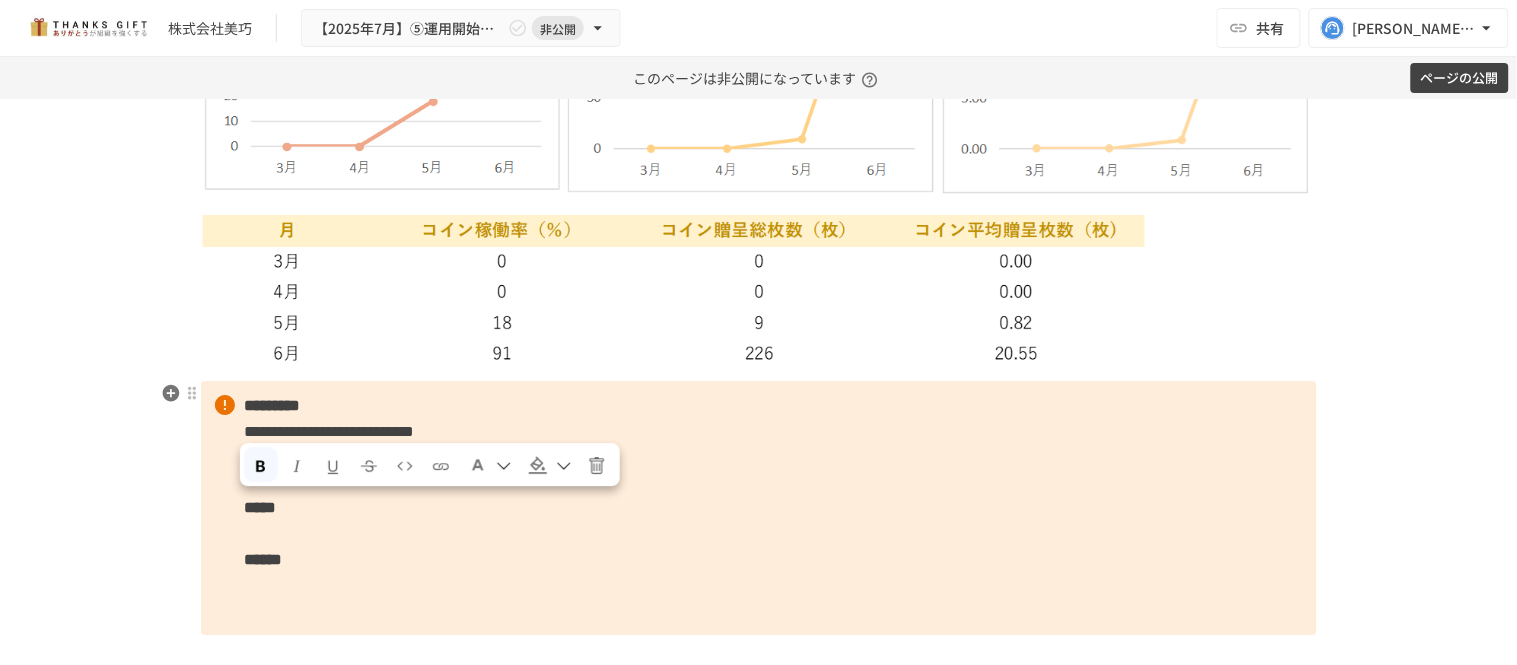 click on "******" at bounding box center (264, 559) 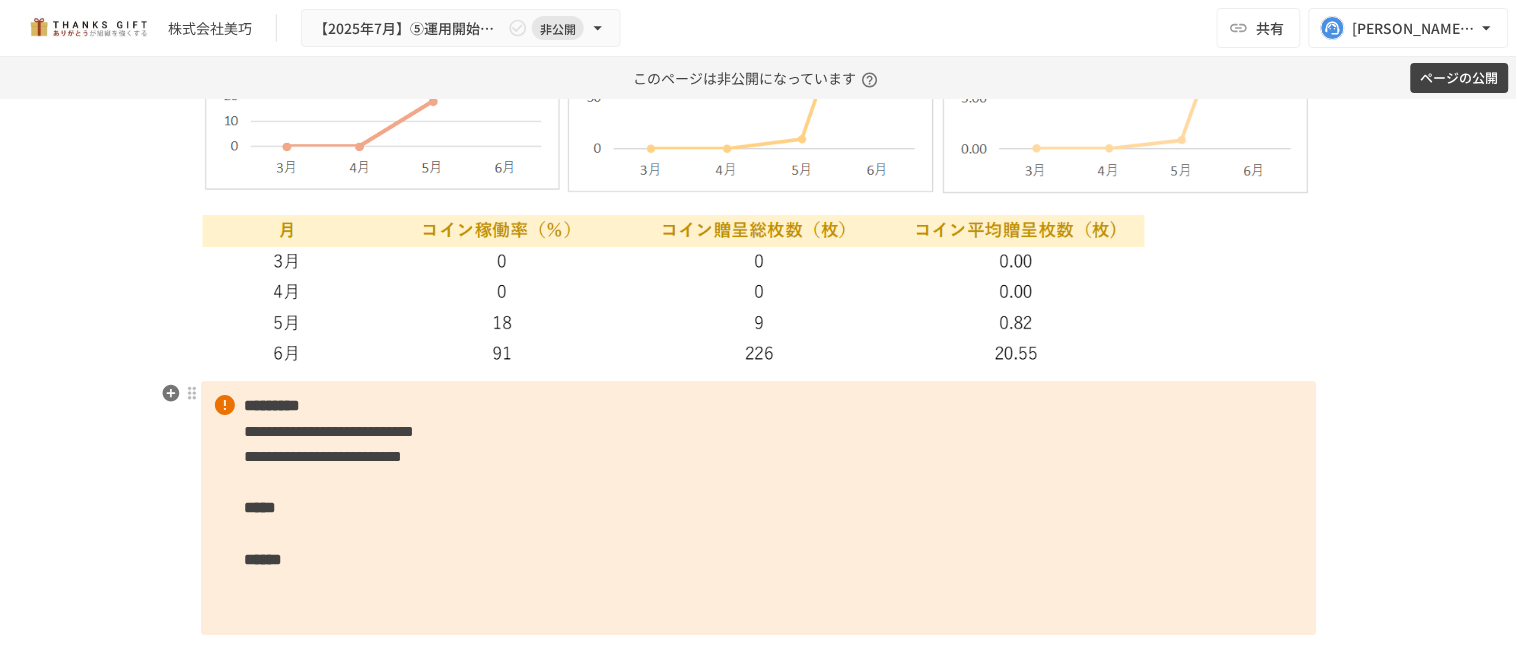 click on "**********" at bounding box center (759, 508) 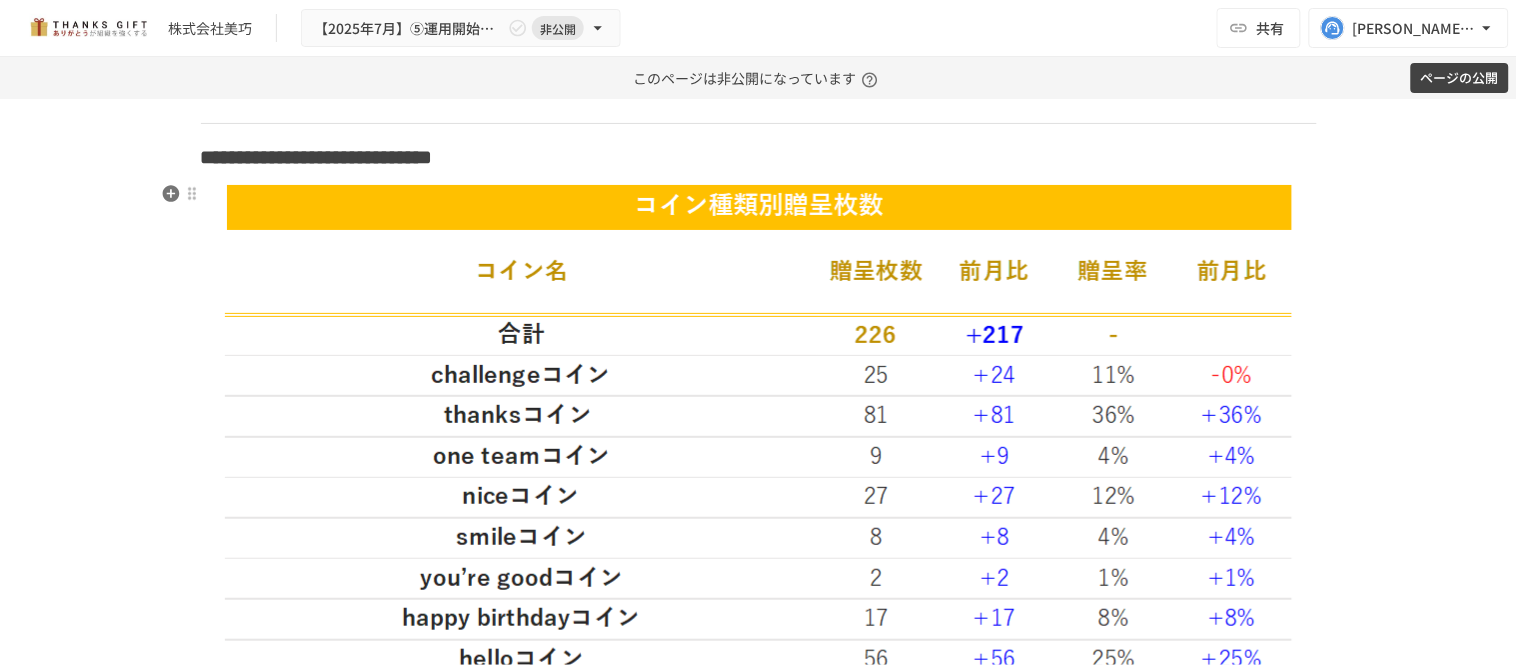 scroll, scrollTop: 4222, scrollLeft: 0, axis: vertical 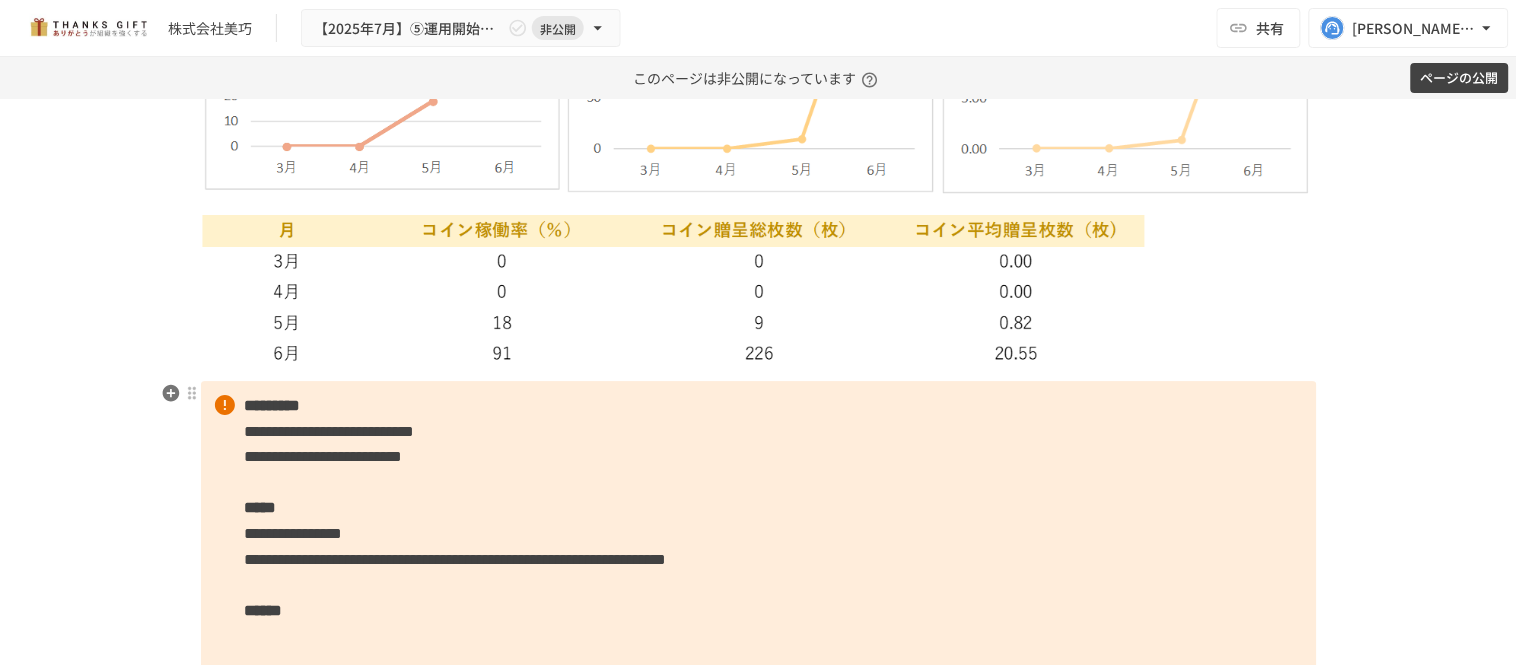 click on "**********" at bounding box center [456, 559] 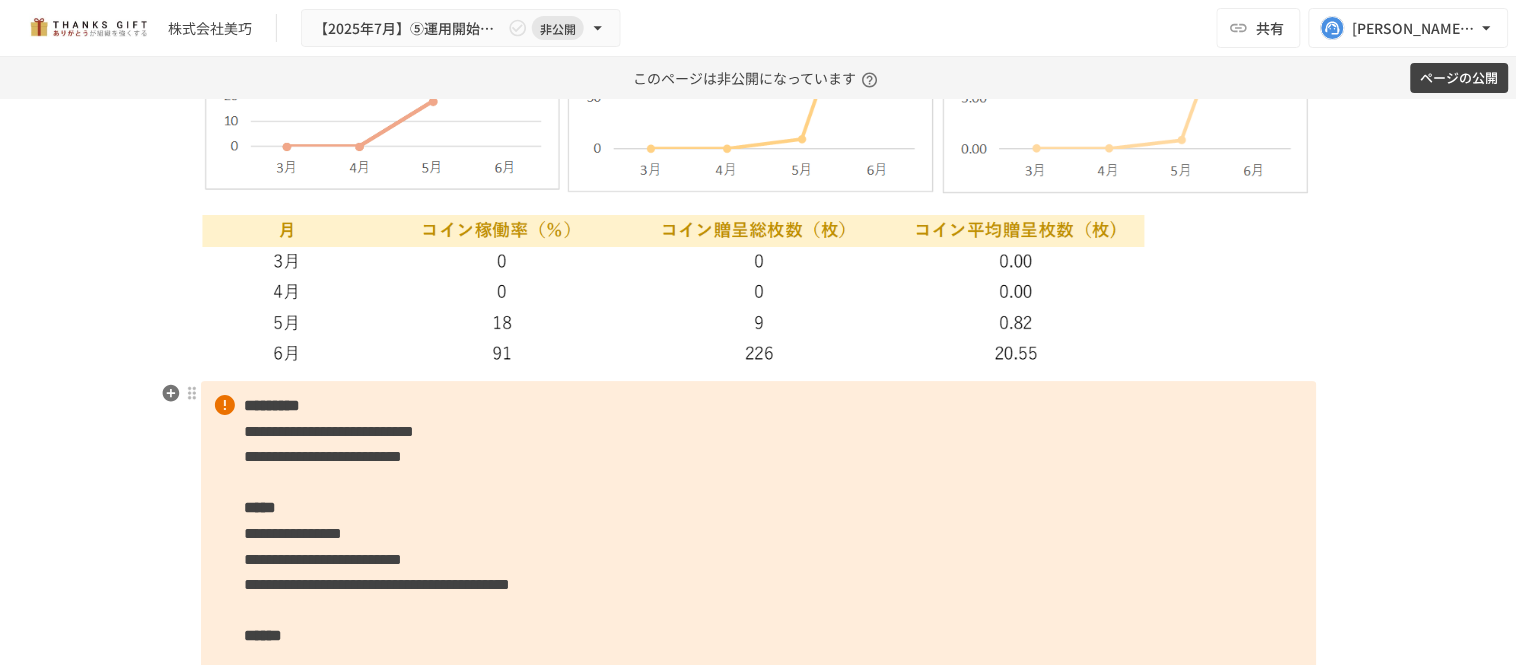 click on "**********" at bounding box center (759, 546) 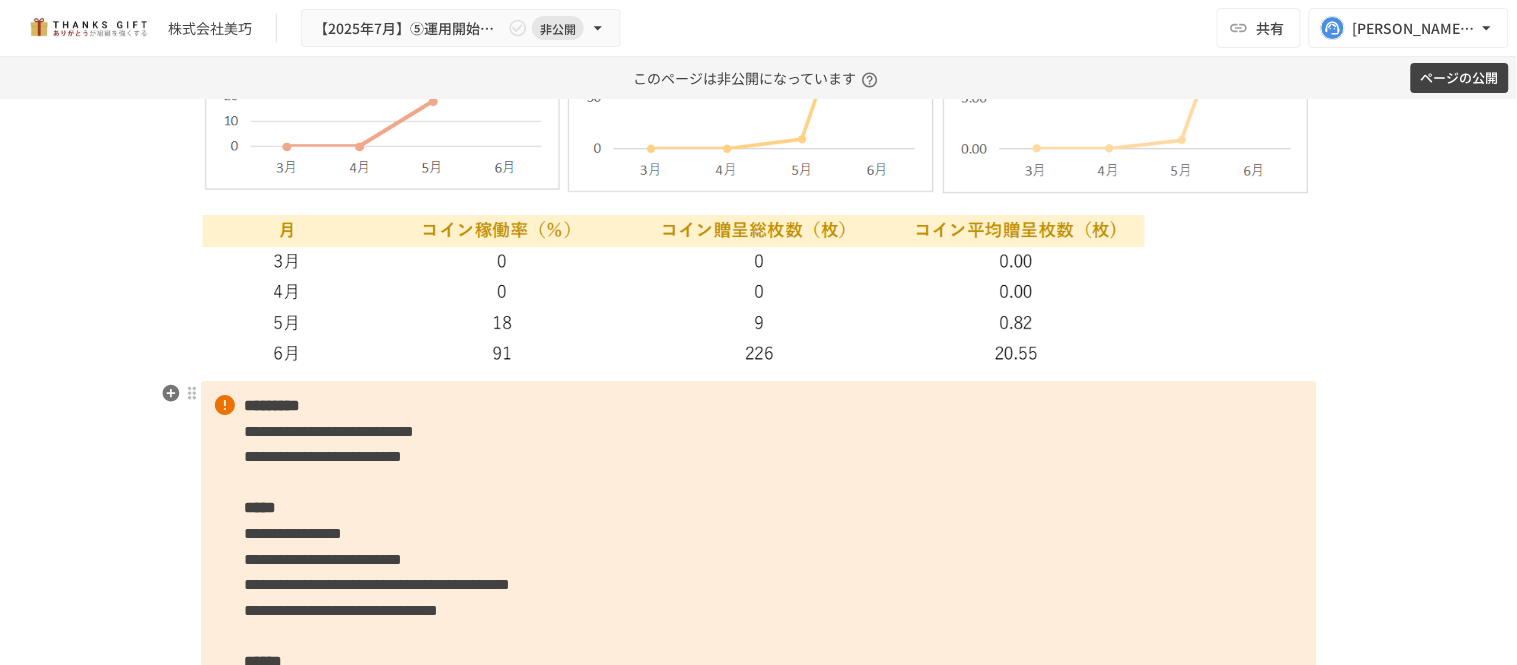 click on "**********" at bounding box center [759, 559] 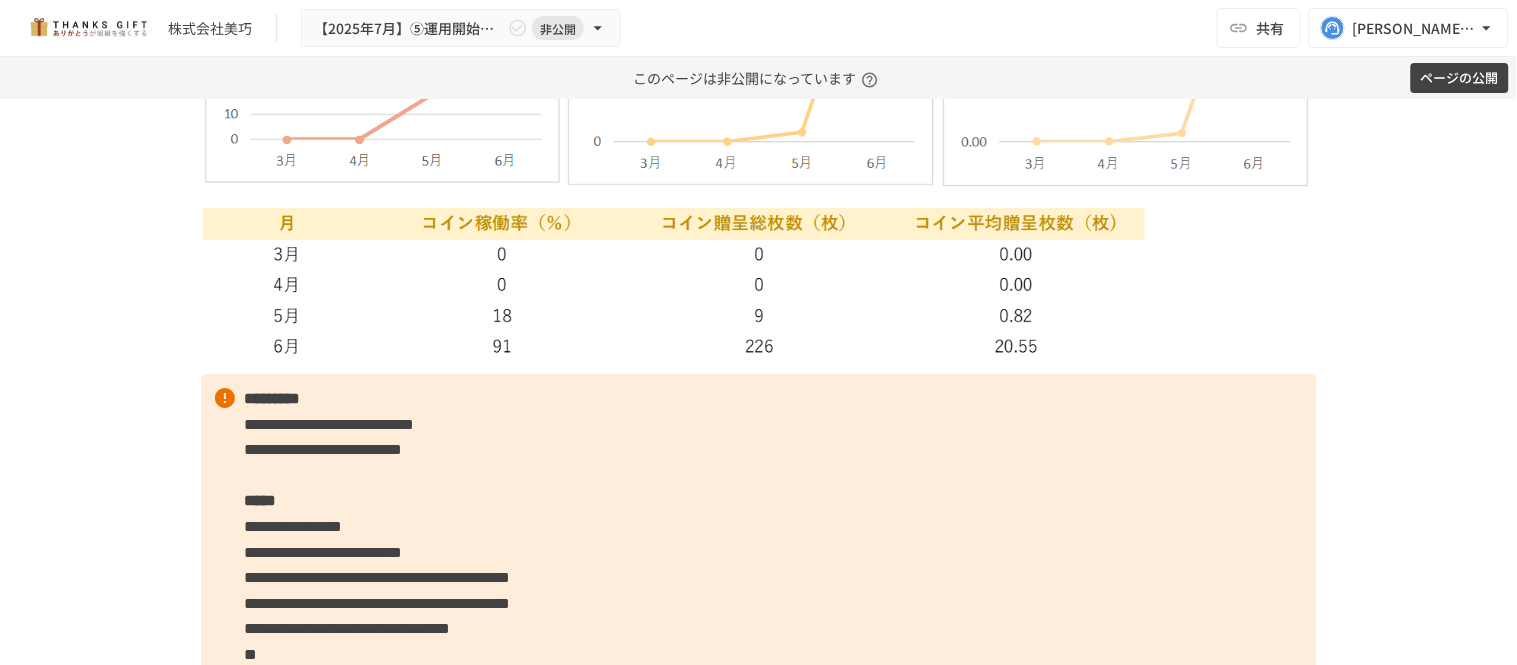 scroll, scrollTop: 3452, scrollLeft: 0, axis: vertical 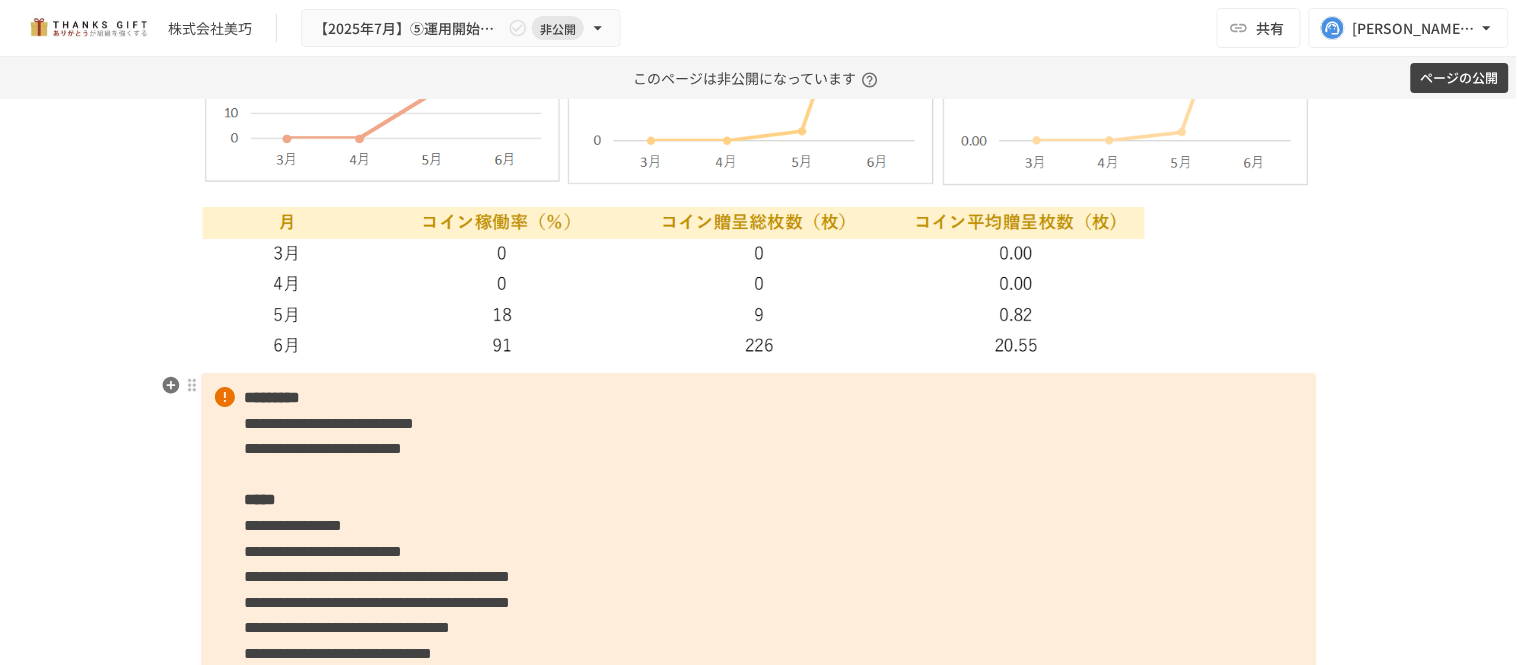 click on "**********" at bounding box center (759, 577) 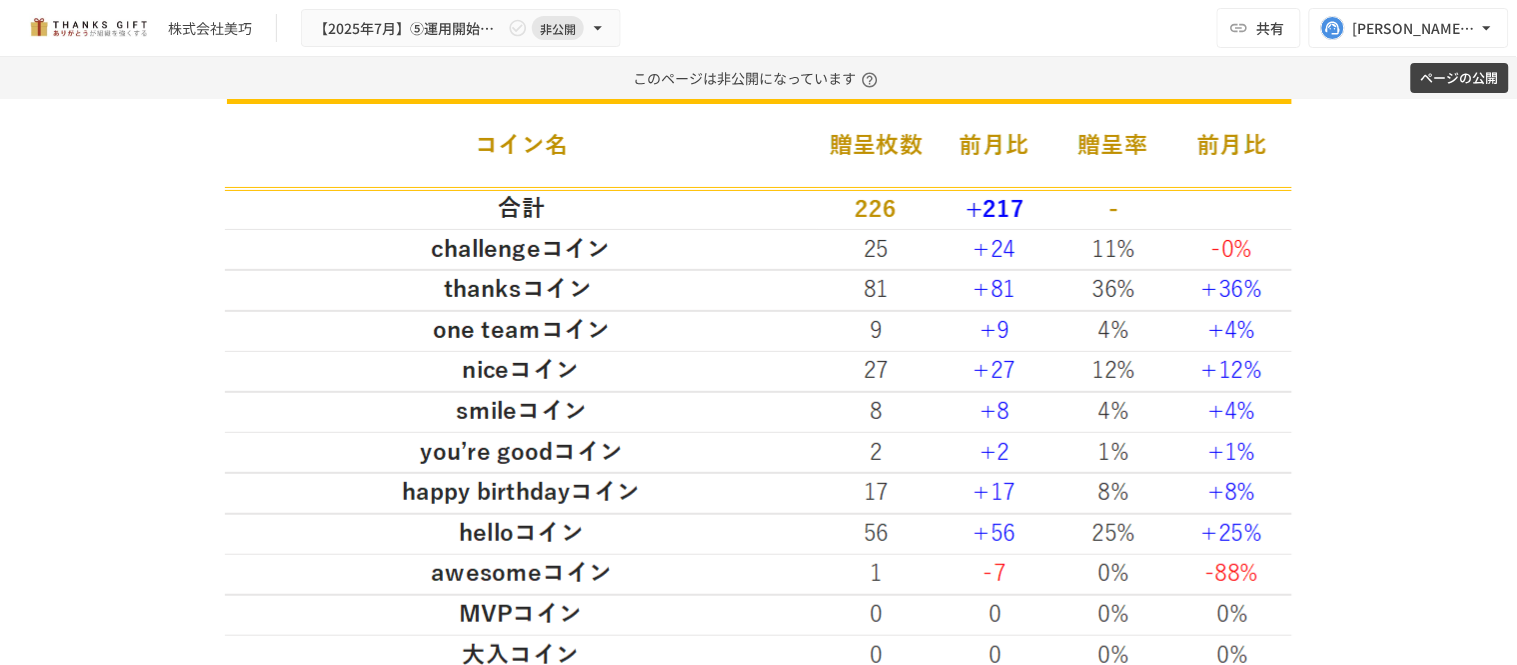 scroll, scrollTop: 4452, scrollLeft: 0, axis: vertical 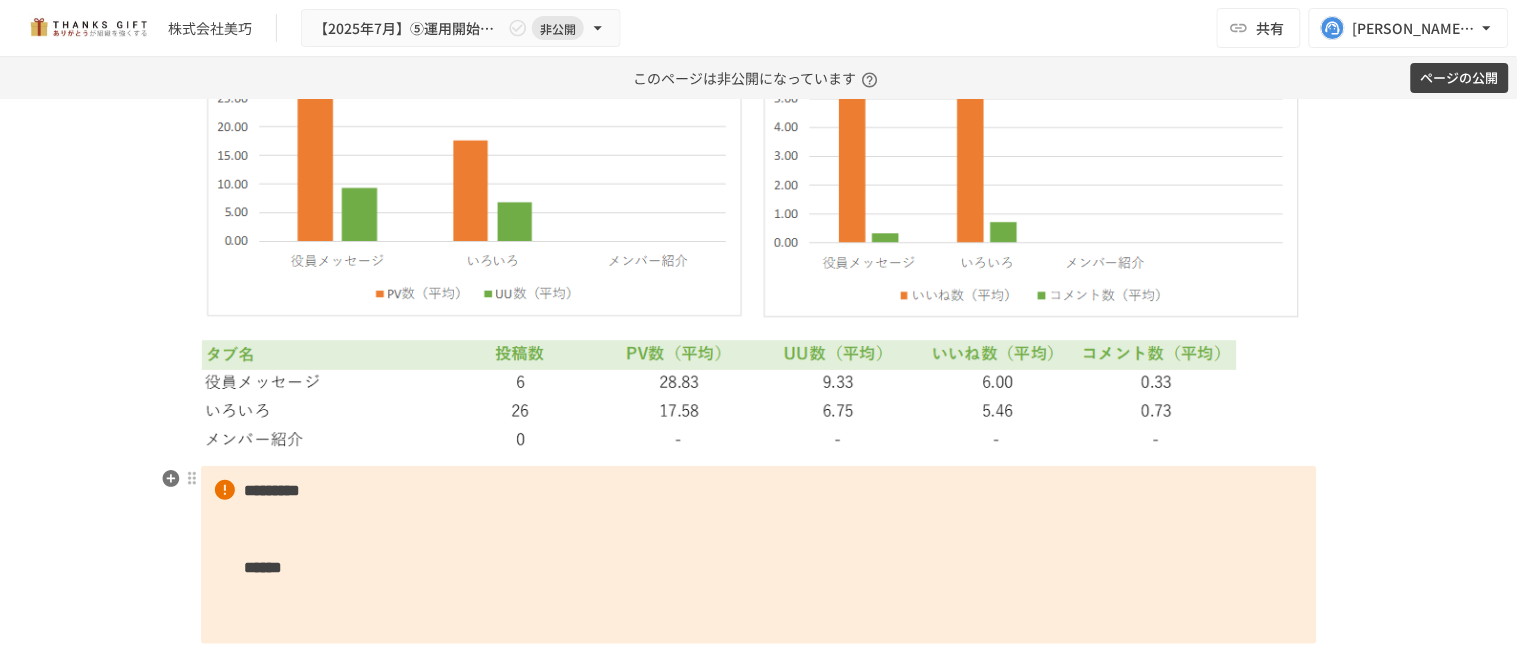 click on "*********" at bounding box center [273, 490] 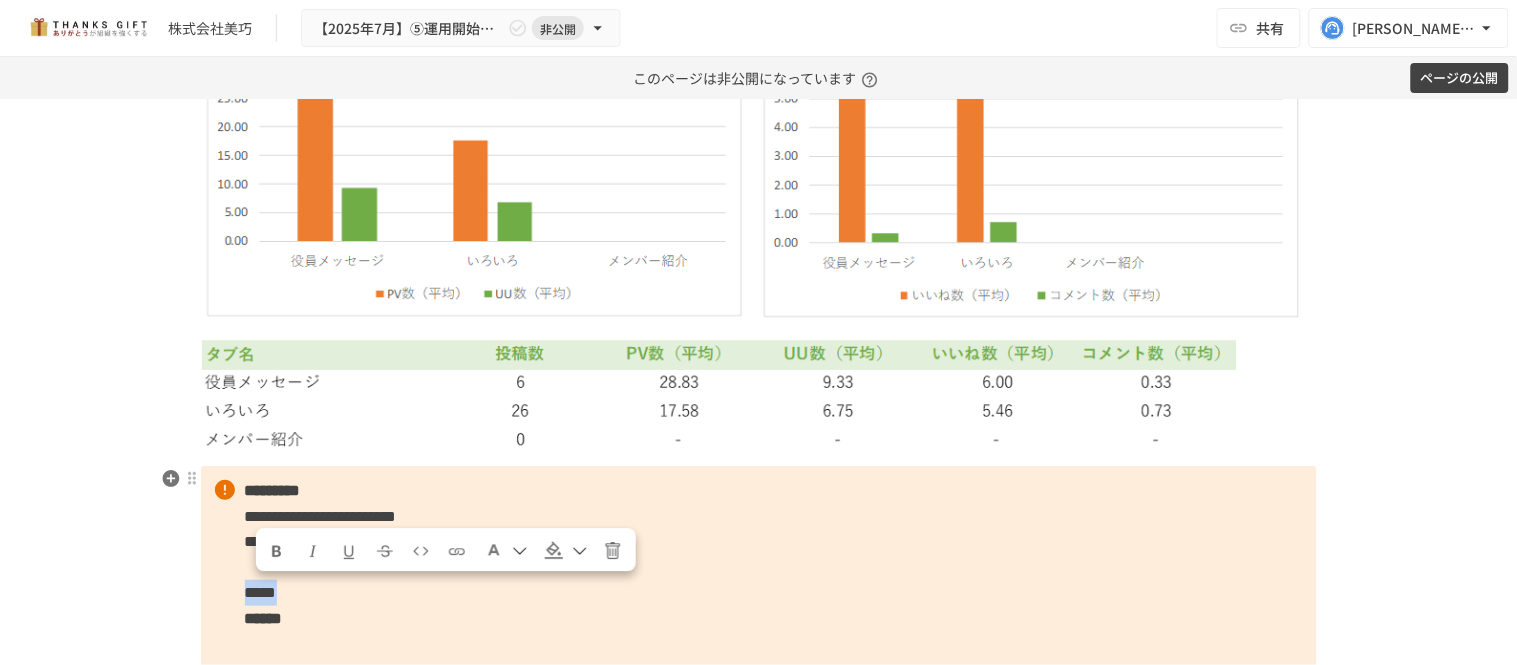 drag, startPoint x: 333, startPoint y: 594, endPoint x: 230, endPoint y: 587, distance: 103.23759 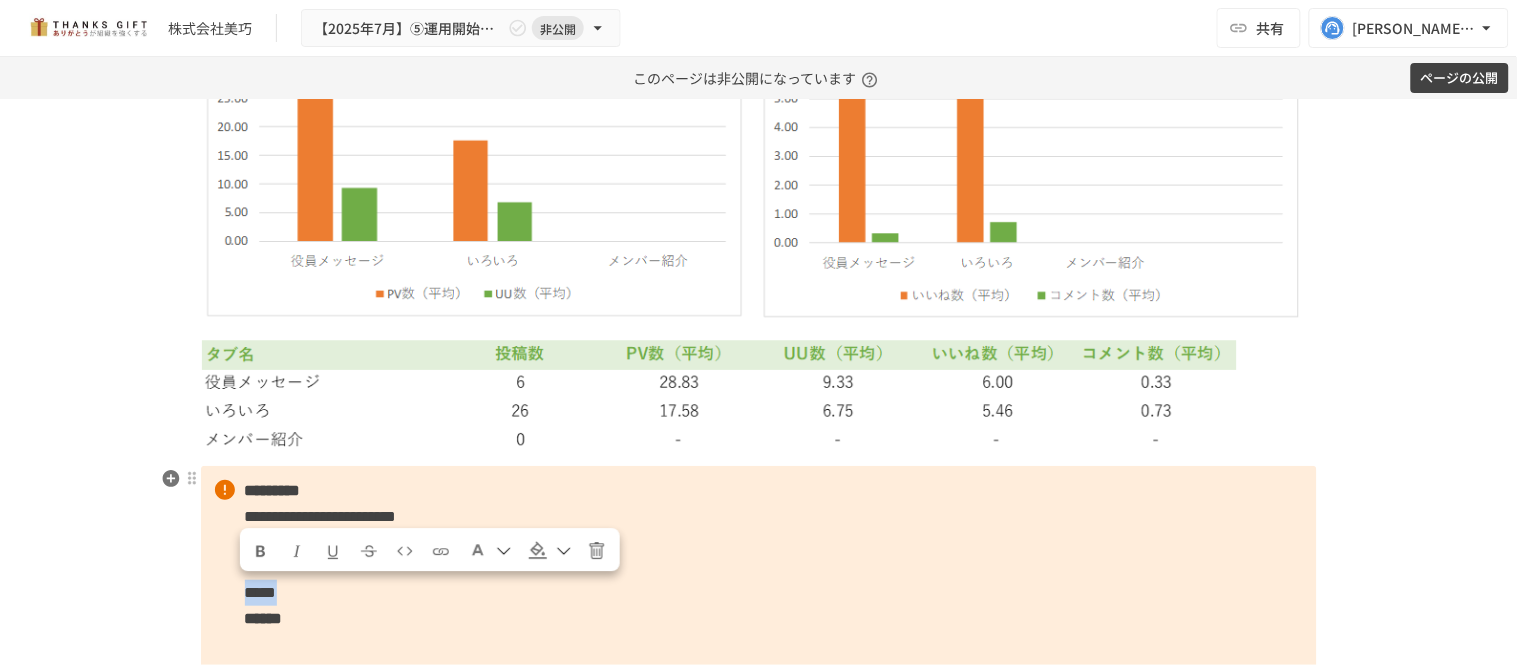 drag, startPoint x: 332, startPoint y: 585, endPoint x: 208, endPoint y: 602, distance: 125.1599 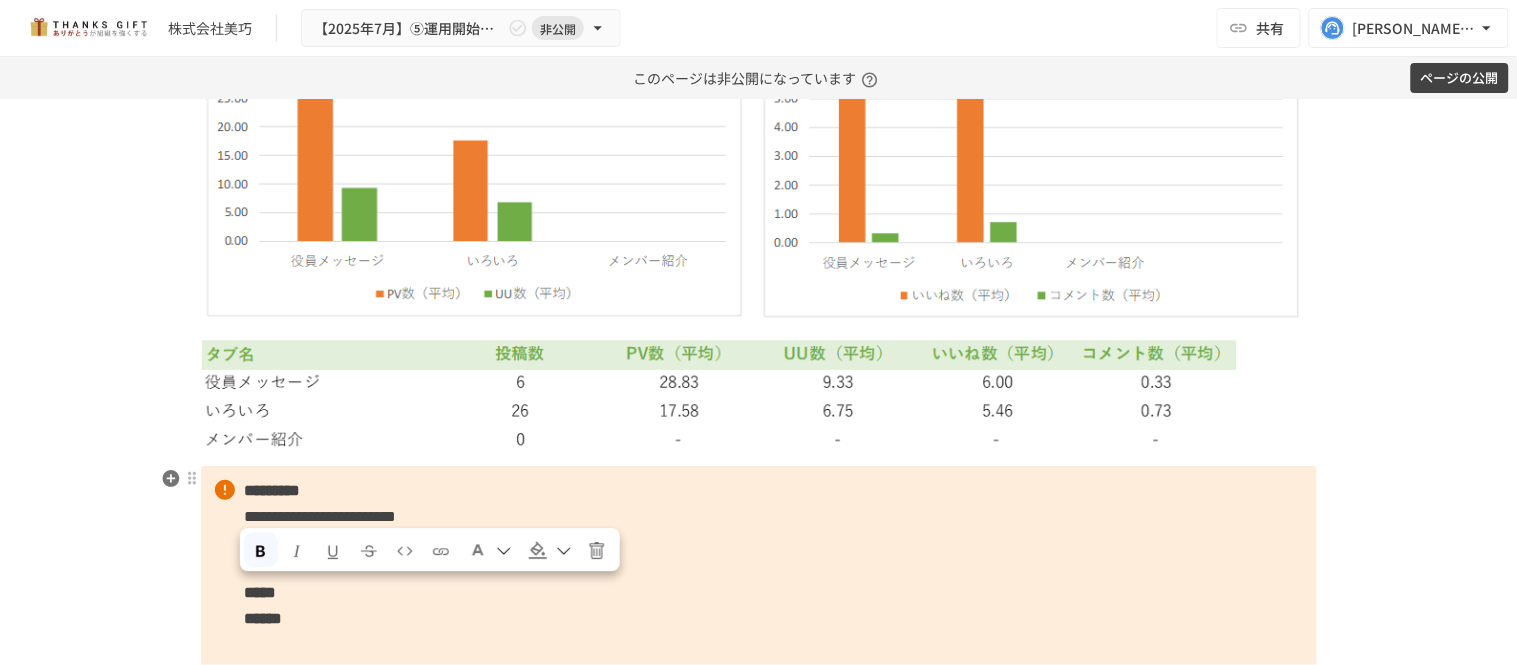 click on "**********" at bounding box center (759, 580) 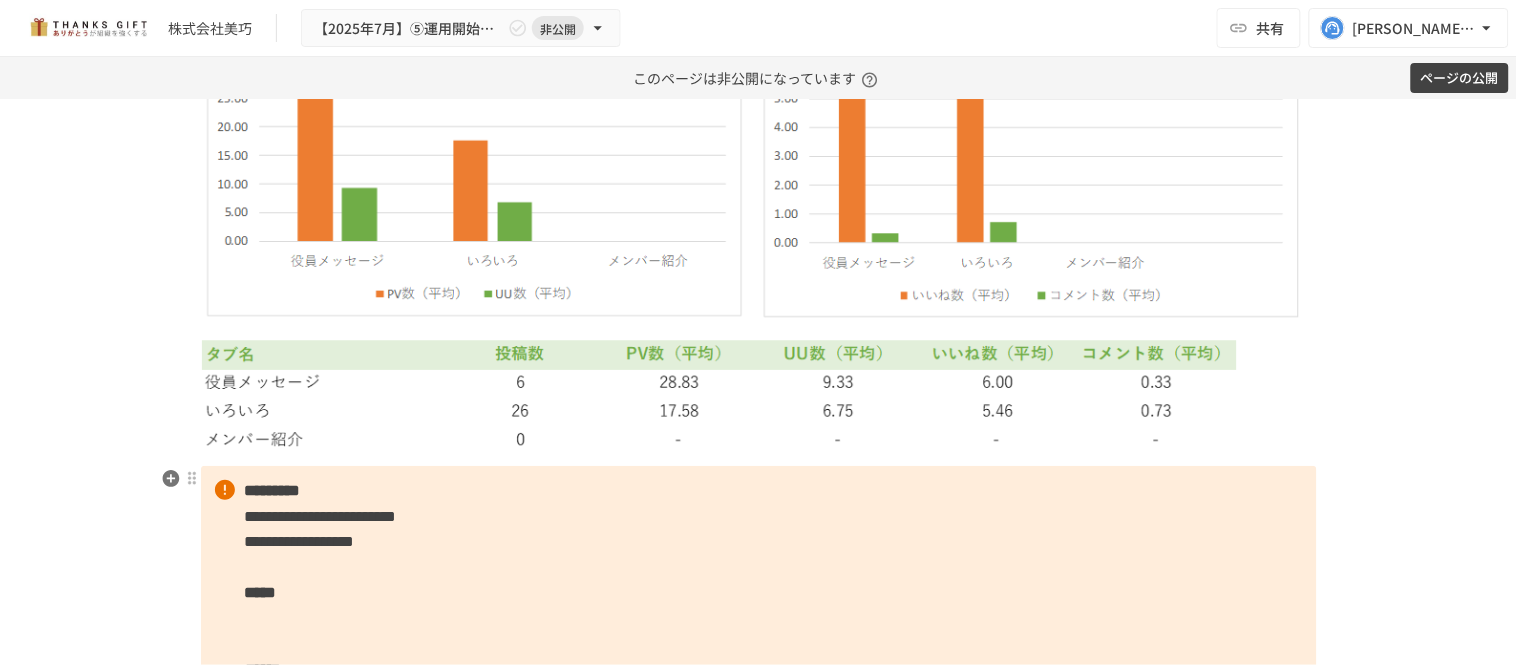 click on "**********" at bounding box center (759, 606) 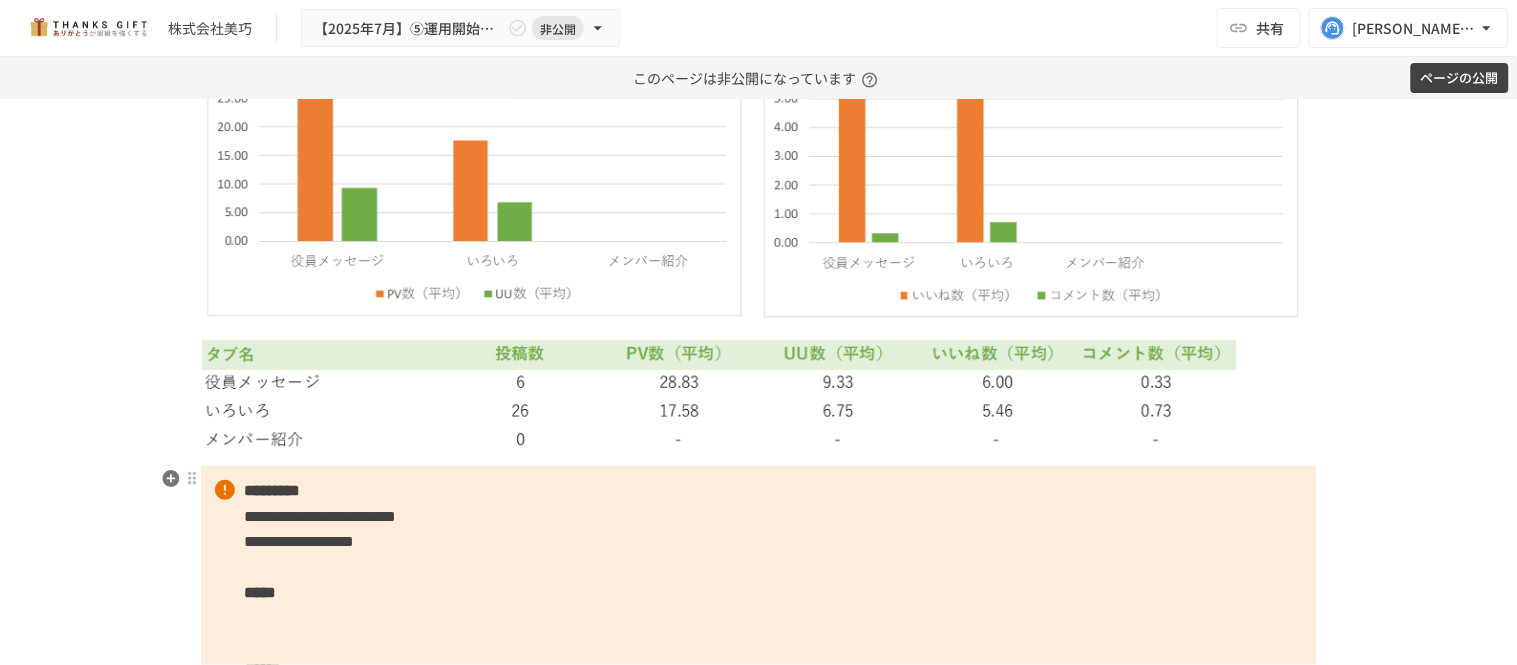 click on "**********" at bounding box center [759, 606] 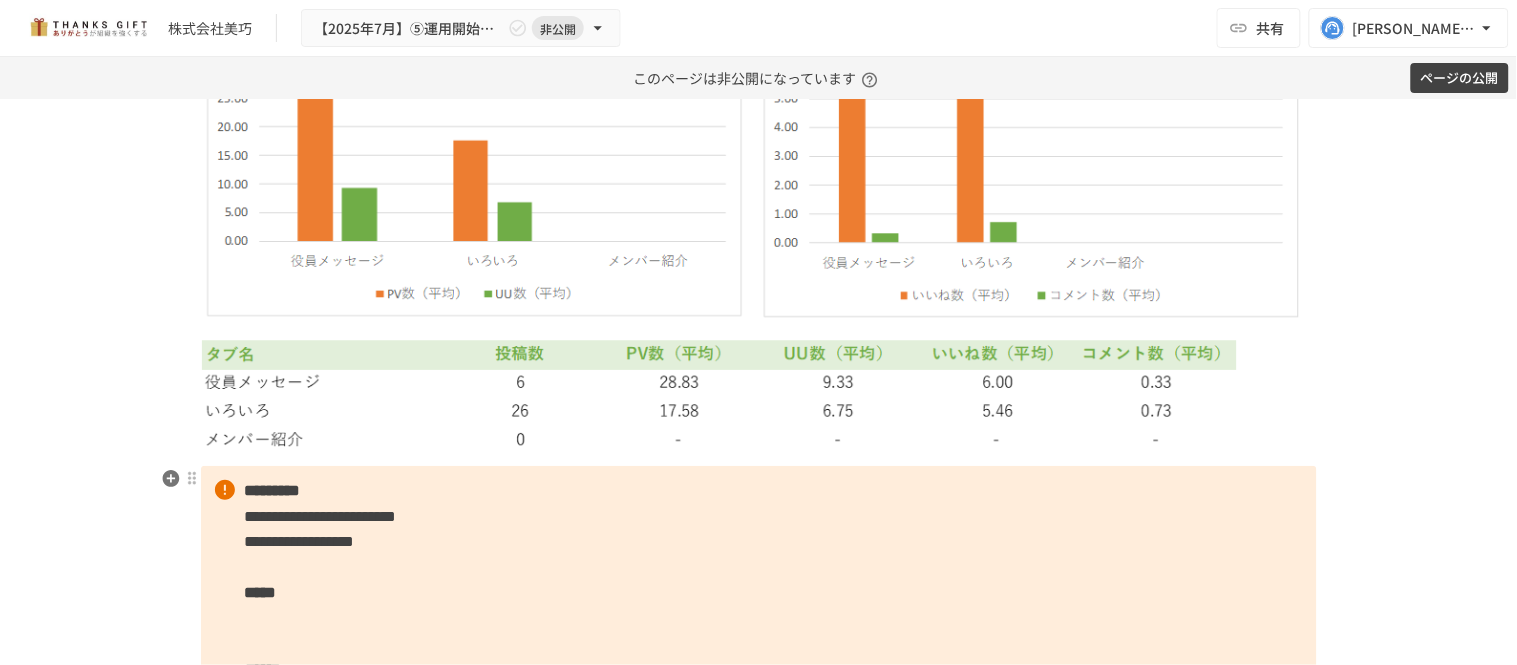 click on "**********" at bounding box center [759, 606] 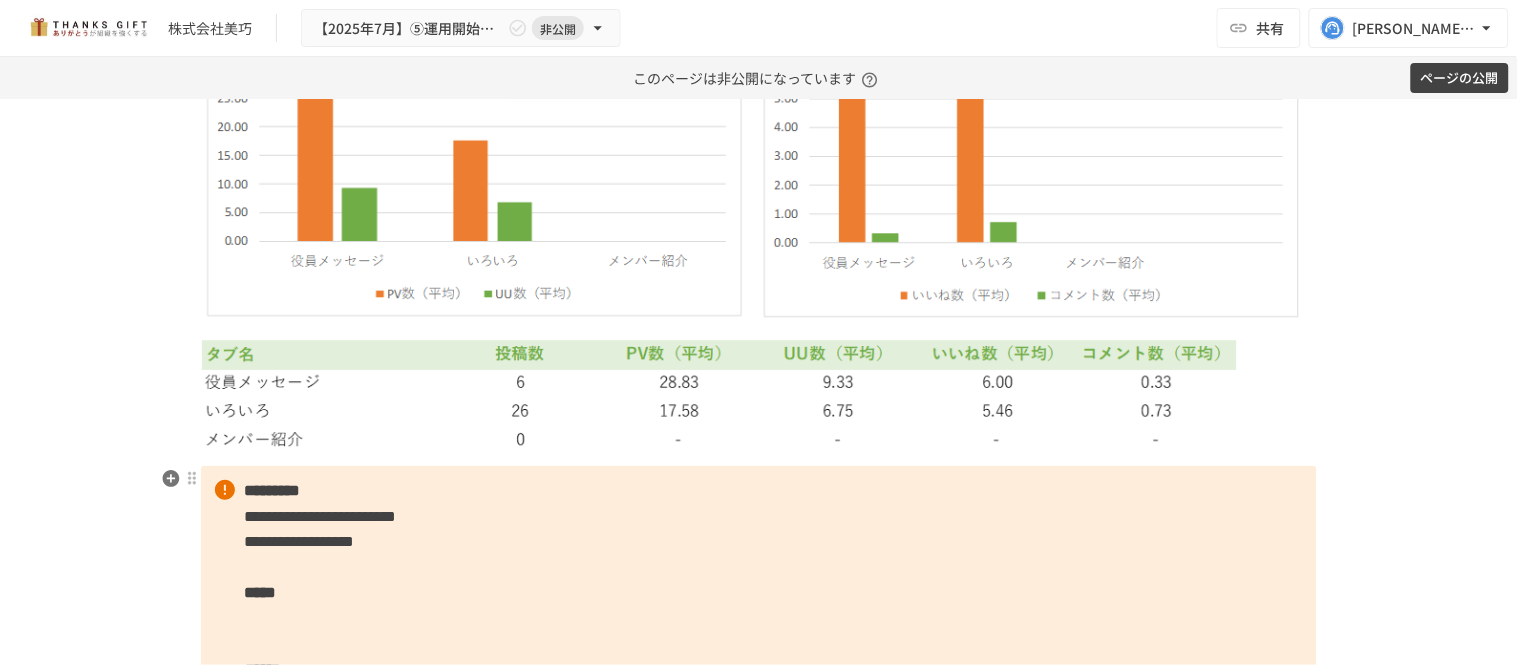 click on "**********" at bounding box center [759, 606] 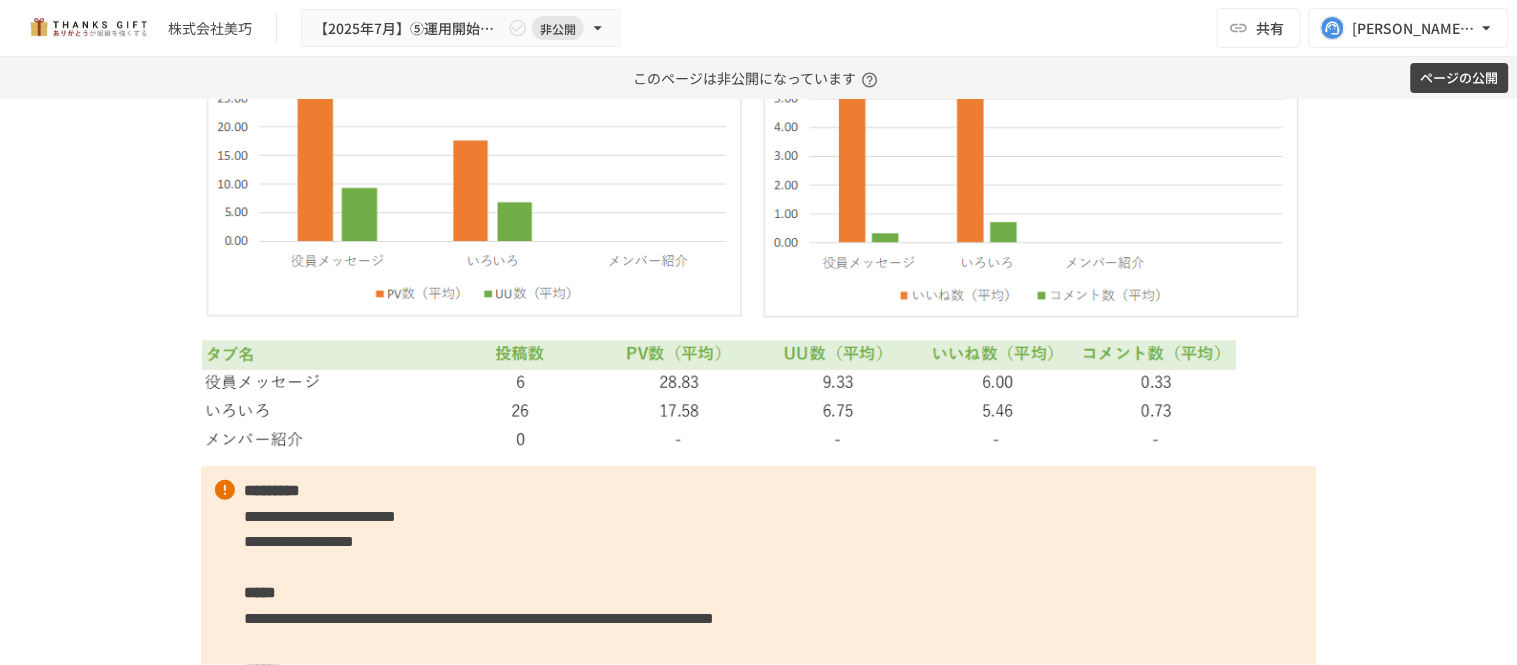 scroll, scrollTop: 6023, scrollLeft: 0, axis: vertical 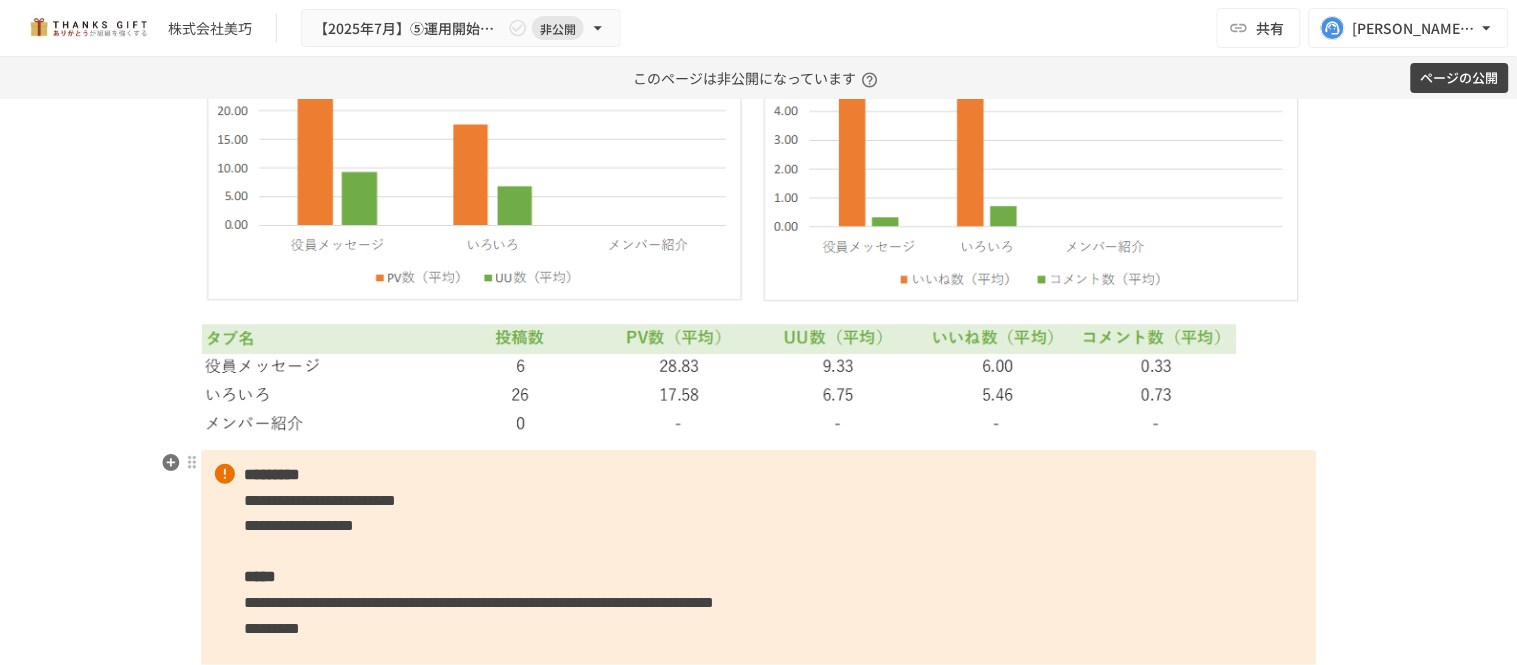 click on "**********" at bounding box center (759, 603) 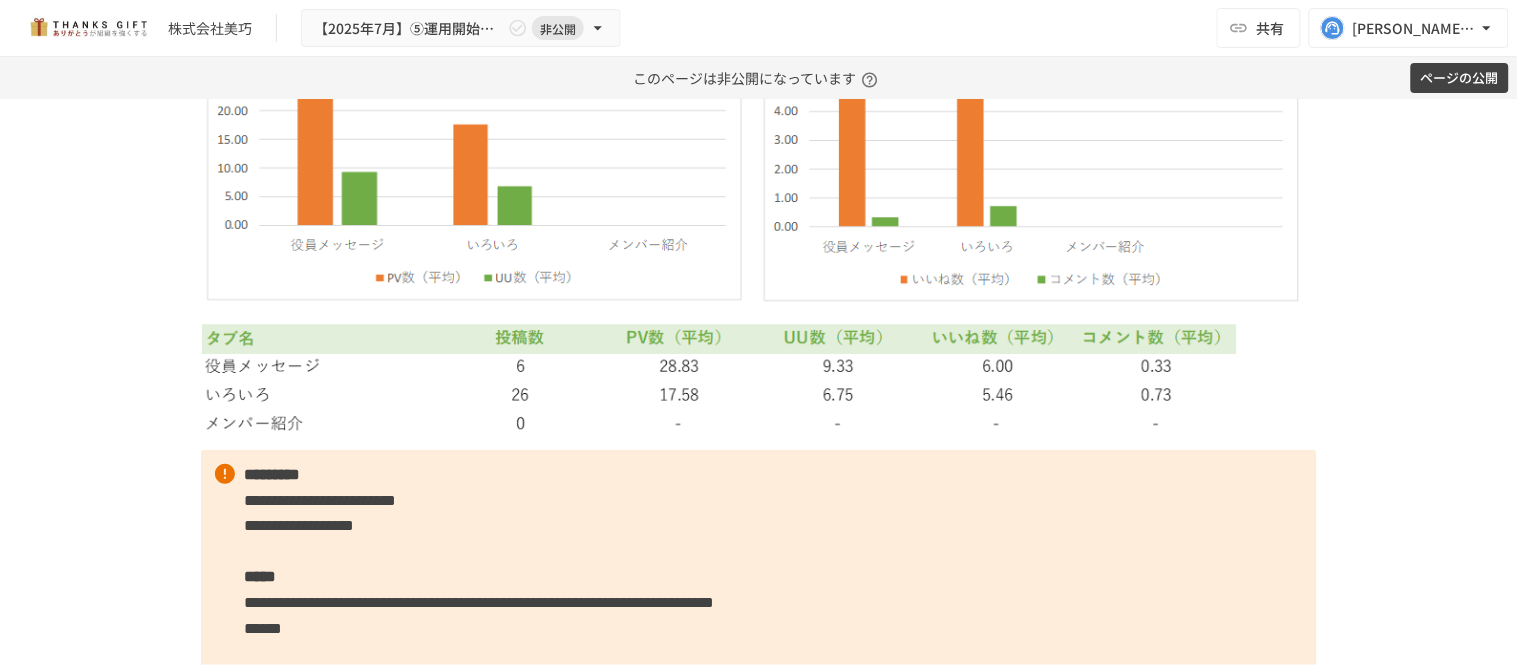 click on "**********" at bounding box center (759, 603) 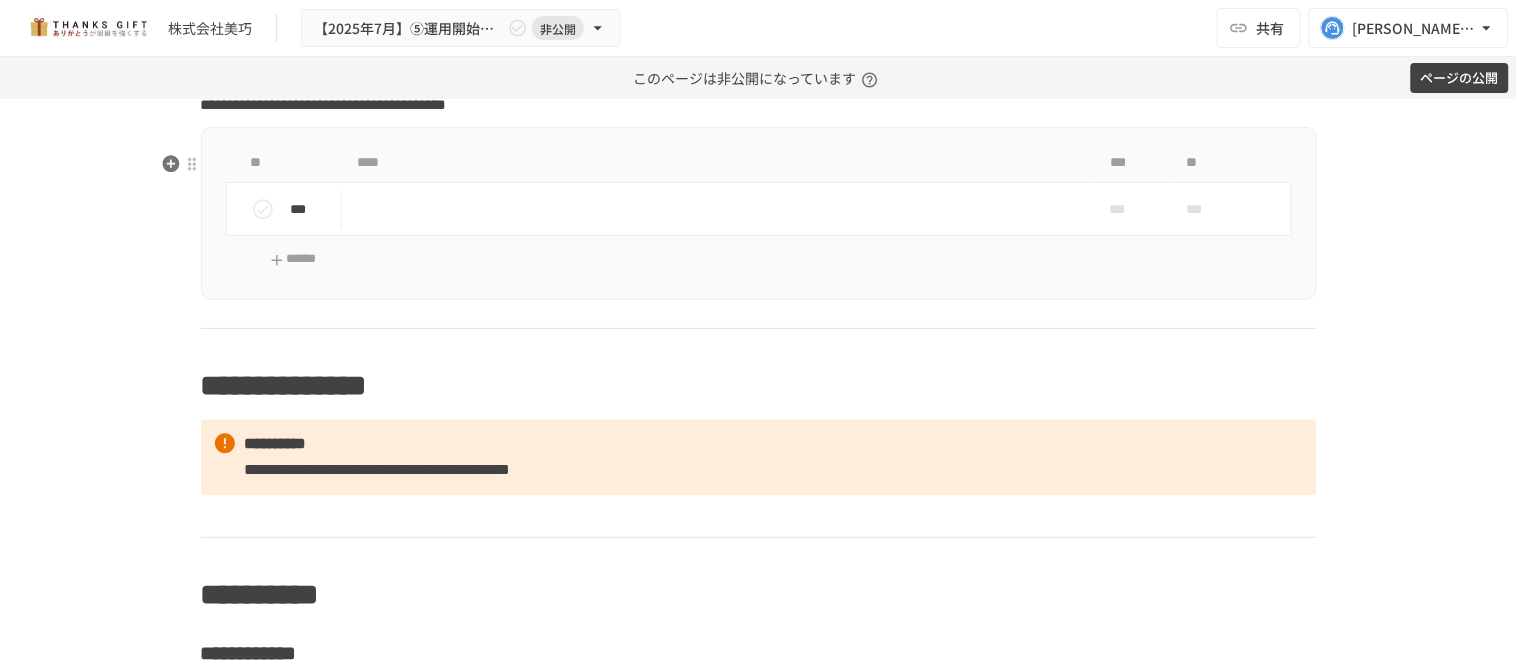 scroll, scrollTop: 7271, scrollLeft: 0, axis: vertical 